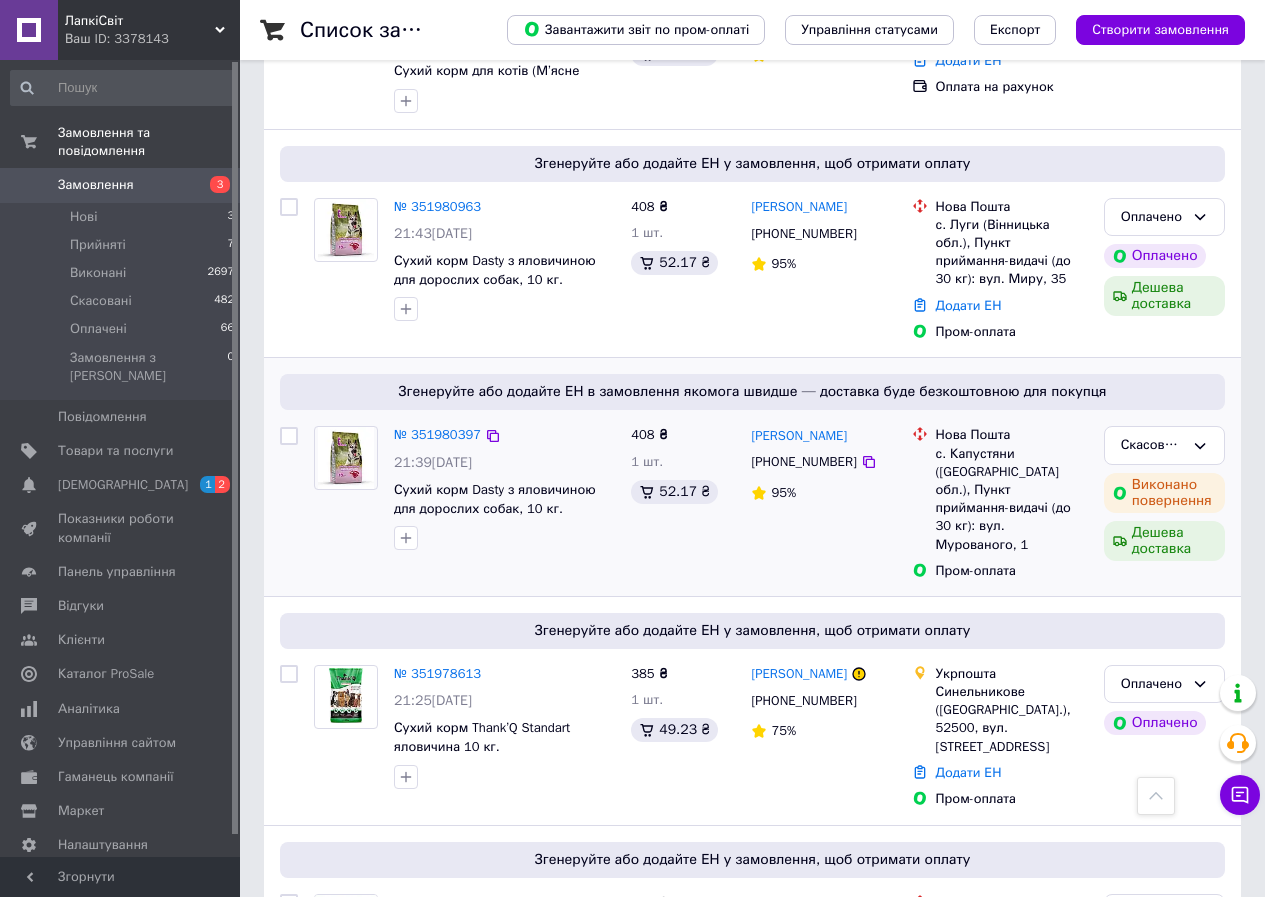 scroll, scrollTop: 0, scrollLeft: 0, axis: both 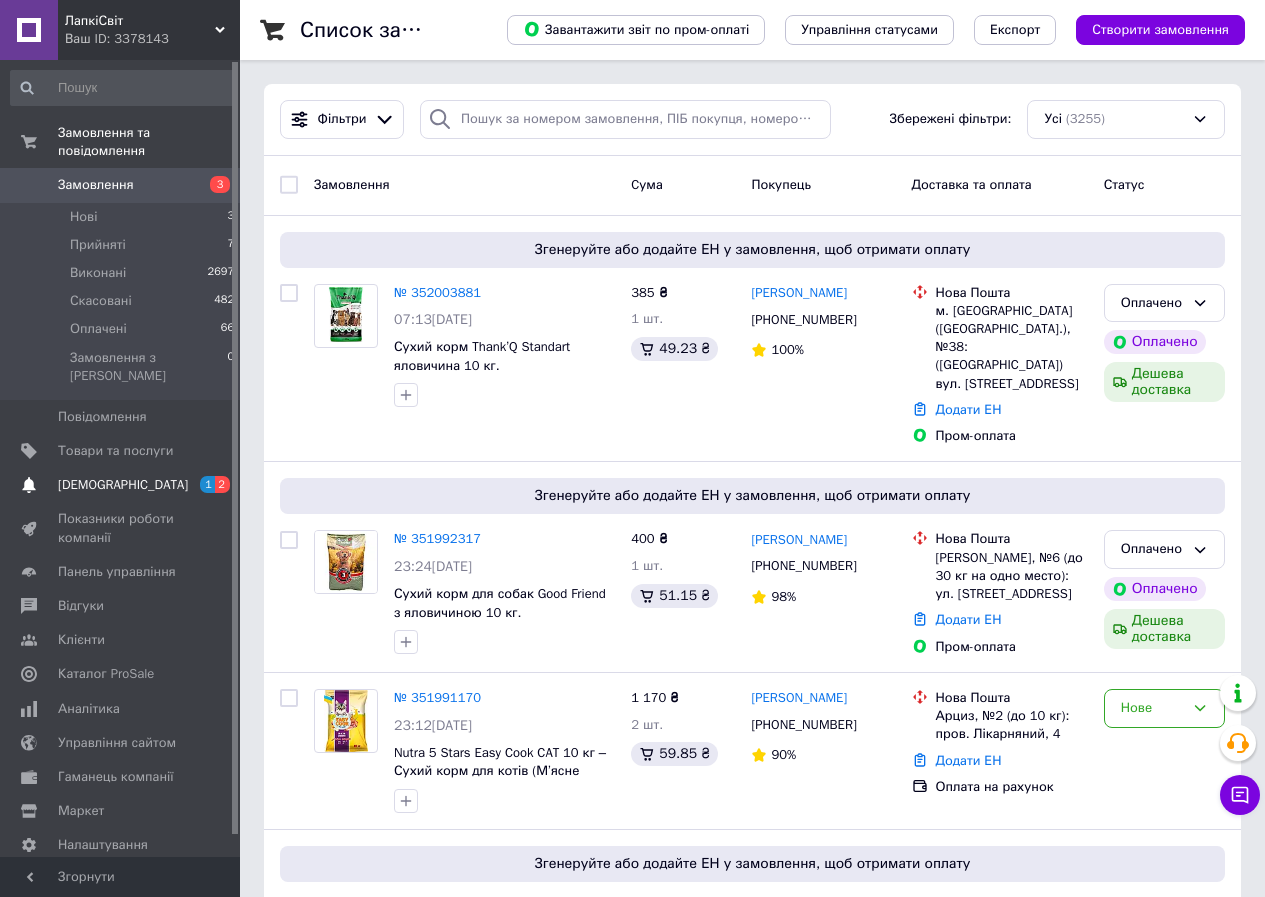 click on "[DEMOGRAPHIC_DATA]" at bounding box center [121, 485] 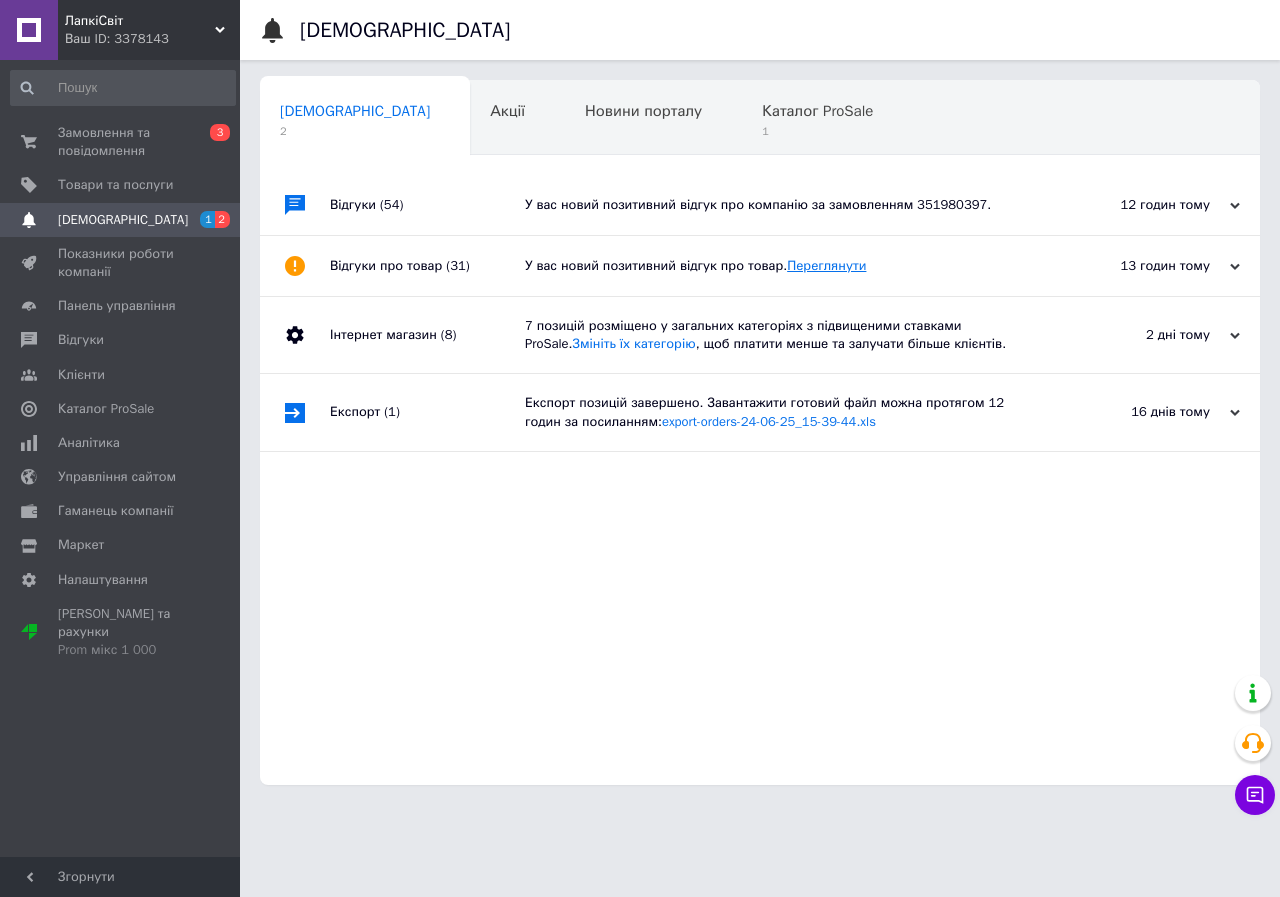 click on "Переглянути" at bounding box center [826, 265] 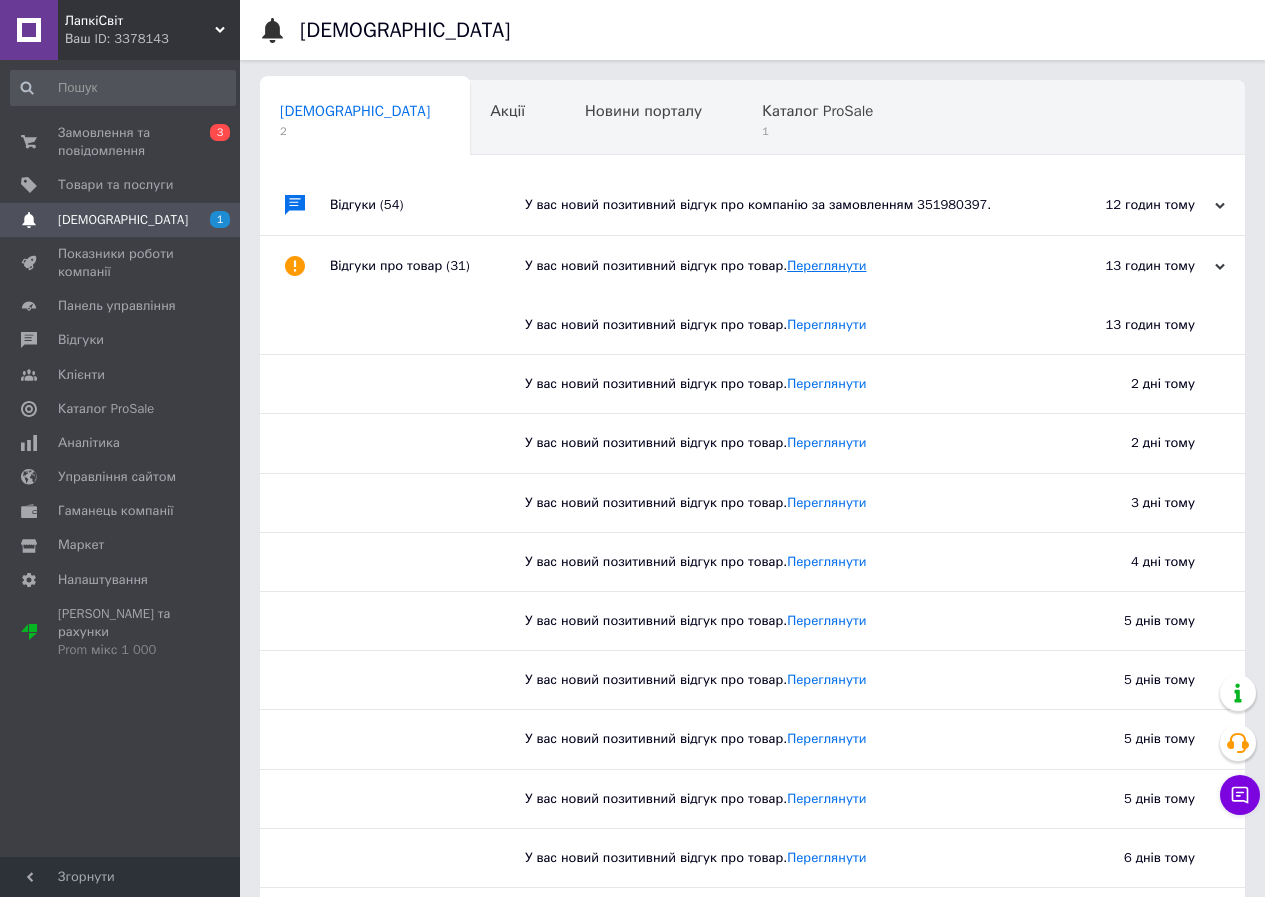 click on "Переглянути" at bounding box center (826, 265) 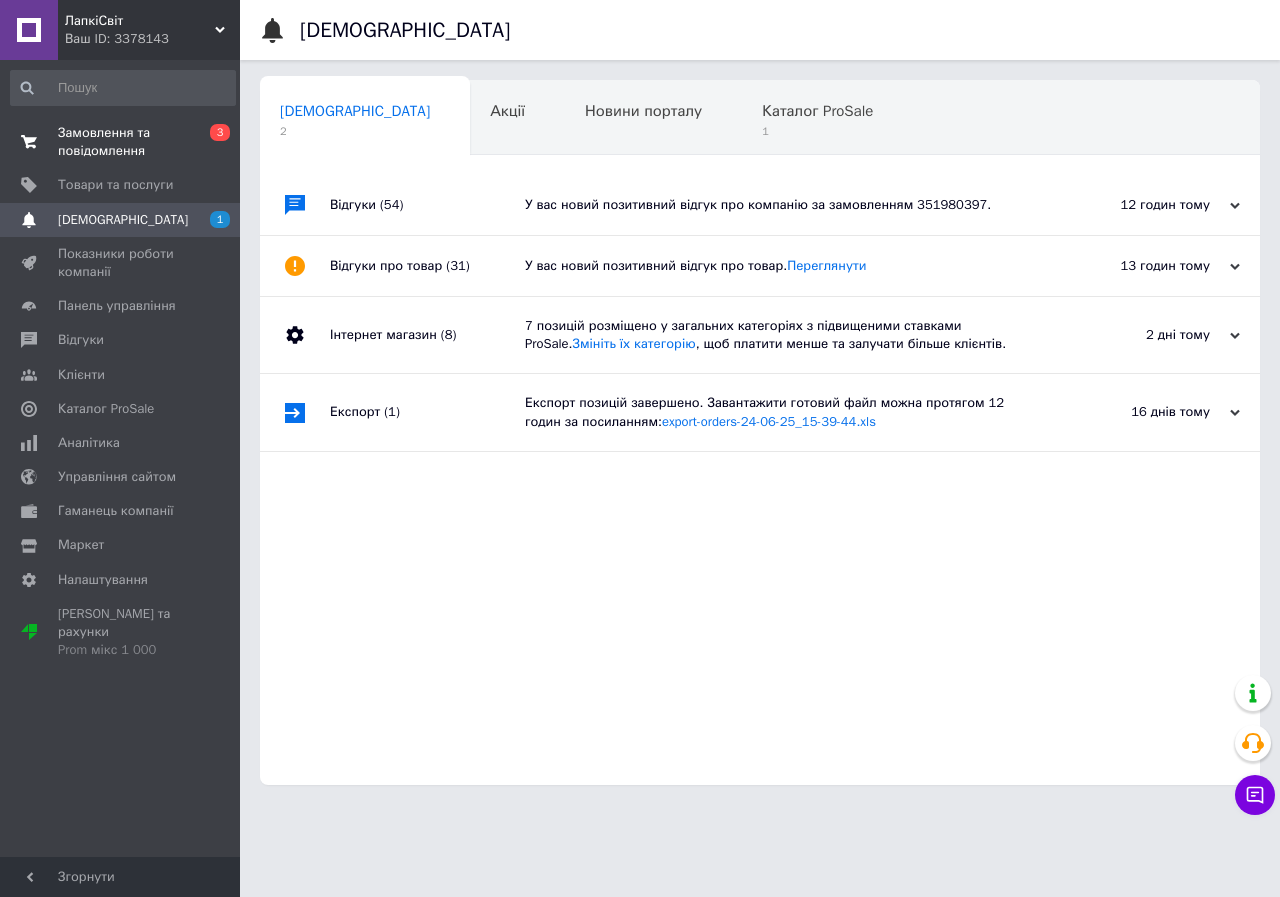 click on "Замовлення та повідомлення" at bounding box center (121, 142) 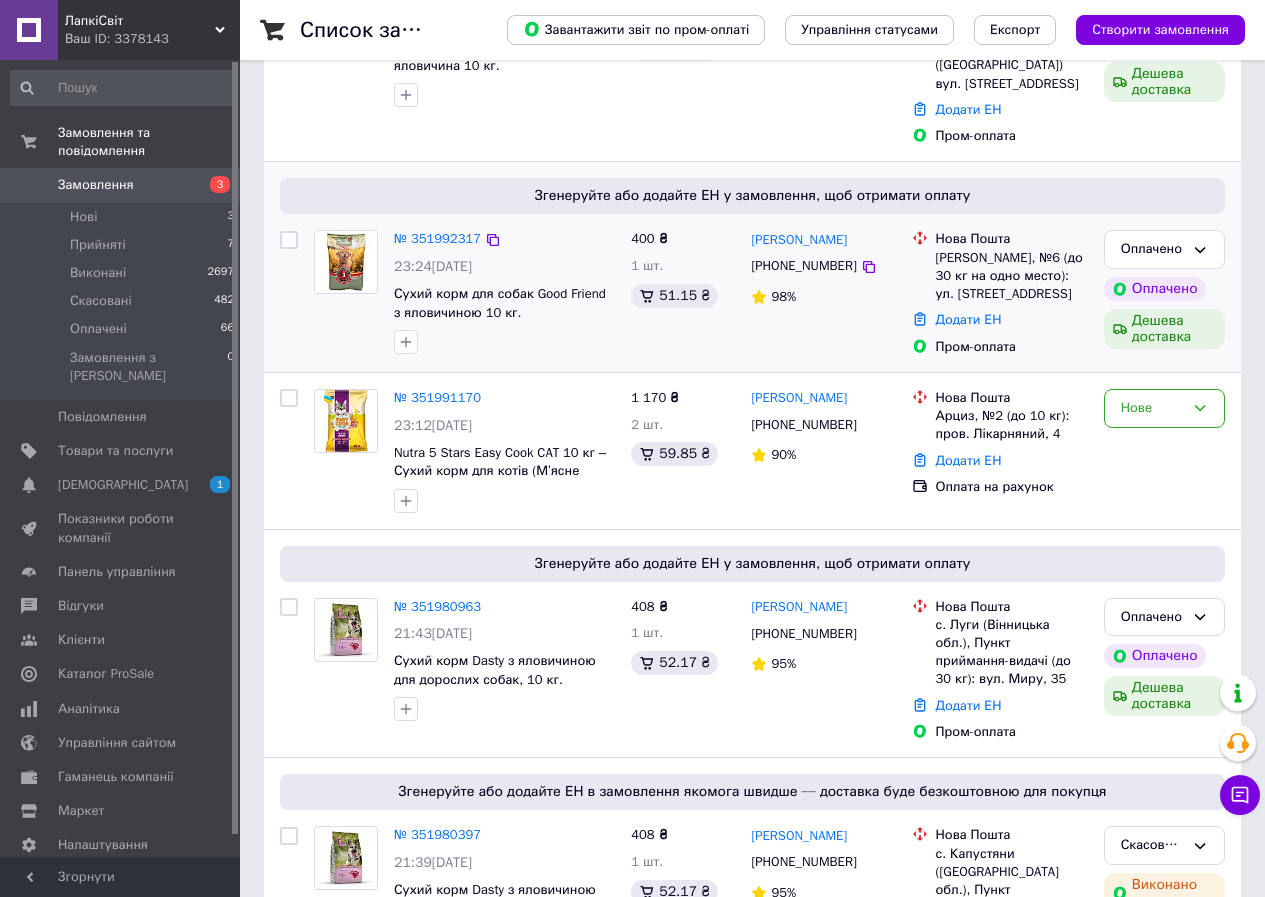 scroll, scrollTop: 400, scrollLeft: 0, axis: vertical 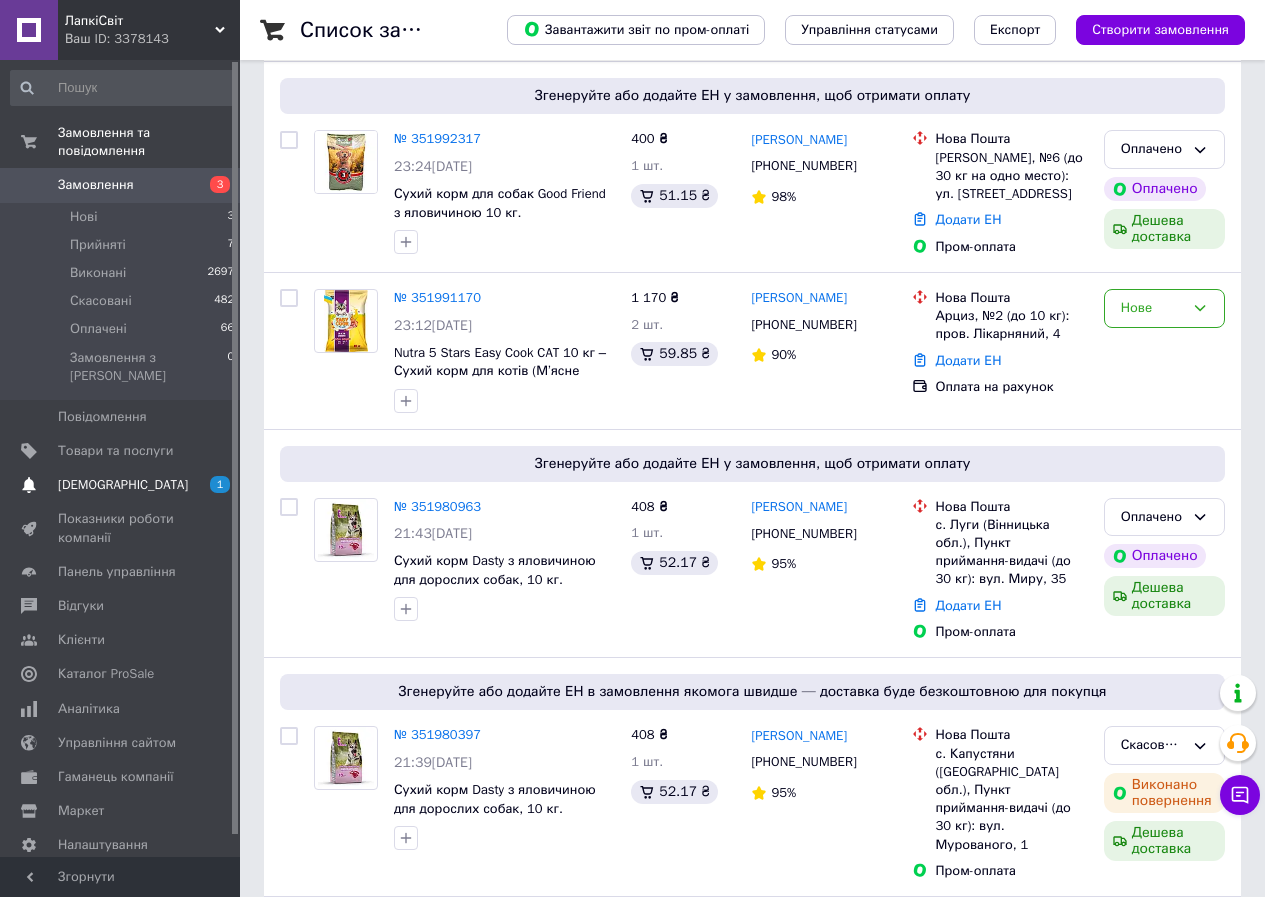 click on "Сповіщення 1" at bounding box center (123, 485) 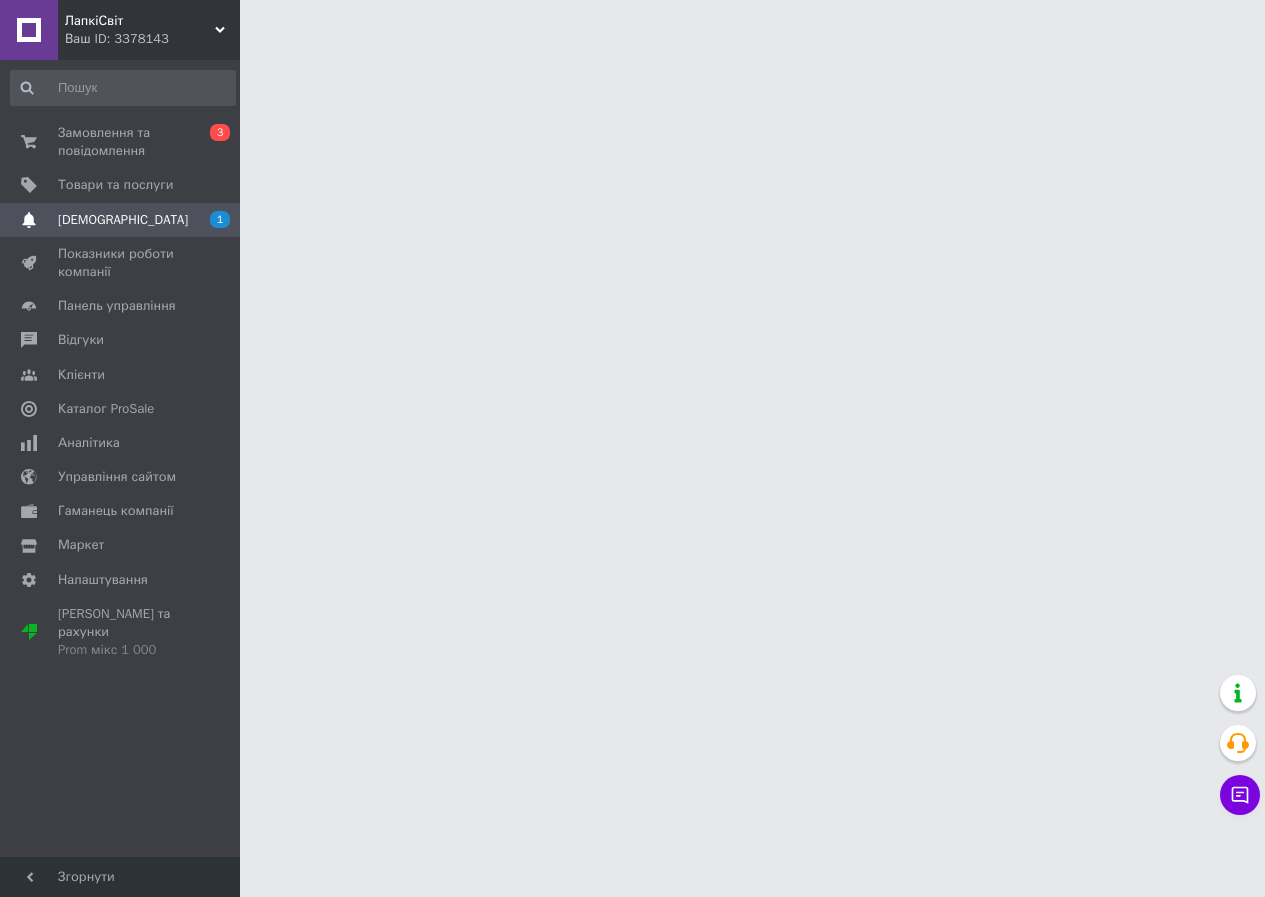 scroll, scrollTop: 0, scrollLeft: 0, axis: both 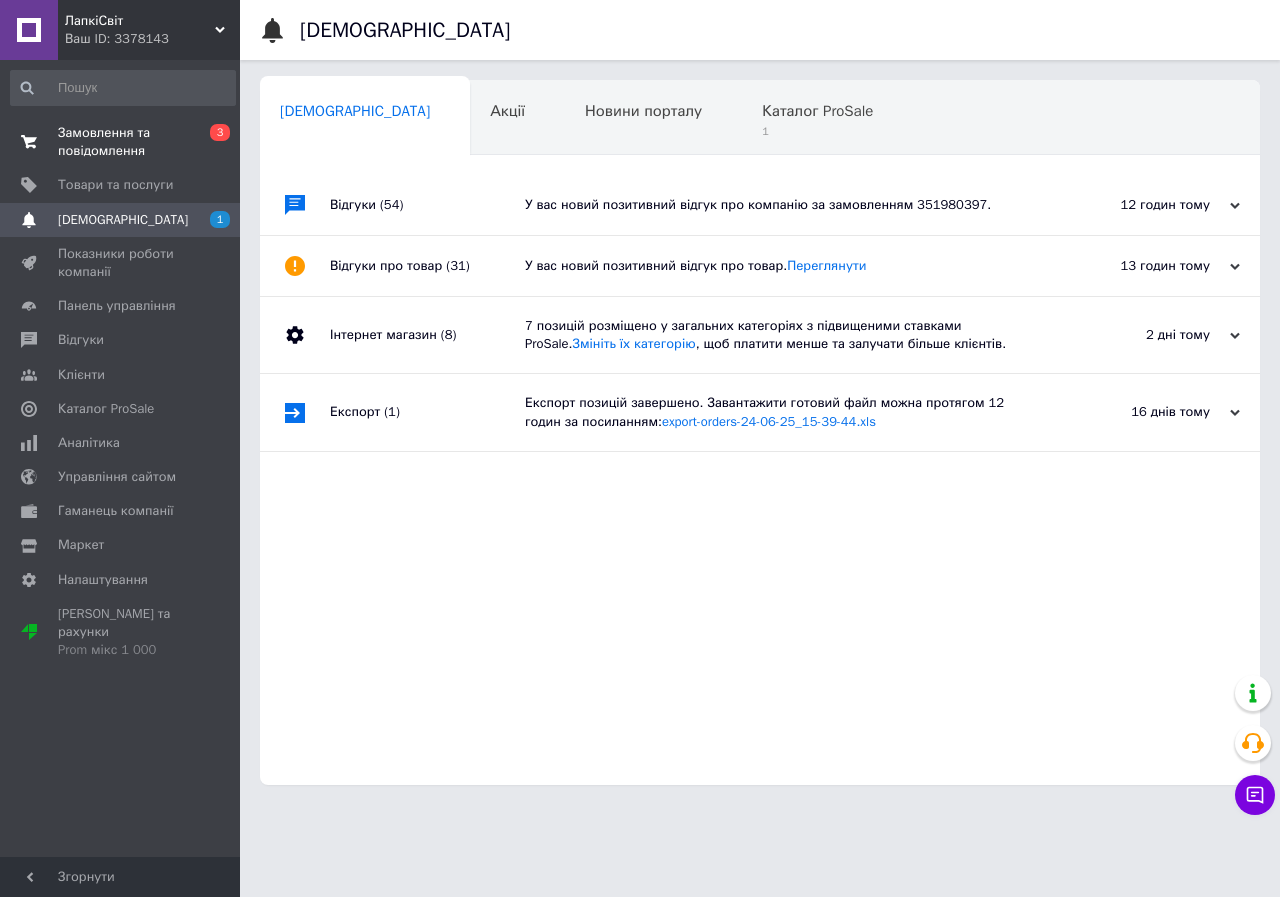 click on "Замовлення та повідомлення" at bounding box center (121, 142) 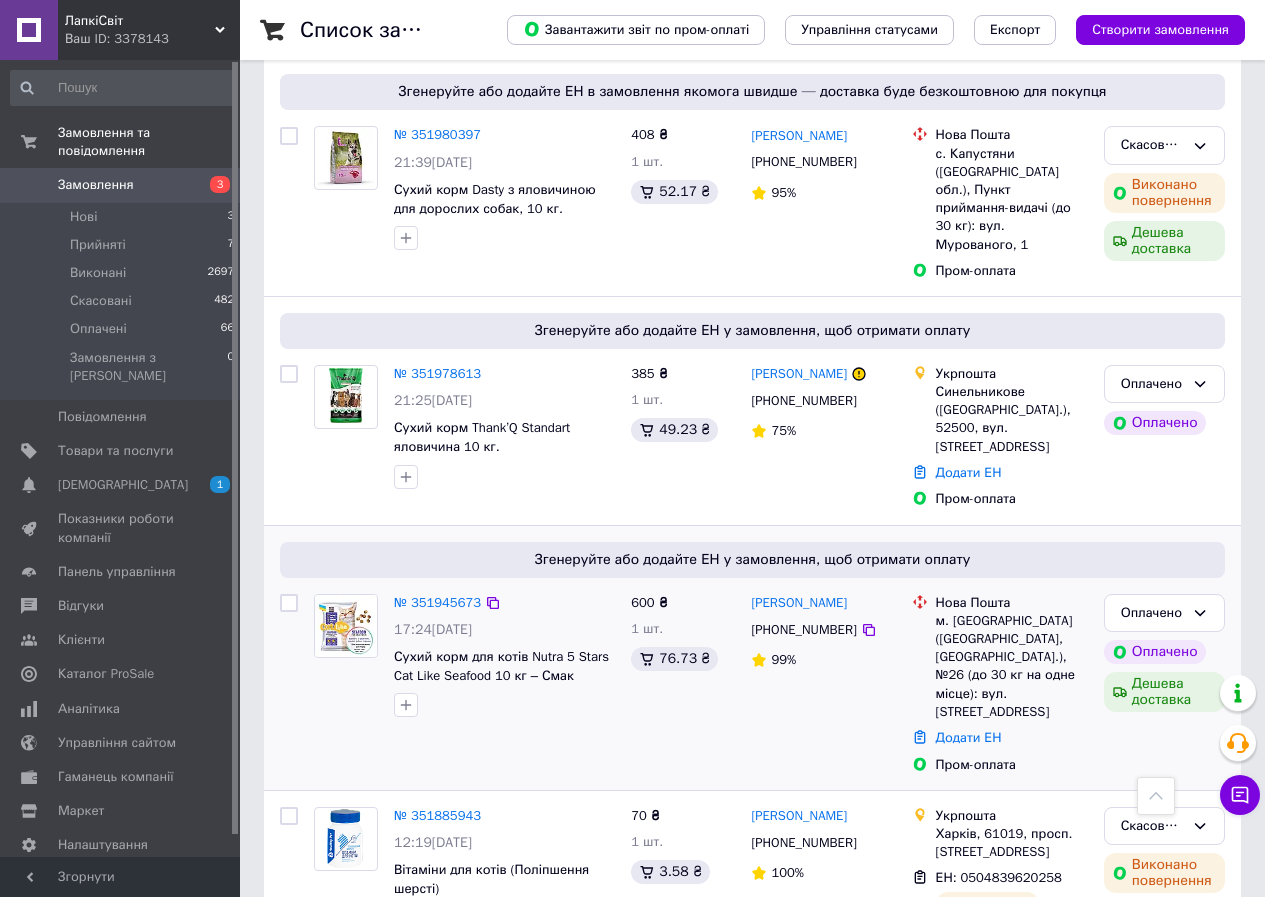 scroll, scrollTop: 1100, scrollLeft: 0, axis: vertical 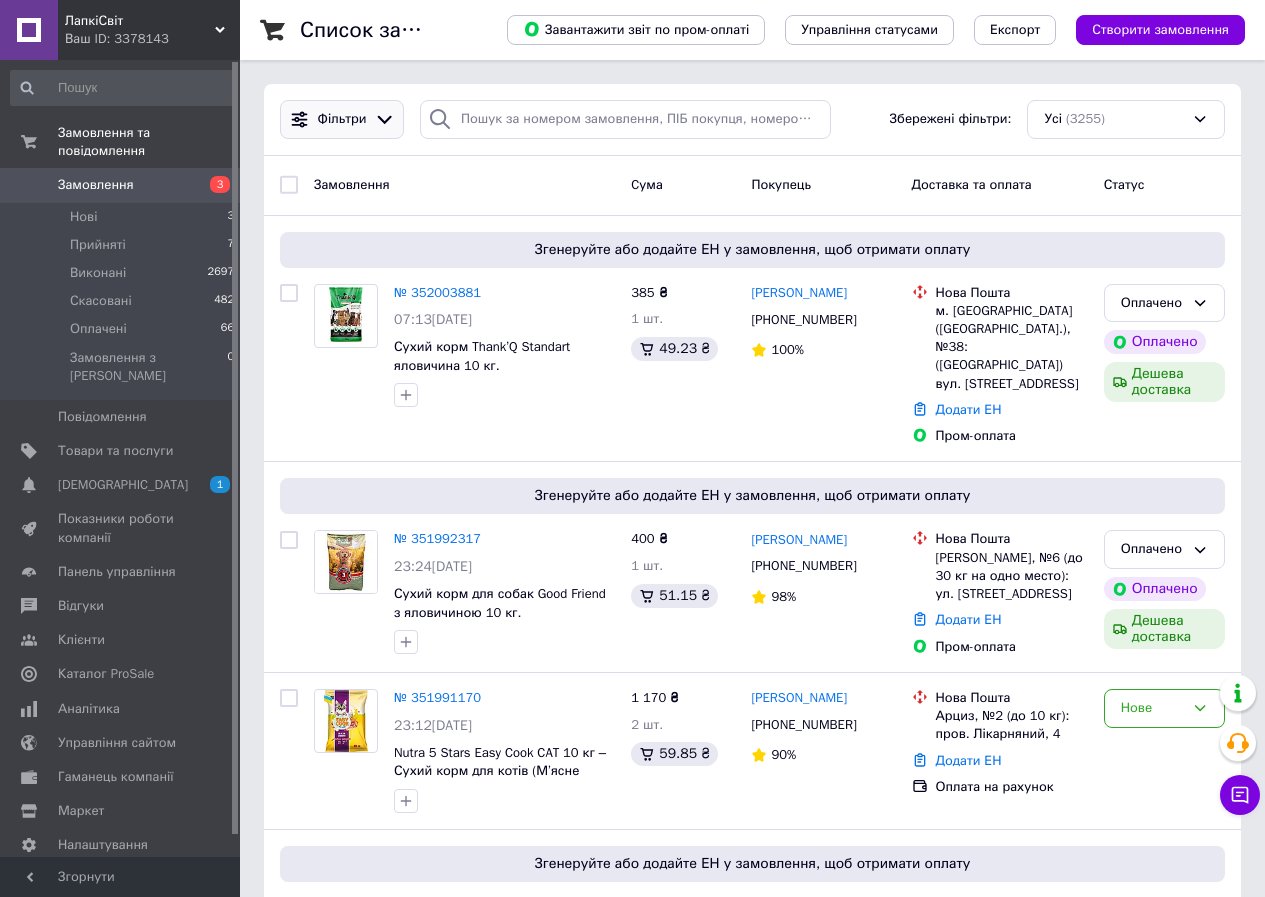 click on "Фільтри" at bounding box center (342, 119) 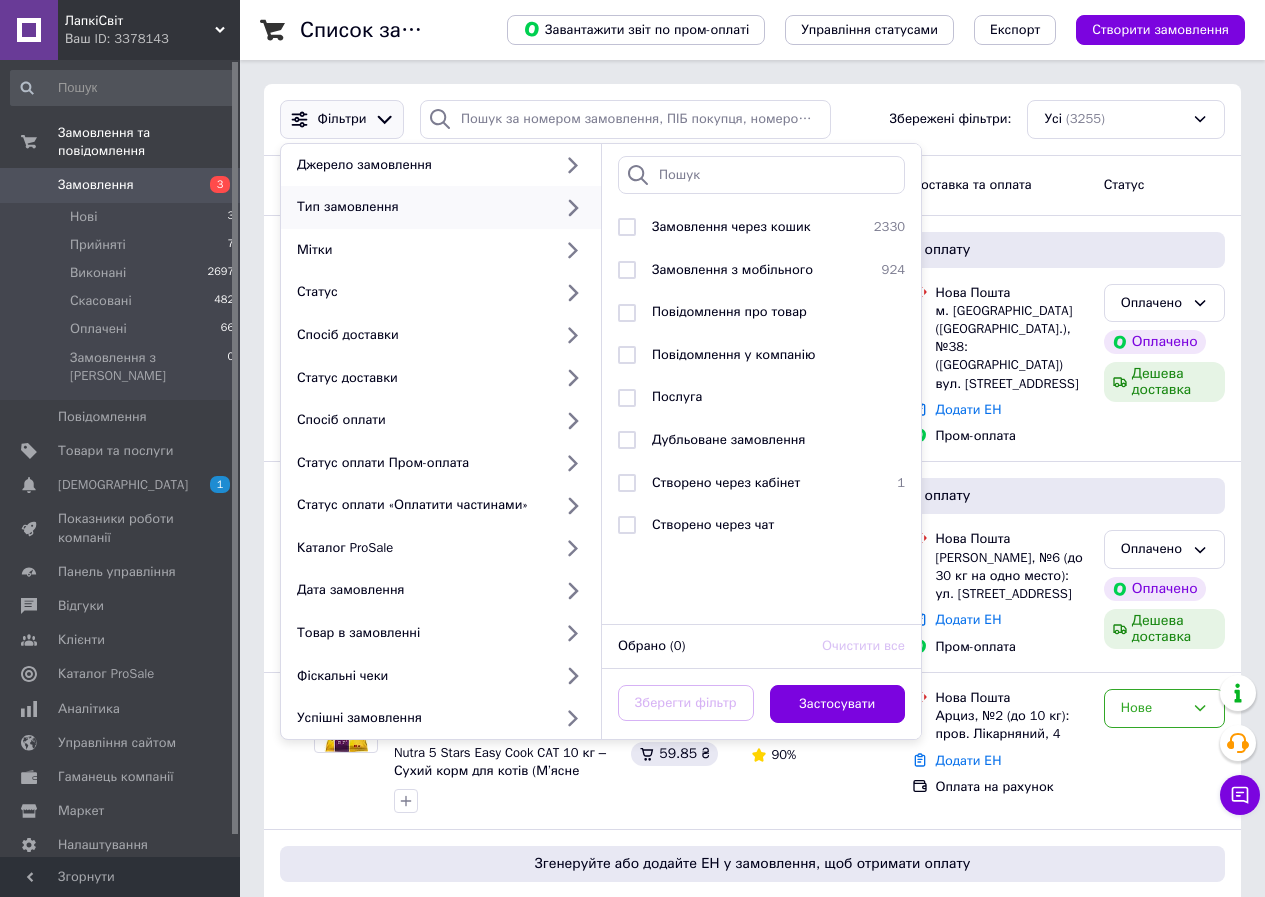click on "Тип замовлення" at bounding box center (441, 207) 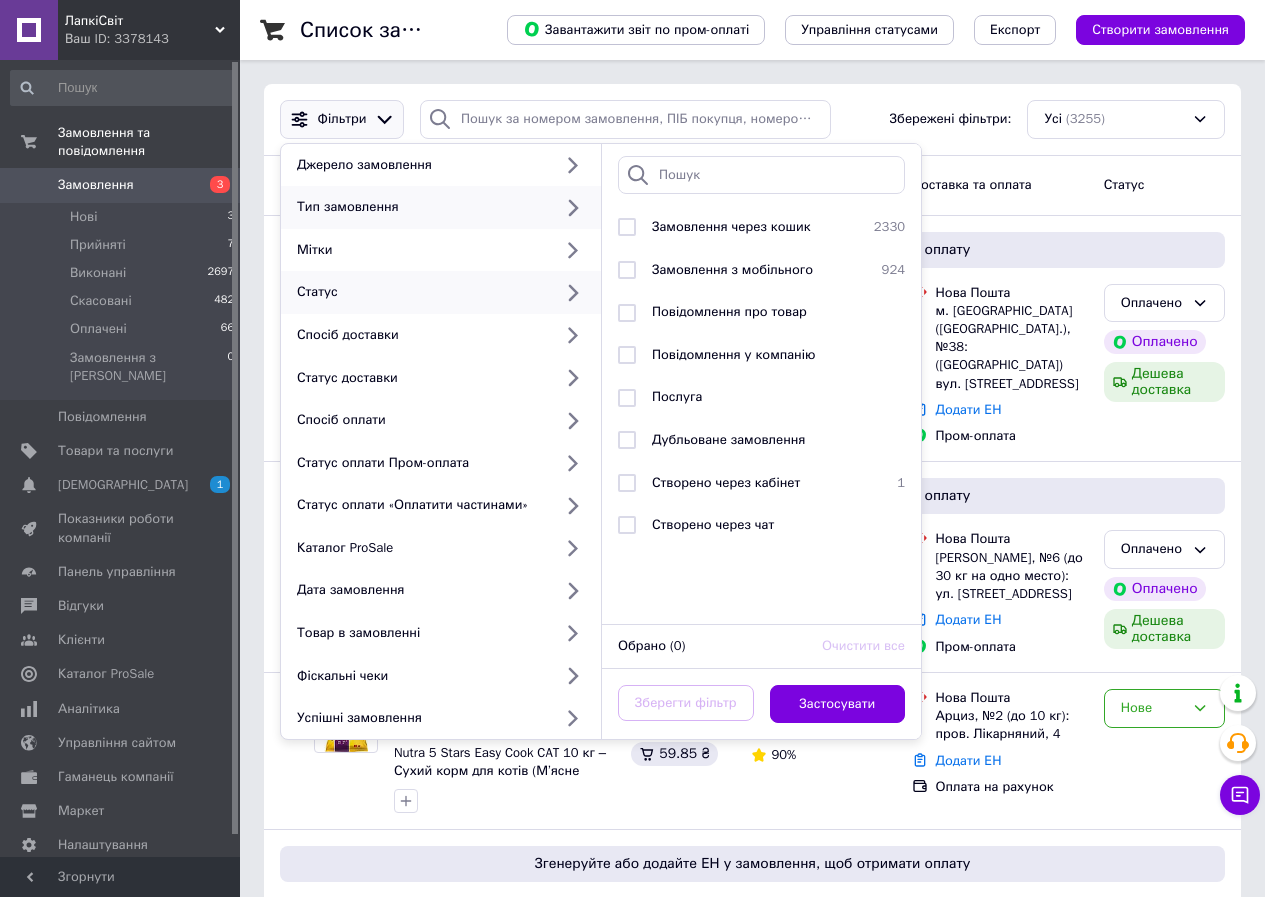 click on "Статус" at bounding box center [420, 292] 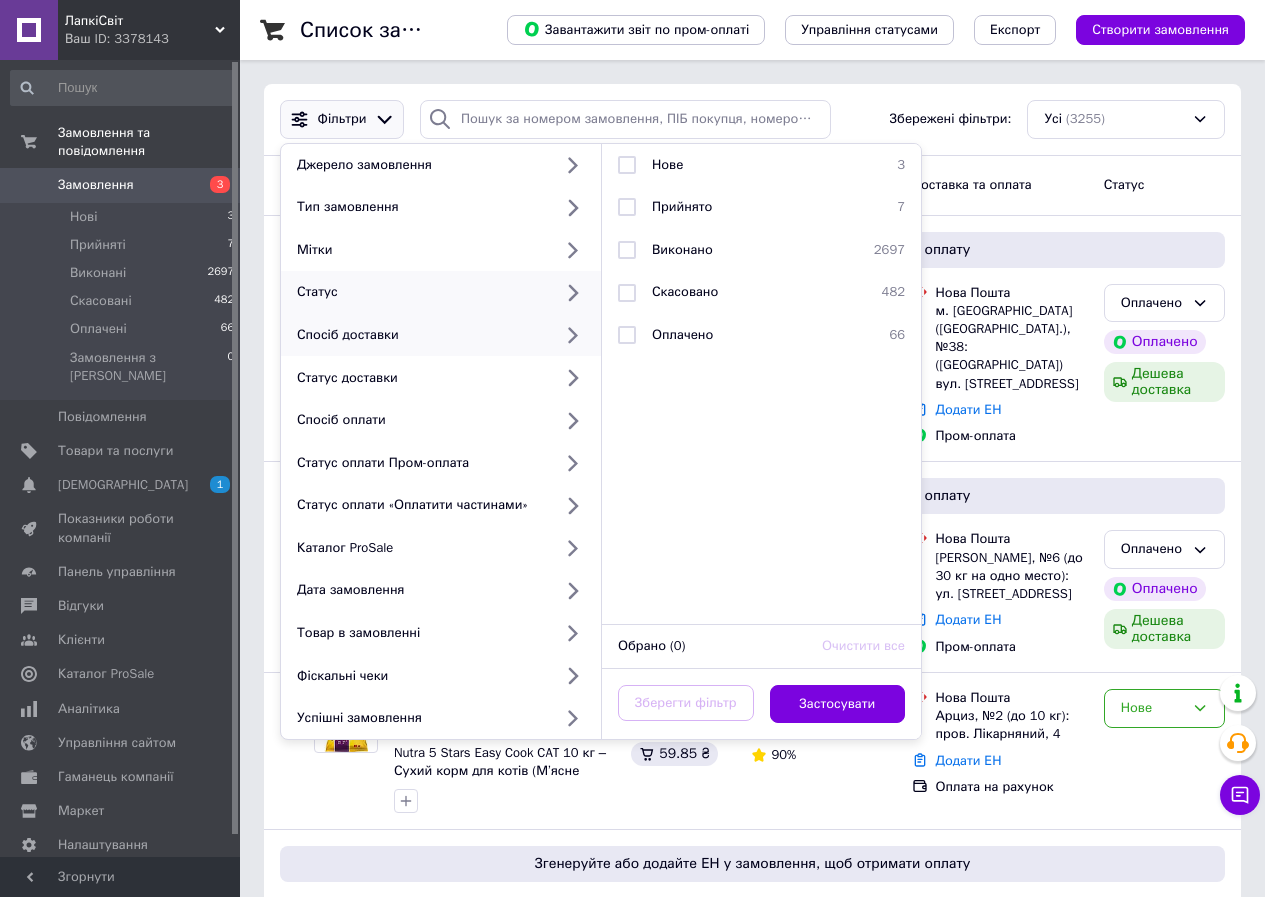 click 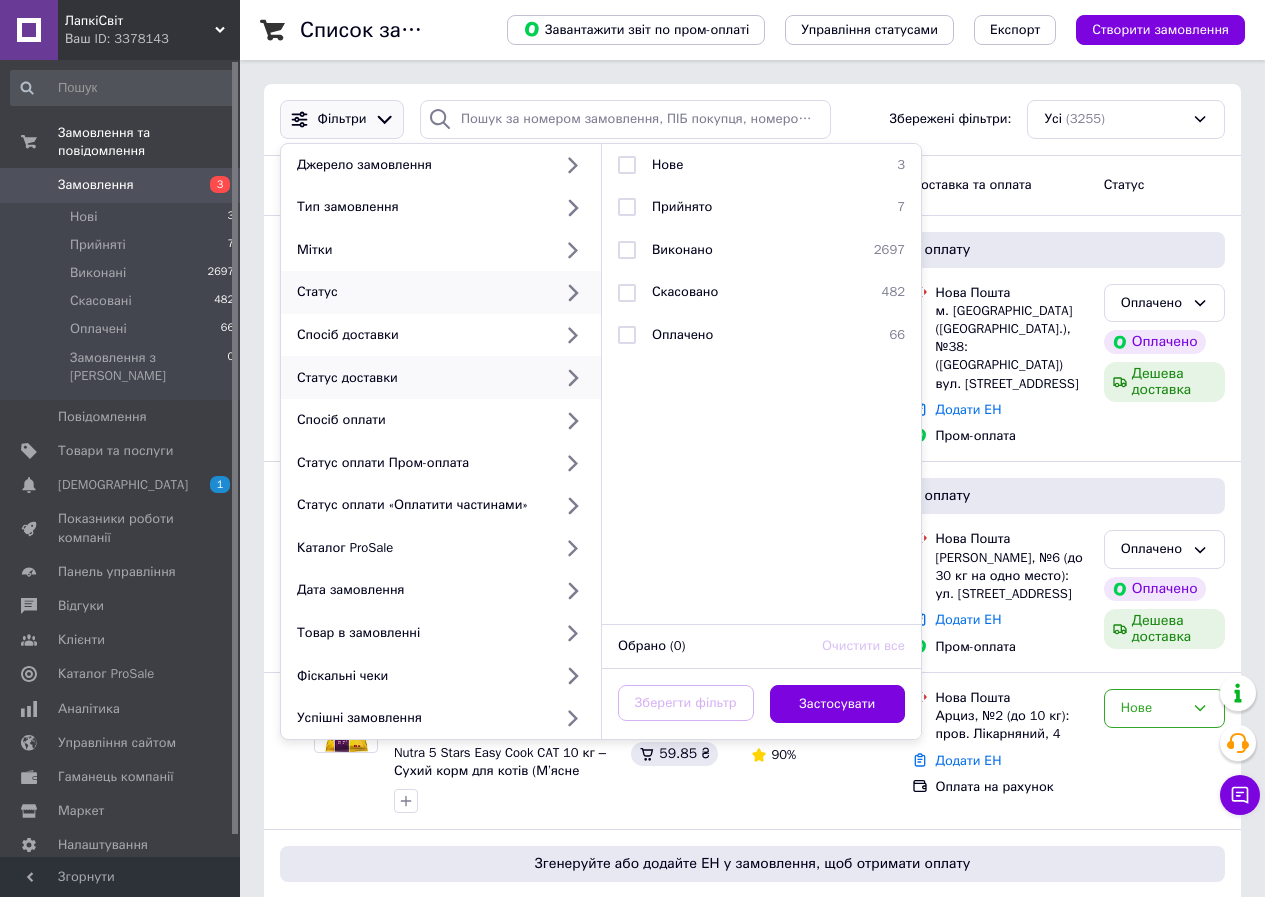 click 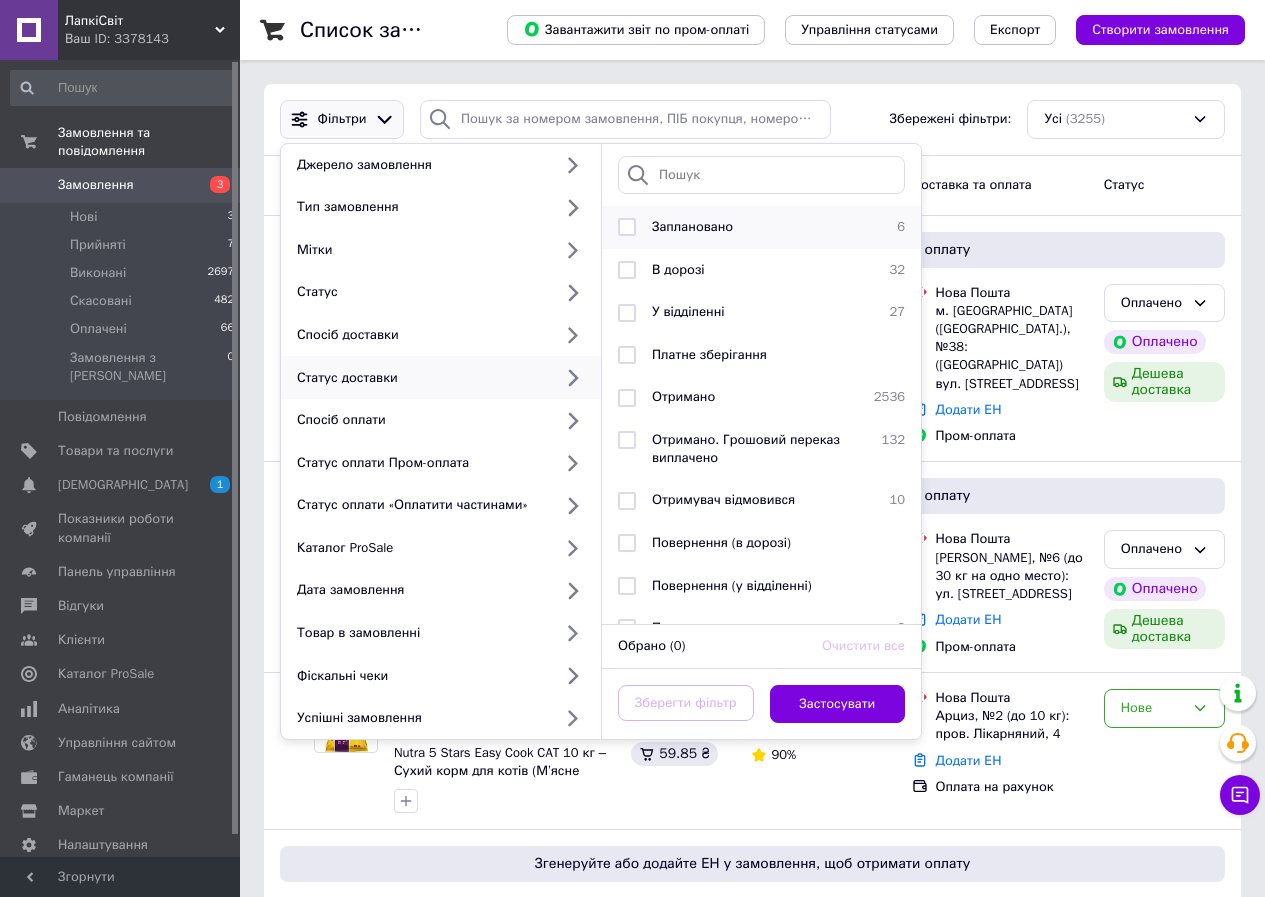 click on "Заплановано" at bounding box center (692, 226) 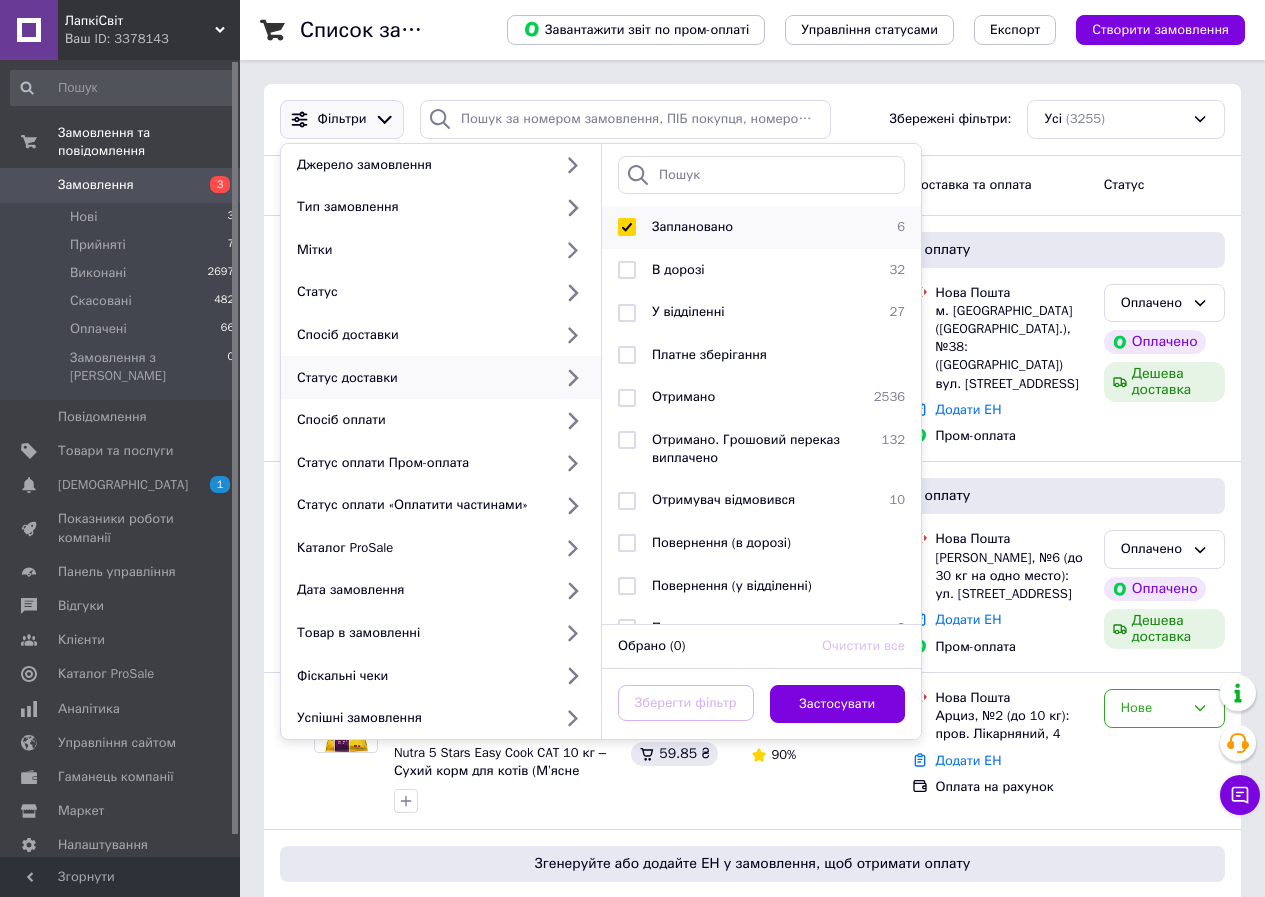 checkbox on "true" 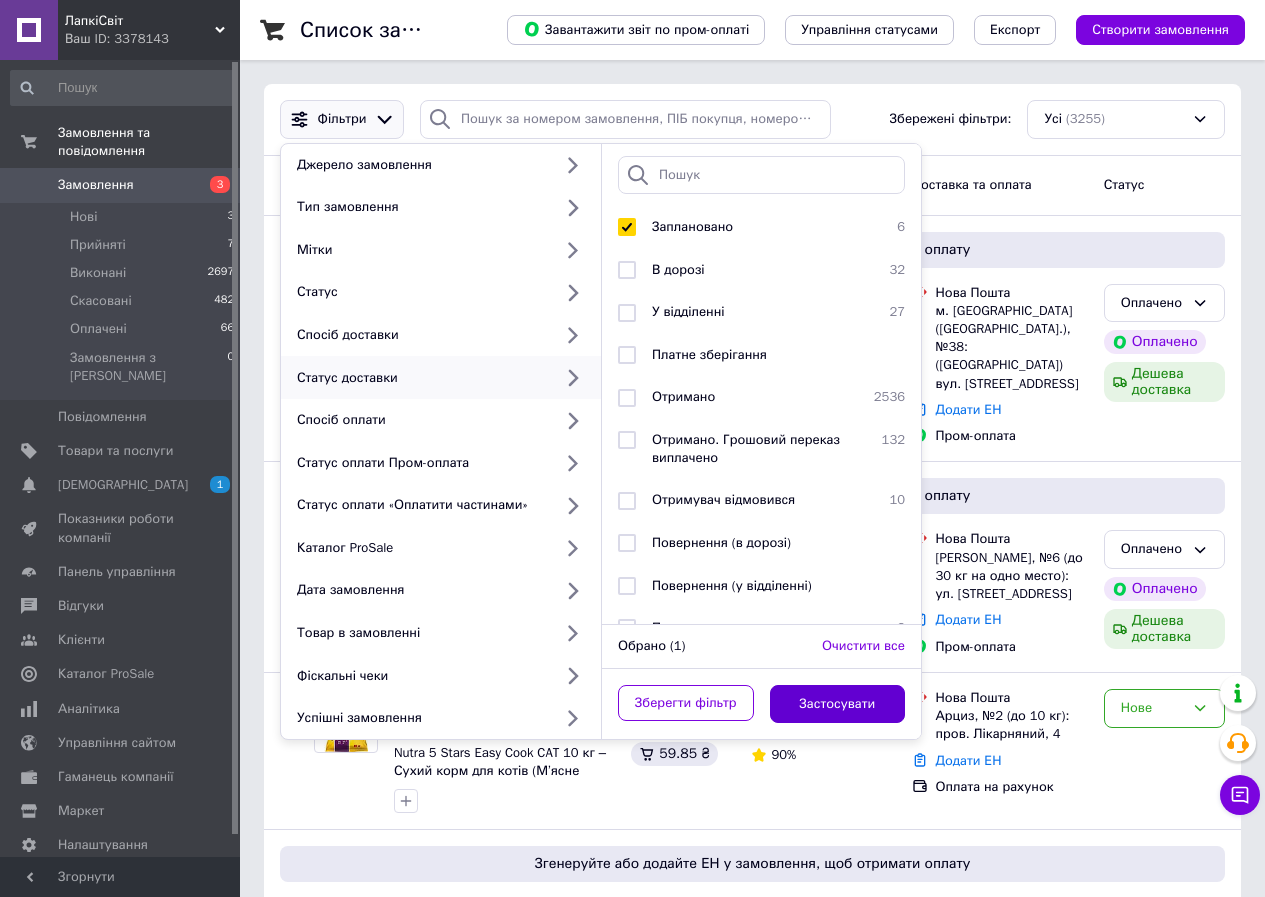 click on "Застосувати" at bounding box center (838, 704) 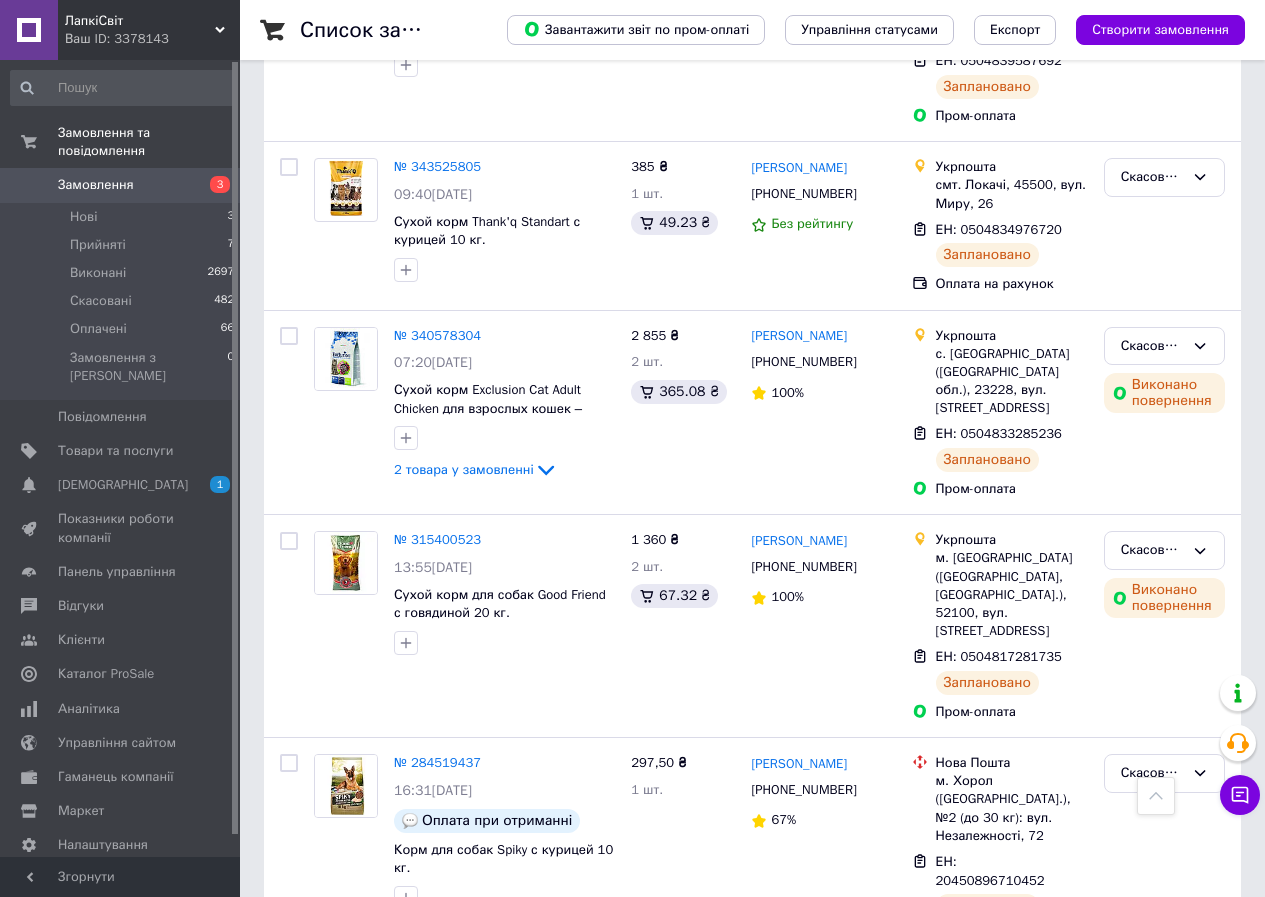 scroll, scrollTop: 0, scrollLeft: 0, axis: both 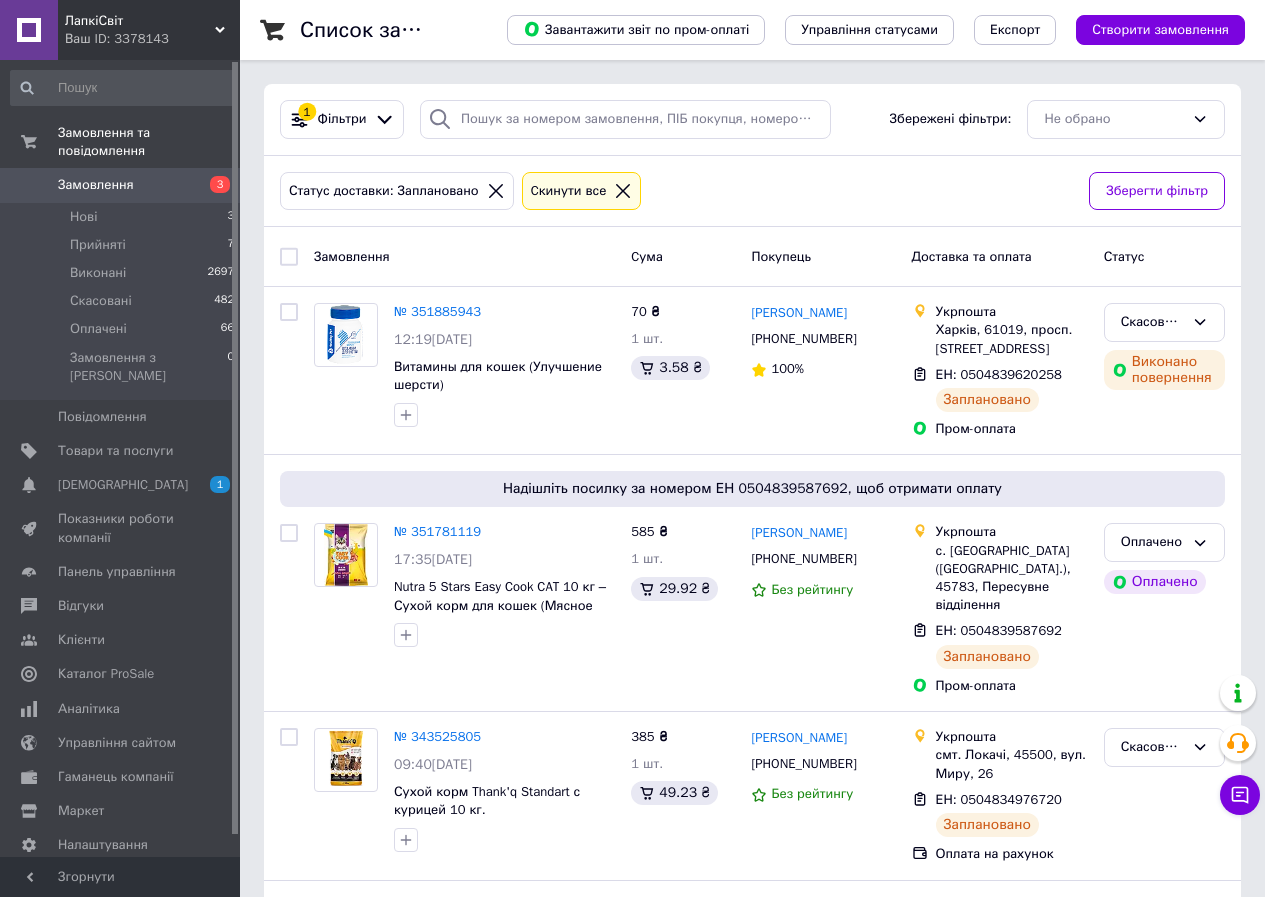 click on "Замовлення" at bounding box center (121, 185) 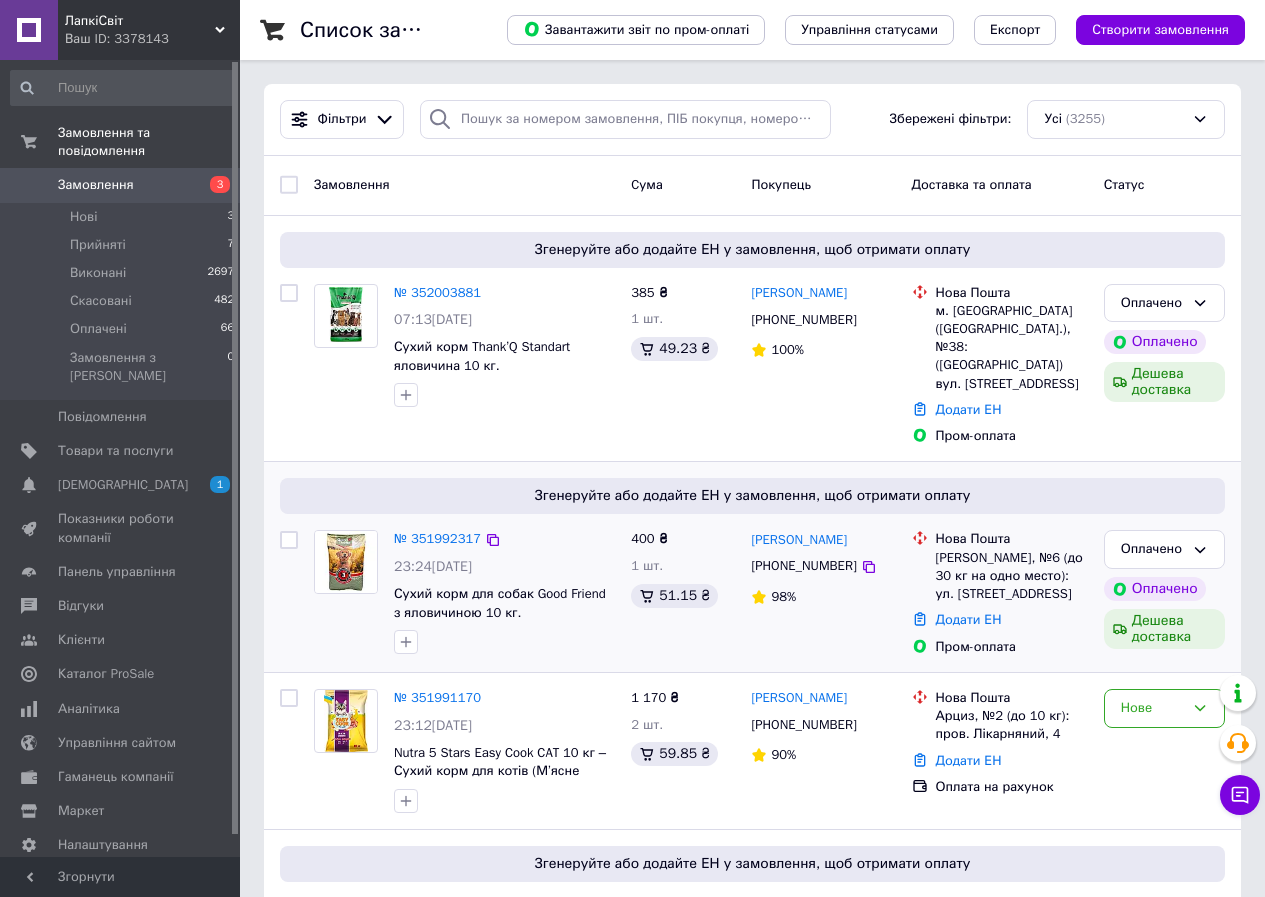 scroll, scrollTop: 400, scrollLeft: 0, axis: vertical 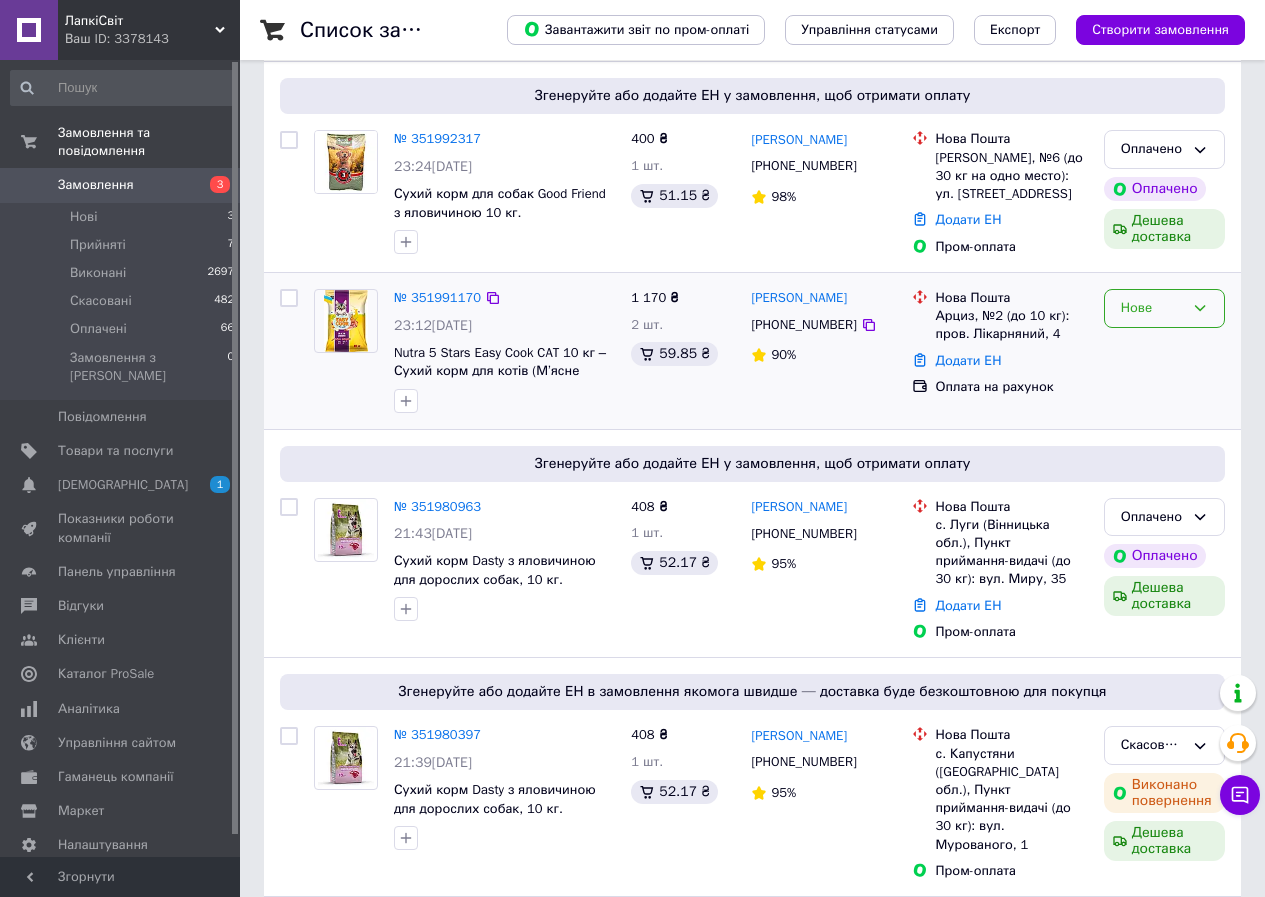click on "Нове" at bounding box center (1152, 308) 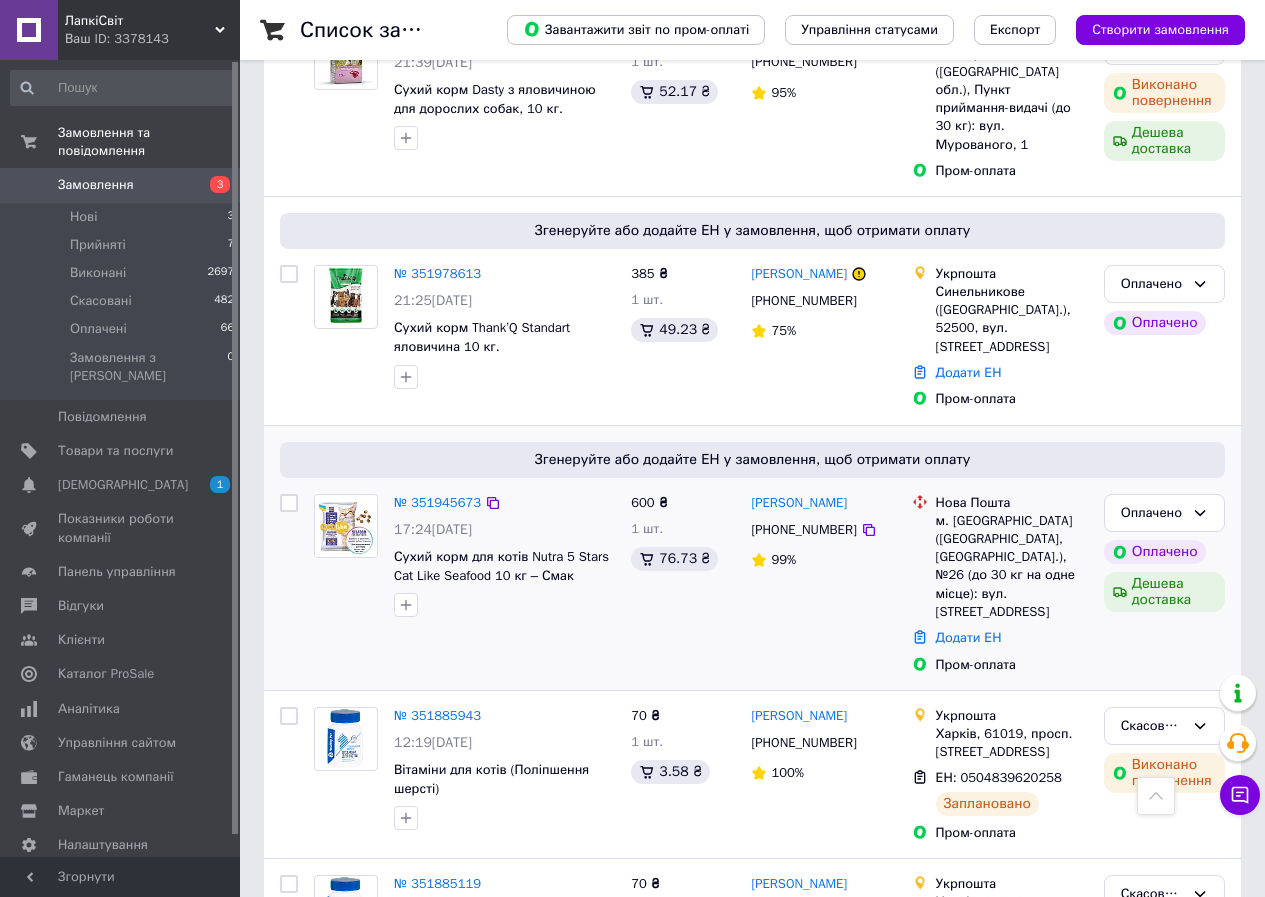 scroll, scrollTop: 1200, scrollLeft: 0, axis: vertical 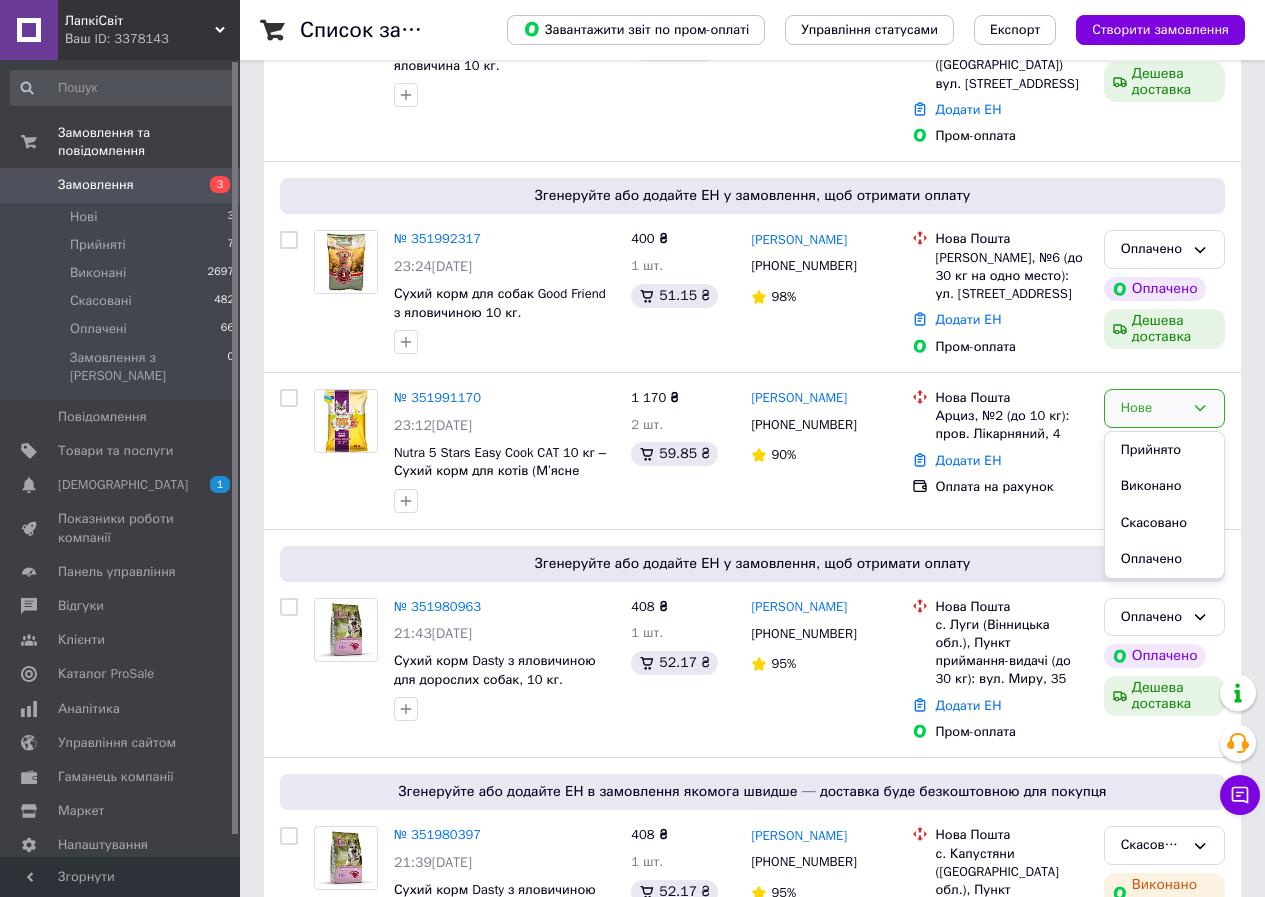click on "Список замовлень   Завантажити звіт по пром-оплаті Управління статусами Експорт Створити замовлення Фільтри Збережені фільтри: Усі (3255) Замовлення Cума Покупець Доставка та оплата Статус Згенеруйте або додайте ЕН у замовлення, щоб отримати оплату № 352003881 07:13, 10.07.2025 Сухий корм Thank’Q Standart яловичина 10 кг. 385 ₴ 1 шт. 49.23 ₴ Татьяна Завадська +380935446309 100% Нова Пошта м. Миколаїв (Миколаївська обл.), №38: (Варварівка) вул. Клубна, 106/2 (Миколаїв) Додати ЕН Пром-оплата Оплачено Оплачено Дешева доставка Згенеруйте або додайте ЕН у замовлення, щоб отримати оплату № 351992317 400 ₴" at bounding box center (752, 11187) 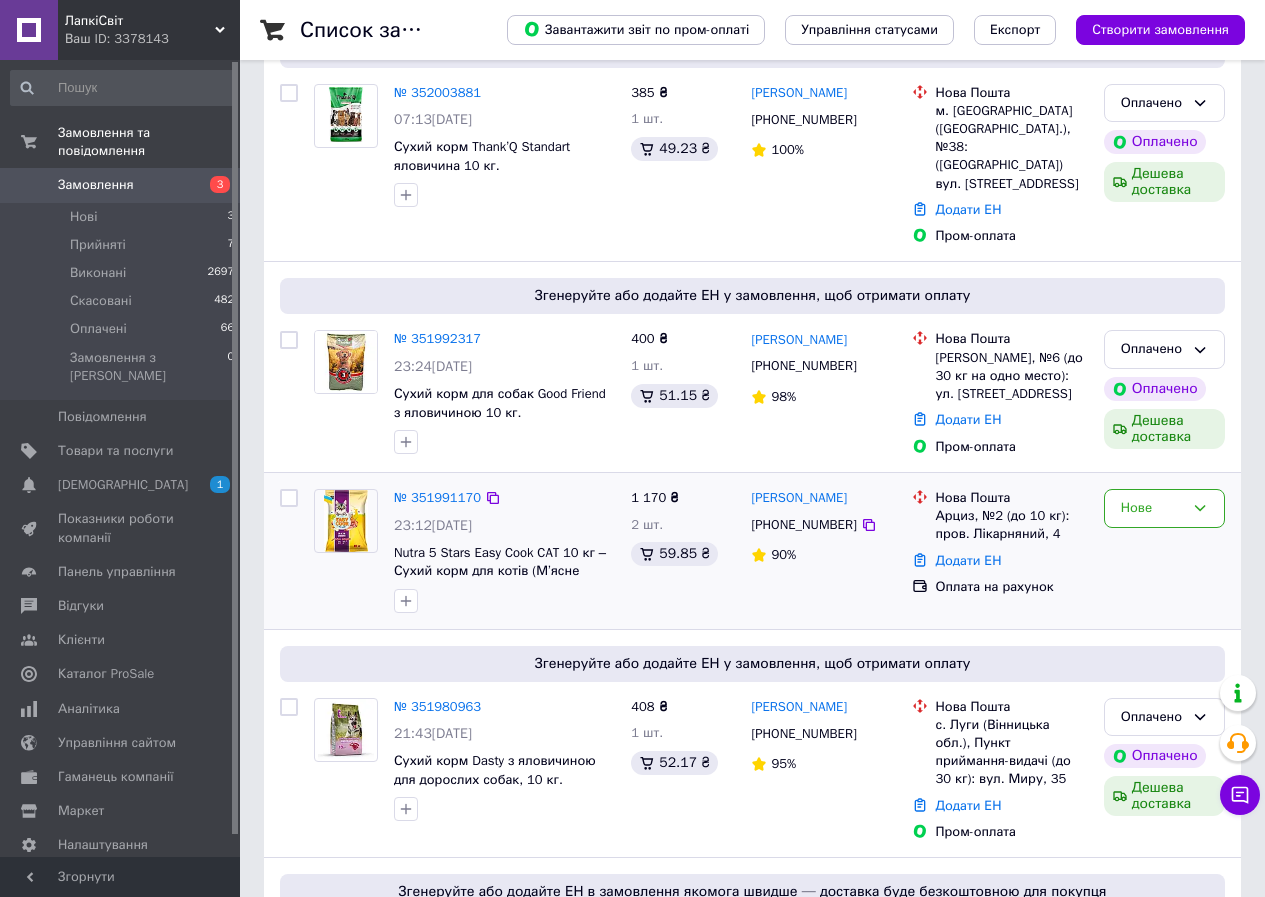 scroll, scrollTop: 0, scrollLeft: 0, axis: both 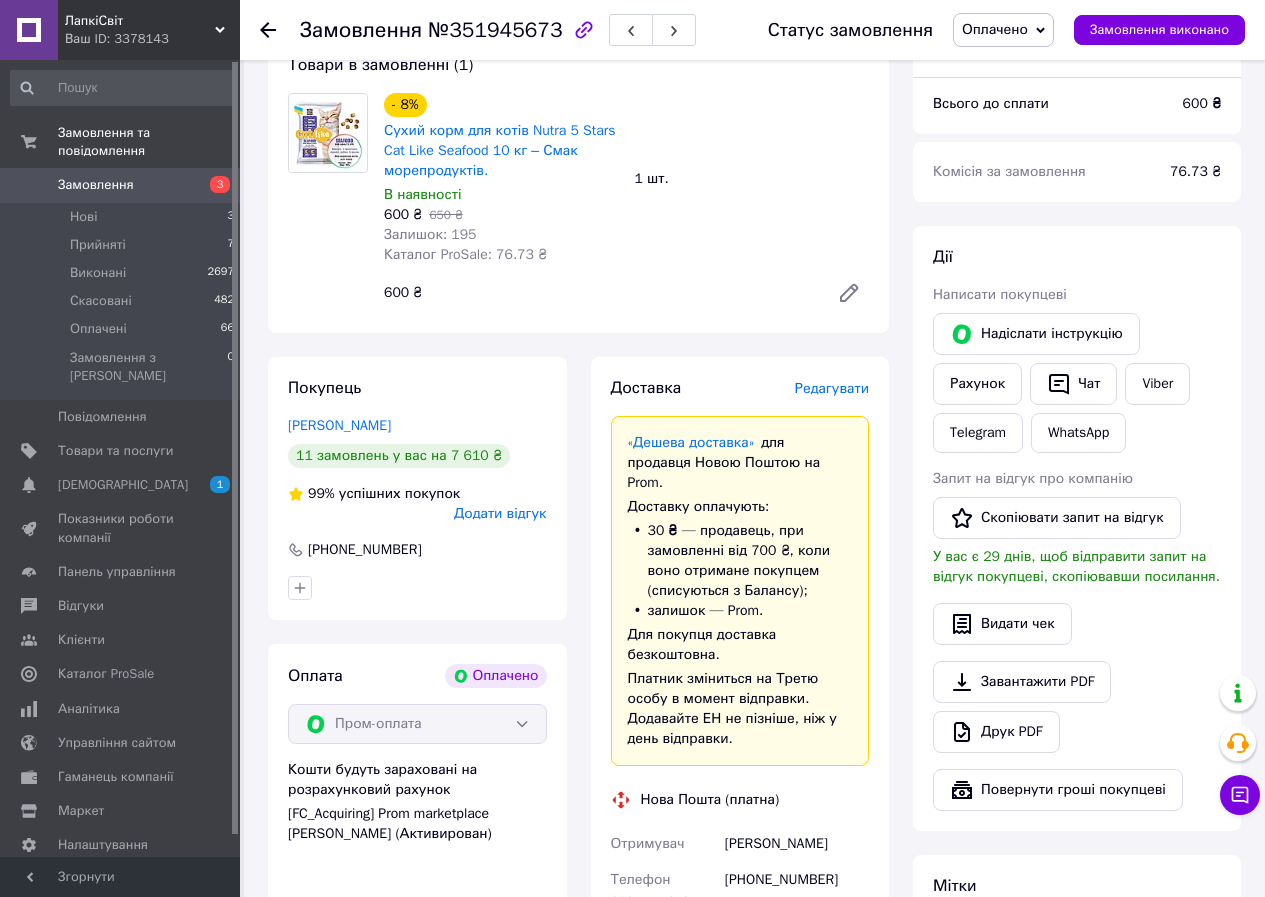 click on "Редагувати" at bounding box center (832, 388) 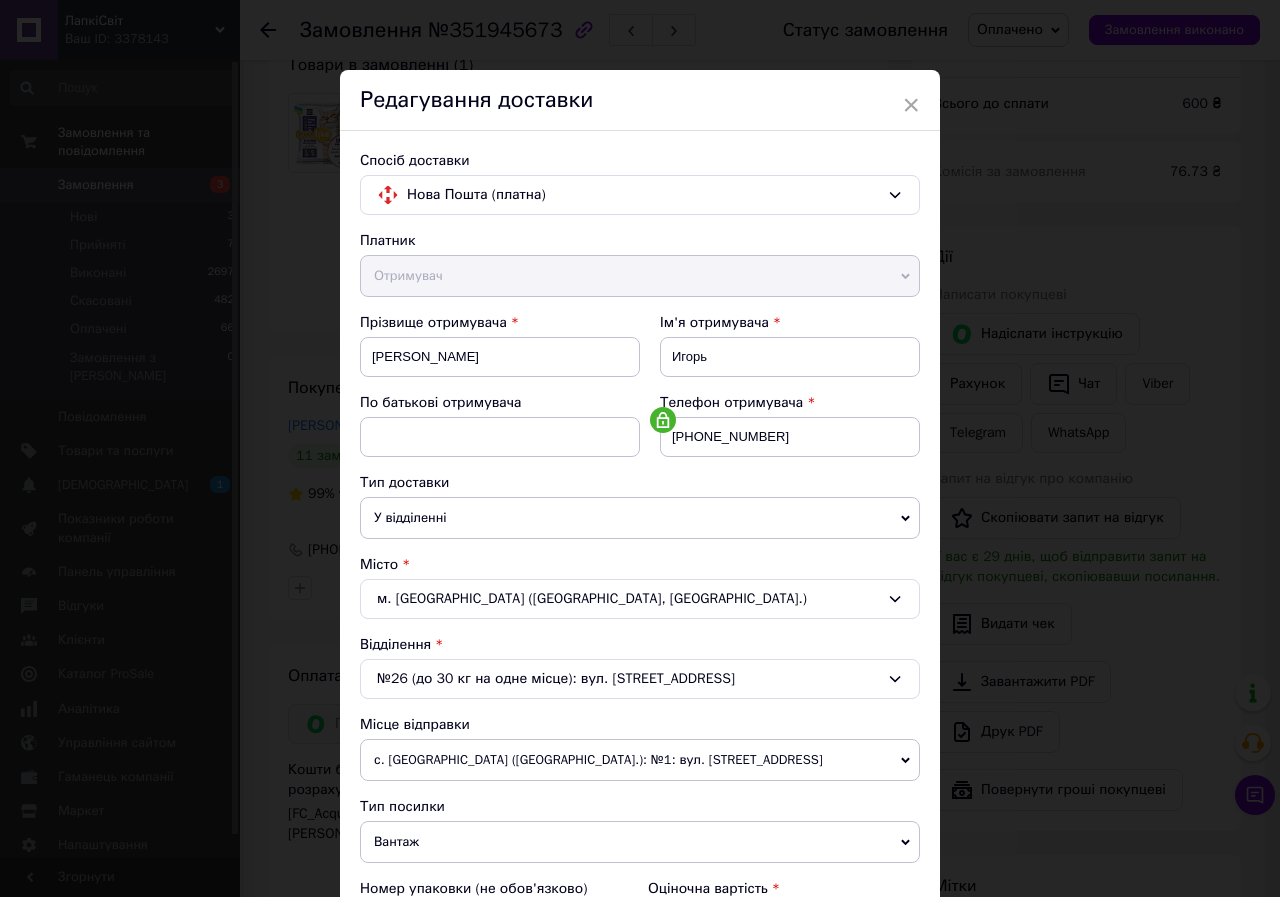 scroll, scrollTop: 431, scrollLeft: 0, axis: vertical 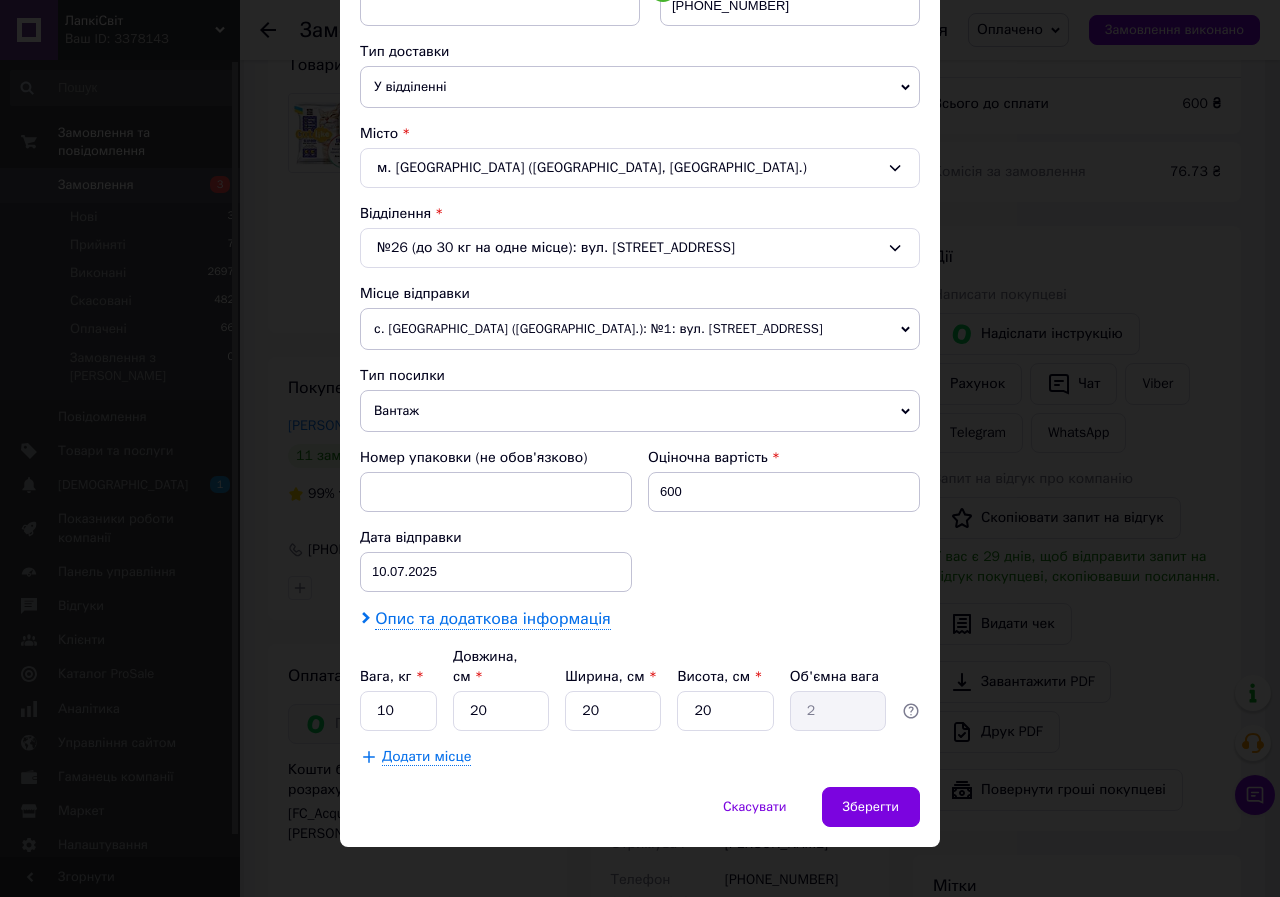 click on "Опис та додаткова інформація" at bounding box center (492, 619) 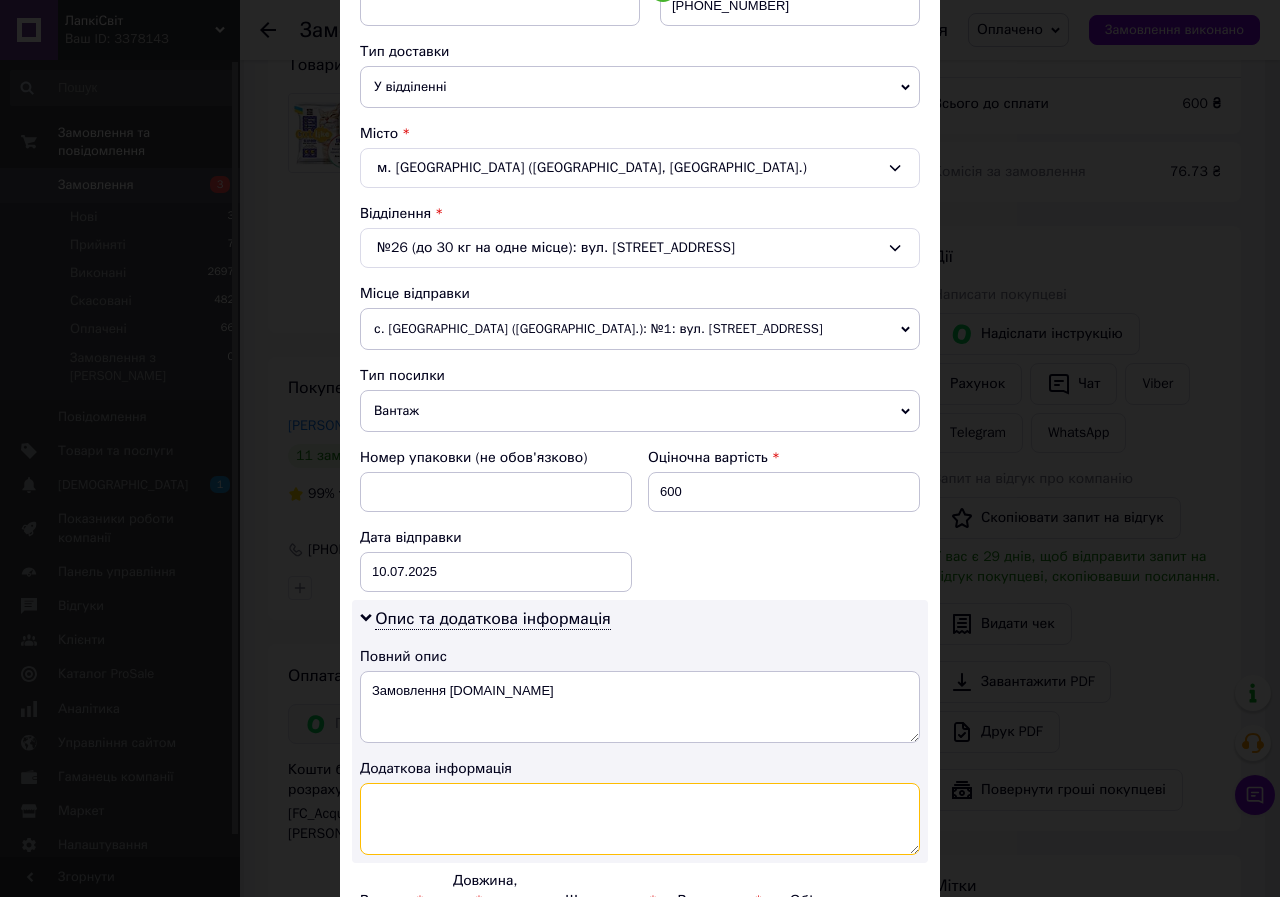 click at bounding box center (640, 819) 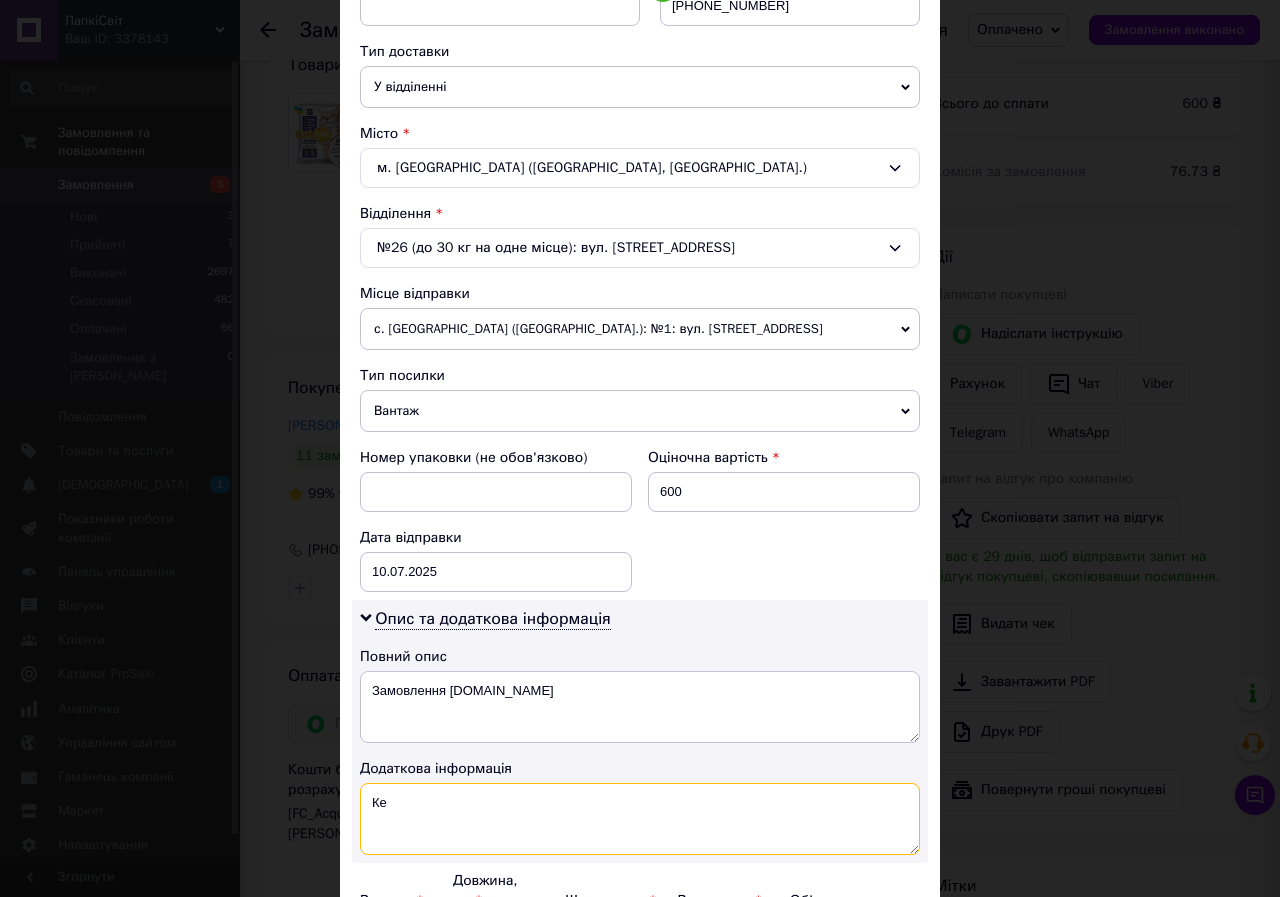 type on "К" 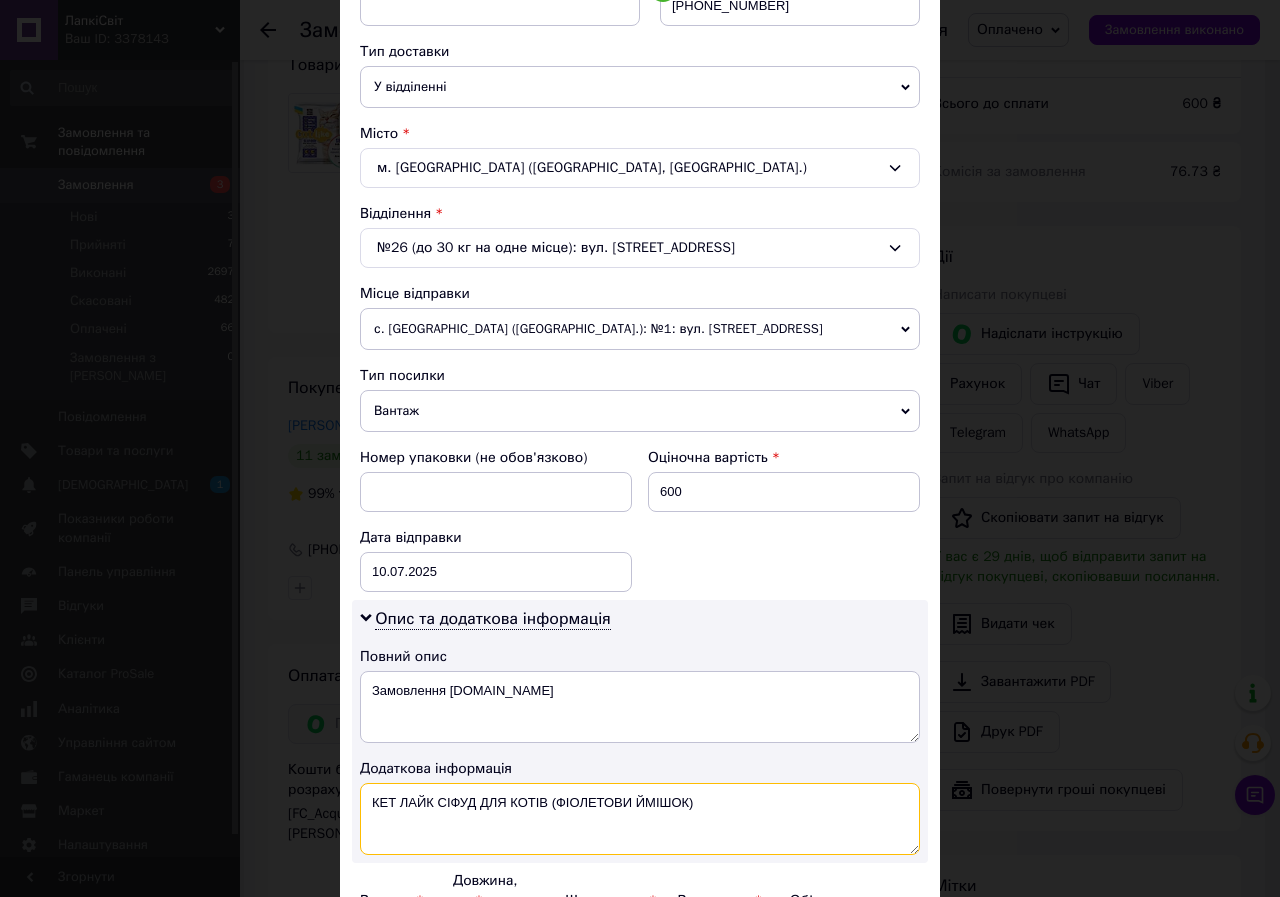 click on "КЕТ ЛАЙК СІФУД ДЛЯ КОТІВ (ФІОЛЕТОВИ ЙМІШОК)" at bounding box center (640, 819) 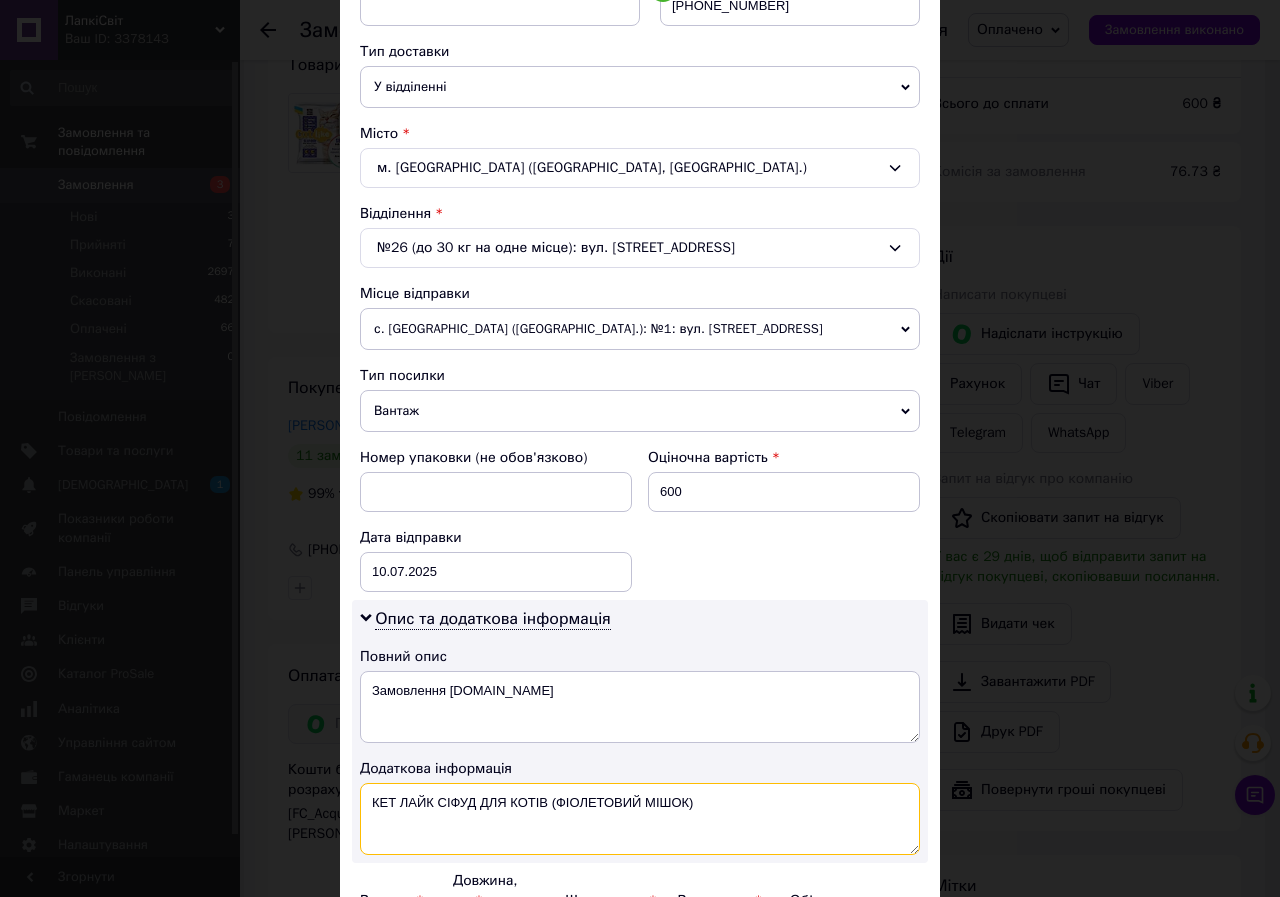 click on "КЕТ ЛАЙК СІФУД ДЛЯ КОТІВ (ФІОЛЕТОВИЙ МІШОК)" at bounding box center (640, 819) 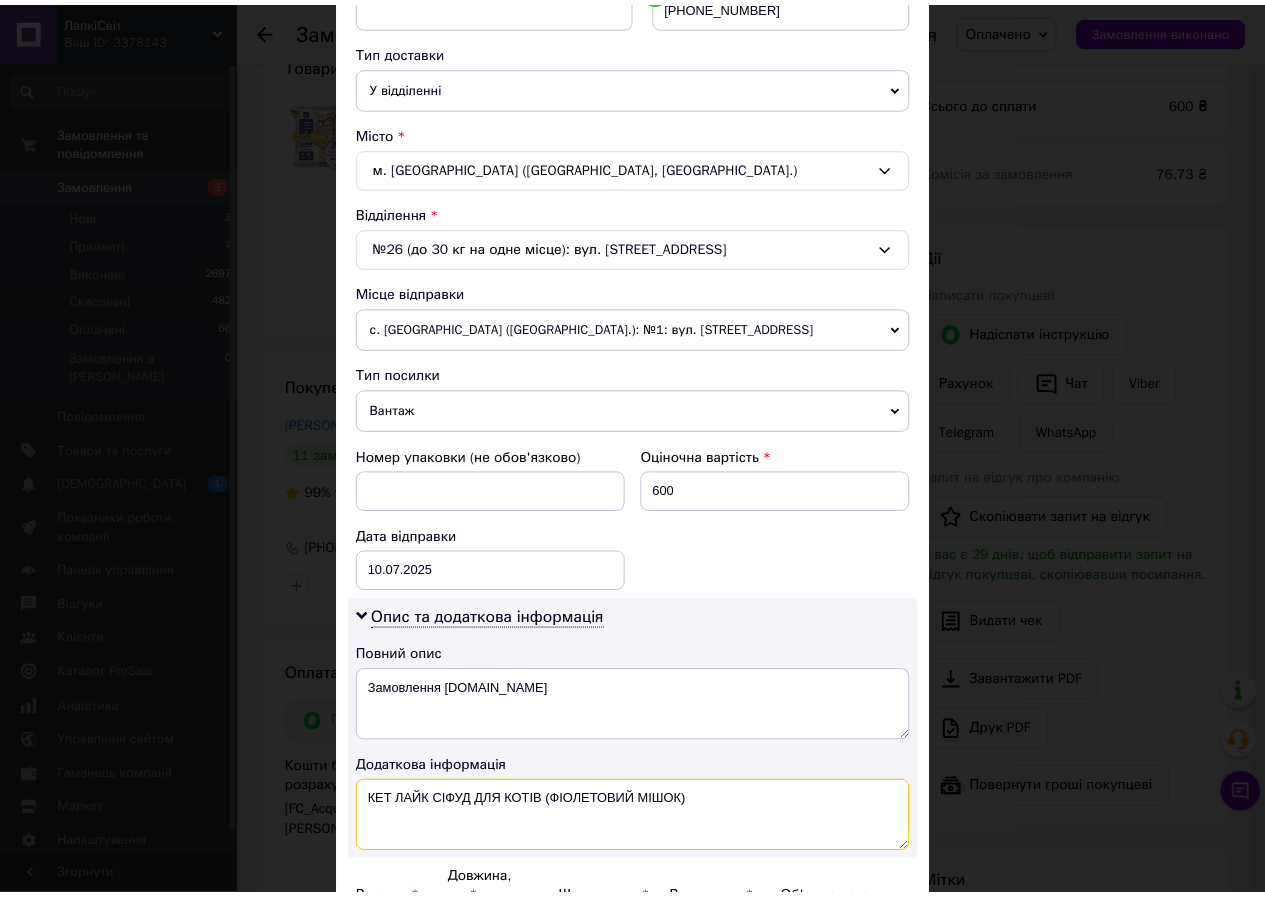 scroll, scrollTop: 631, scrollLeft: 0, axis: vertical 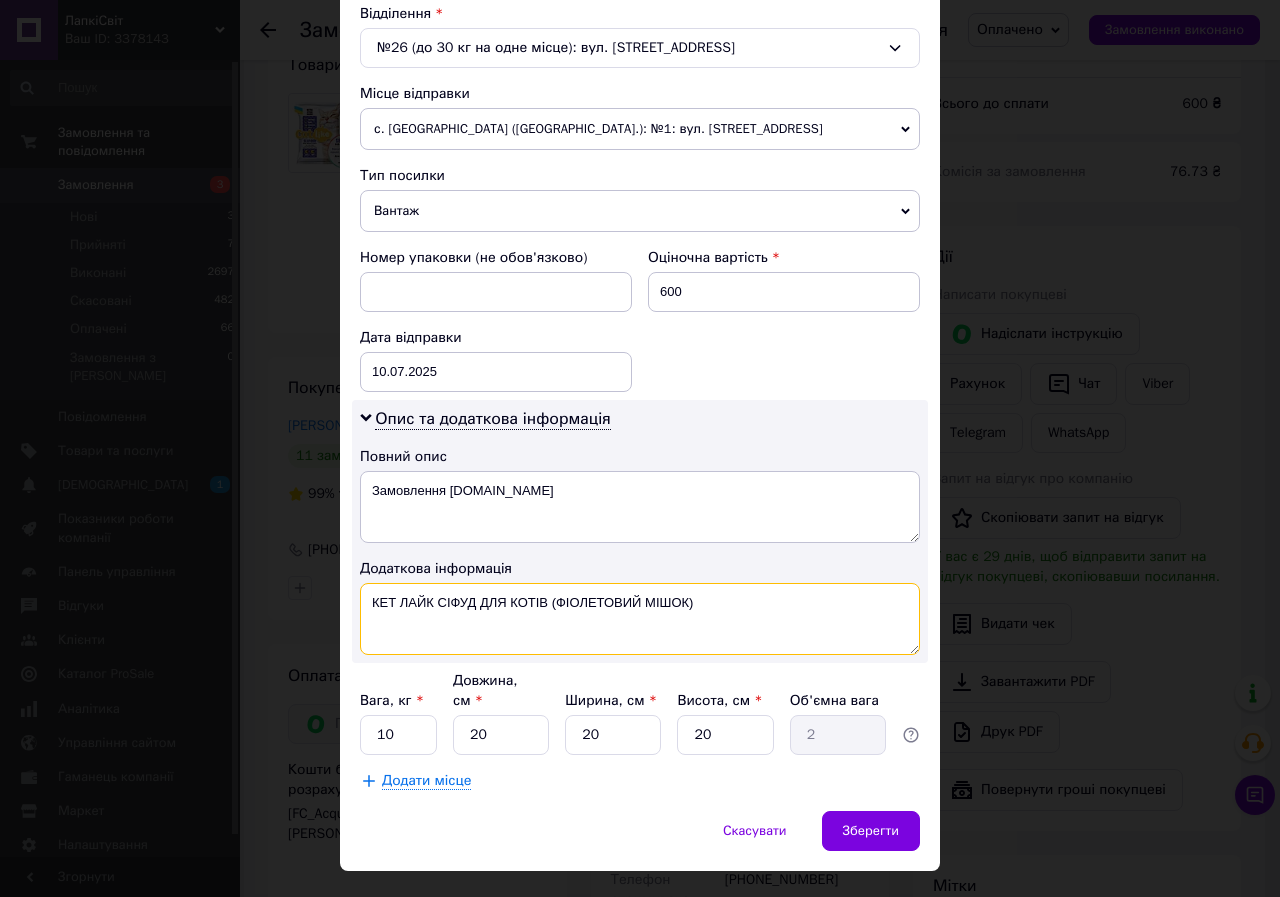 drag, startPoint x: 694, startPoint y: 605, endPoint x: 749, endPoint y: 607, distance: 55.03635 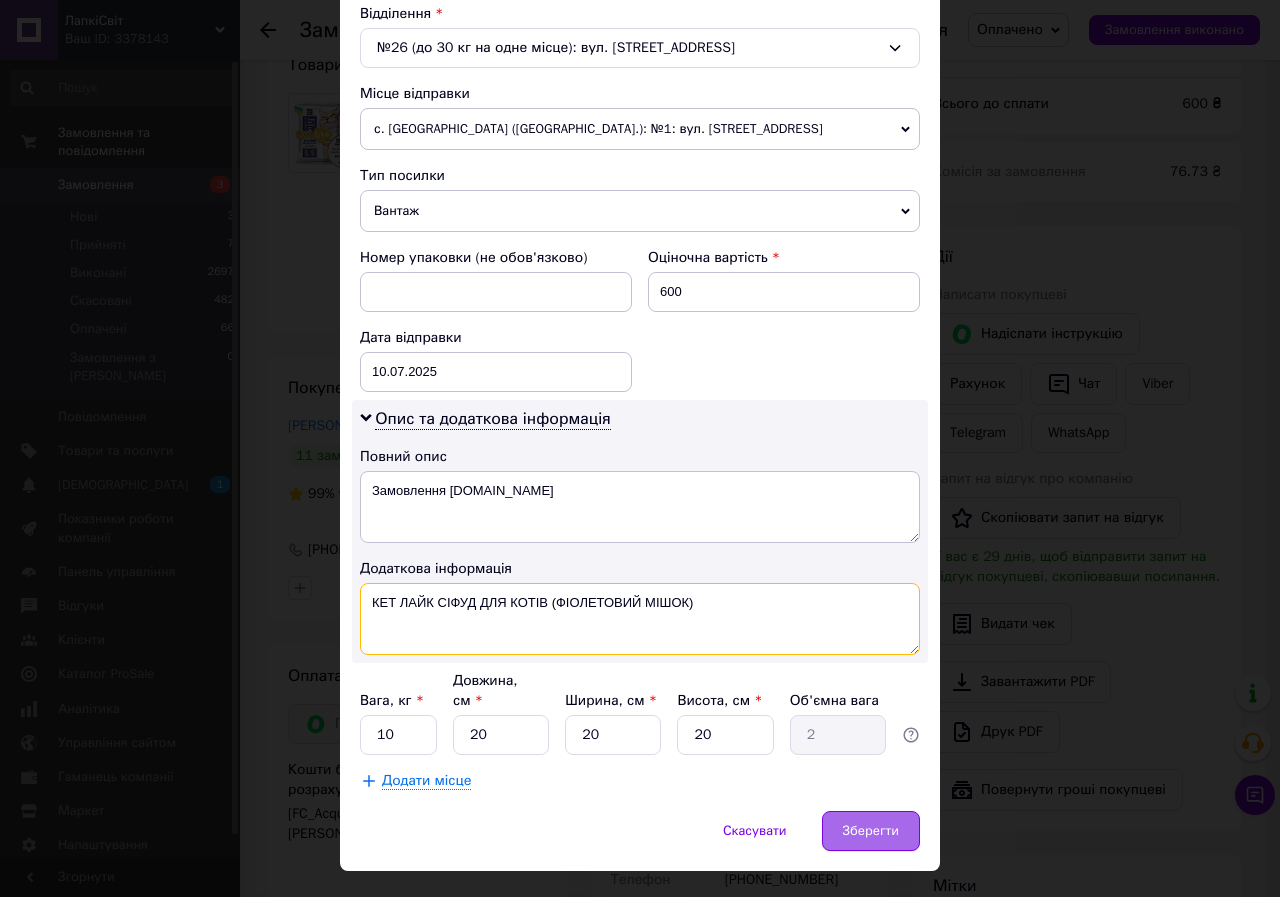 type on "КЕТ ЛАЙК СІФУД ДЛЯ КОТІВ (ФІОЛЕТОВИЙ МІШОК)" 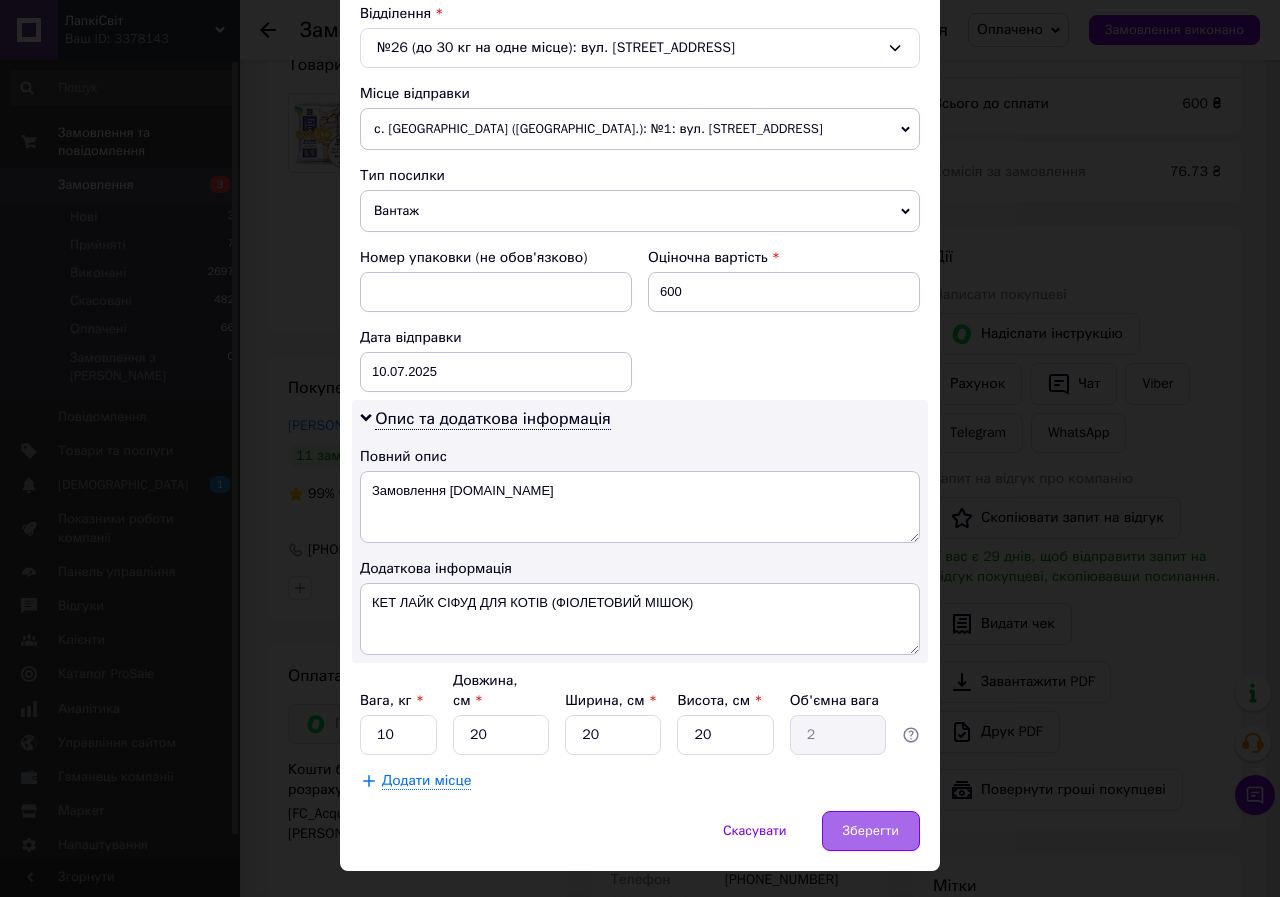 click on "Зберегти" at bounding box center [871, 831] 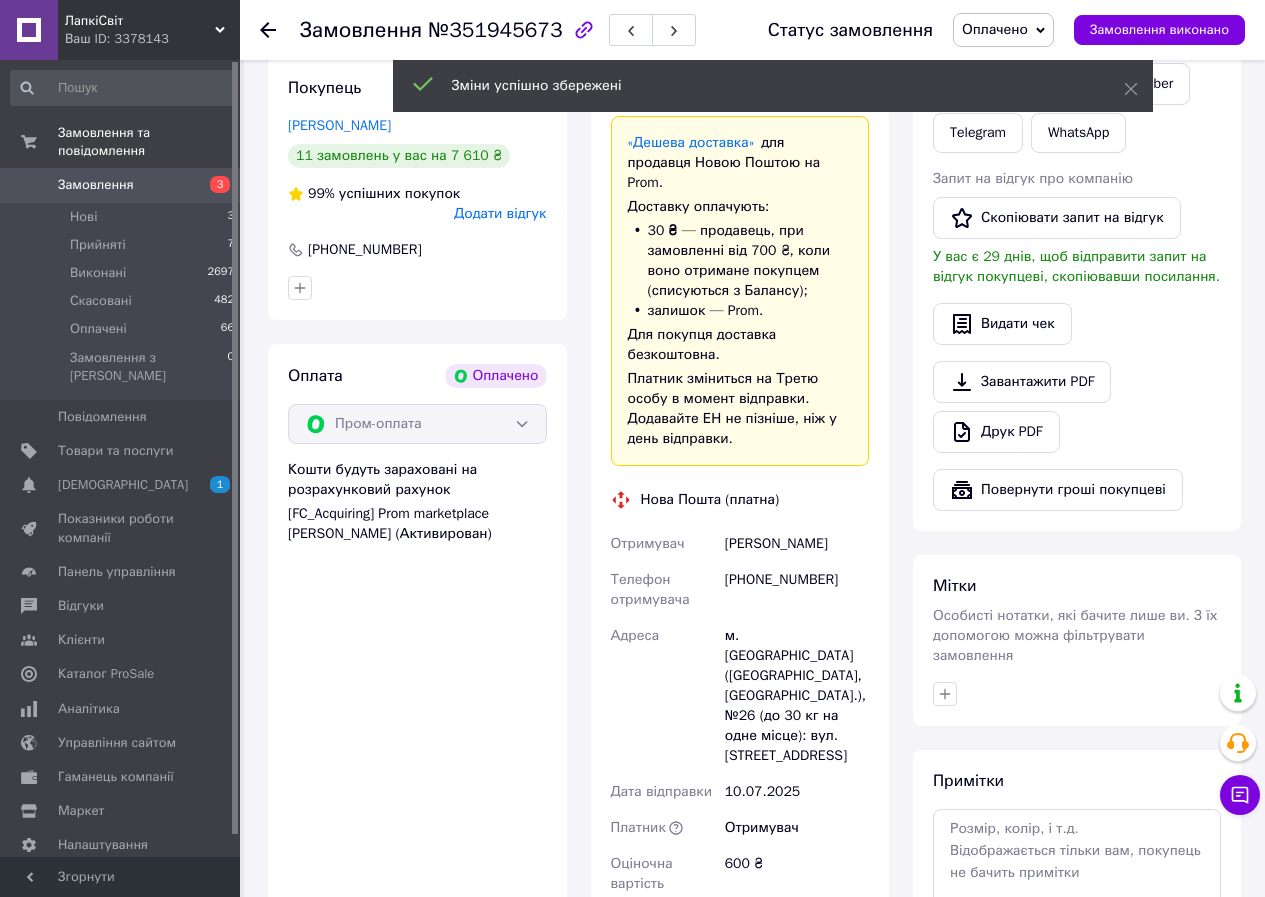 scroll, scrollTop: 800, scrollLeft: 0, axis: vertical 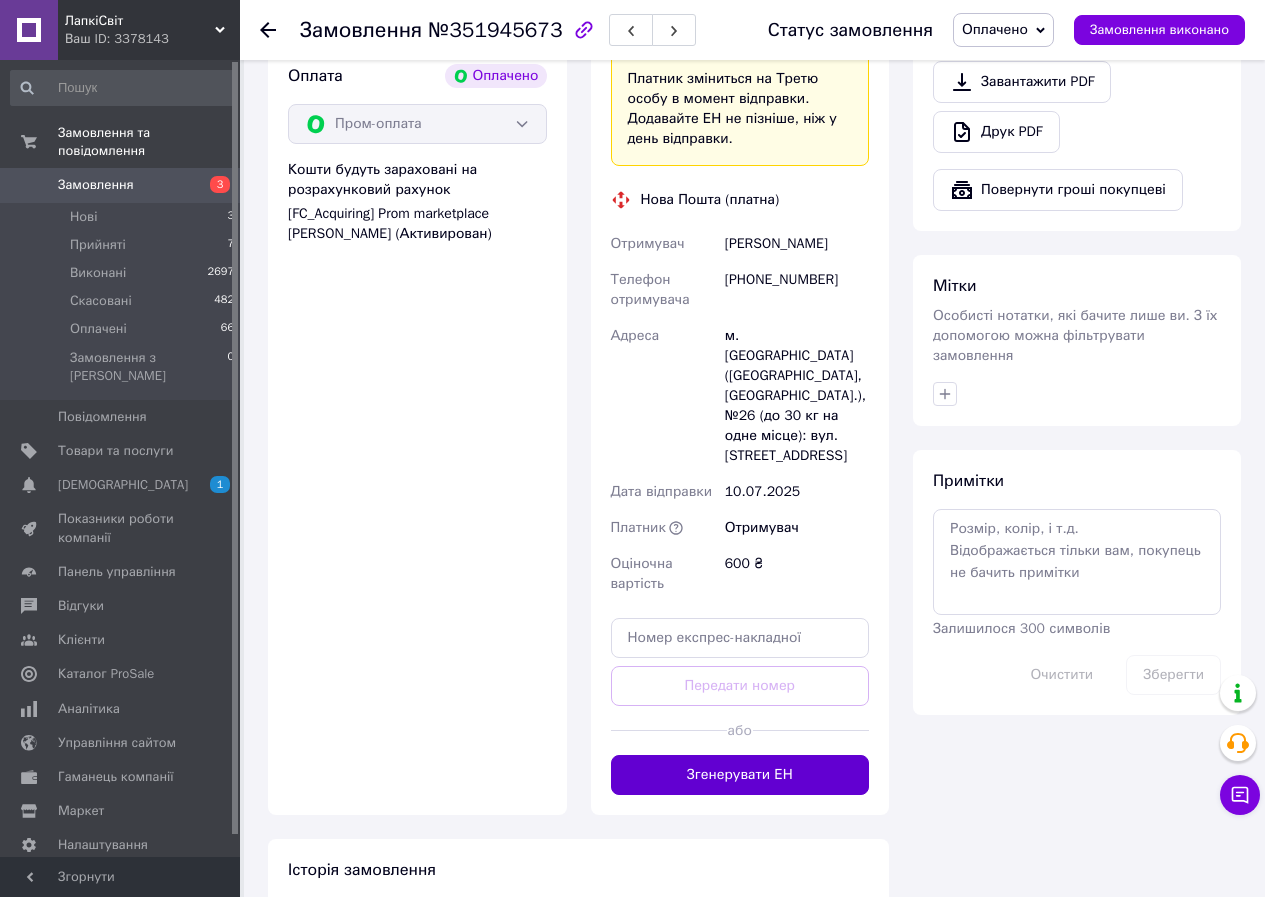 click on "Згенерувати ЕН" at bounding box center [740, 775] 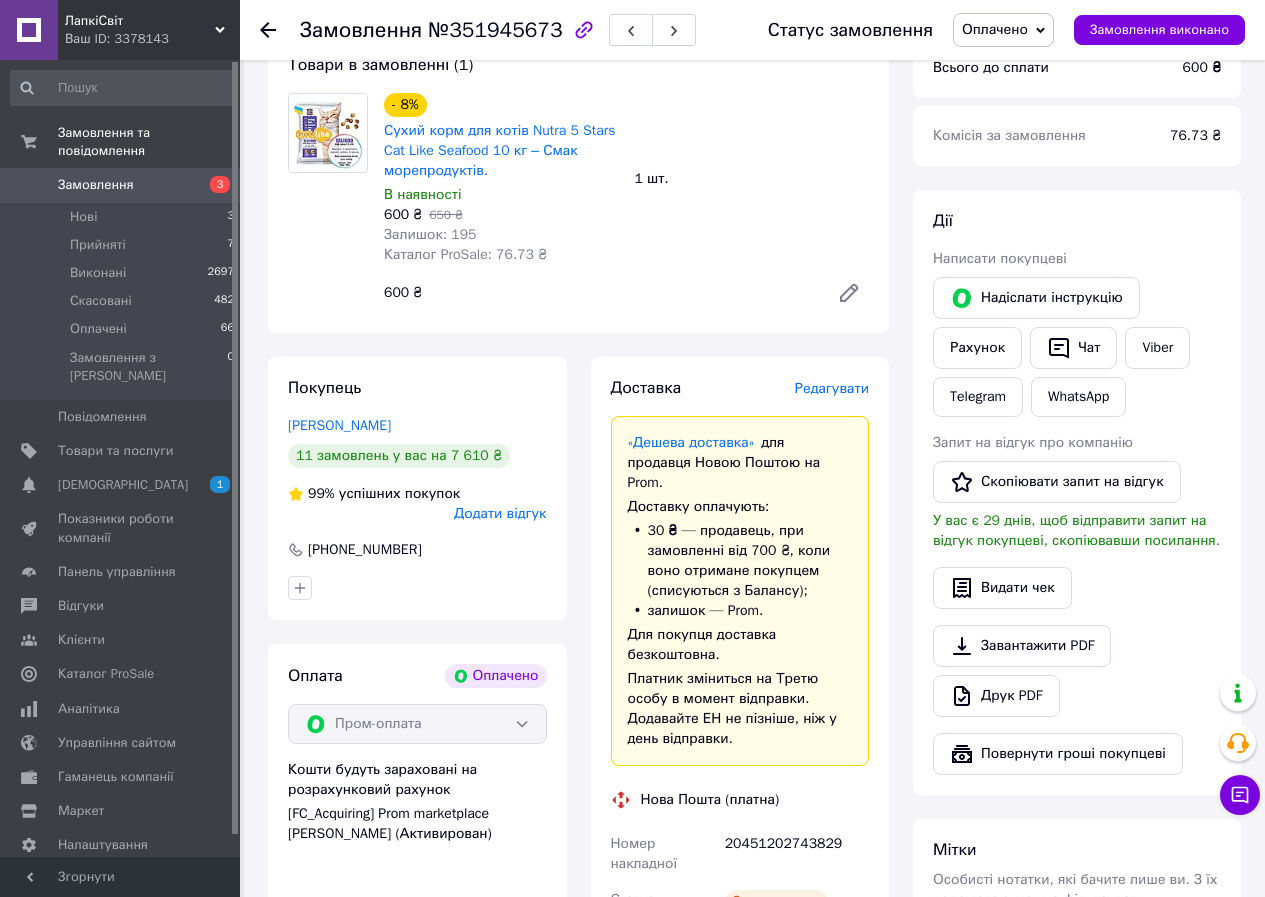 scroll, scrollTop: 100, scrollLeft: 0, axis: vertical 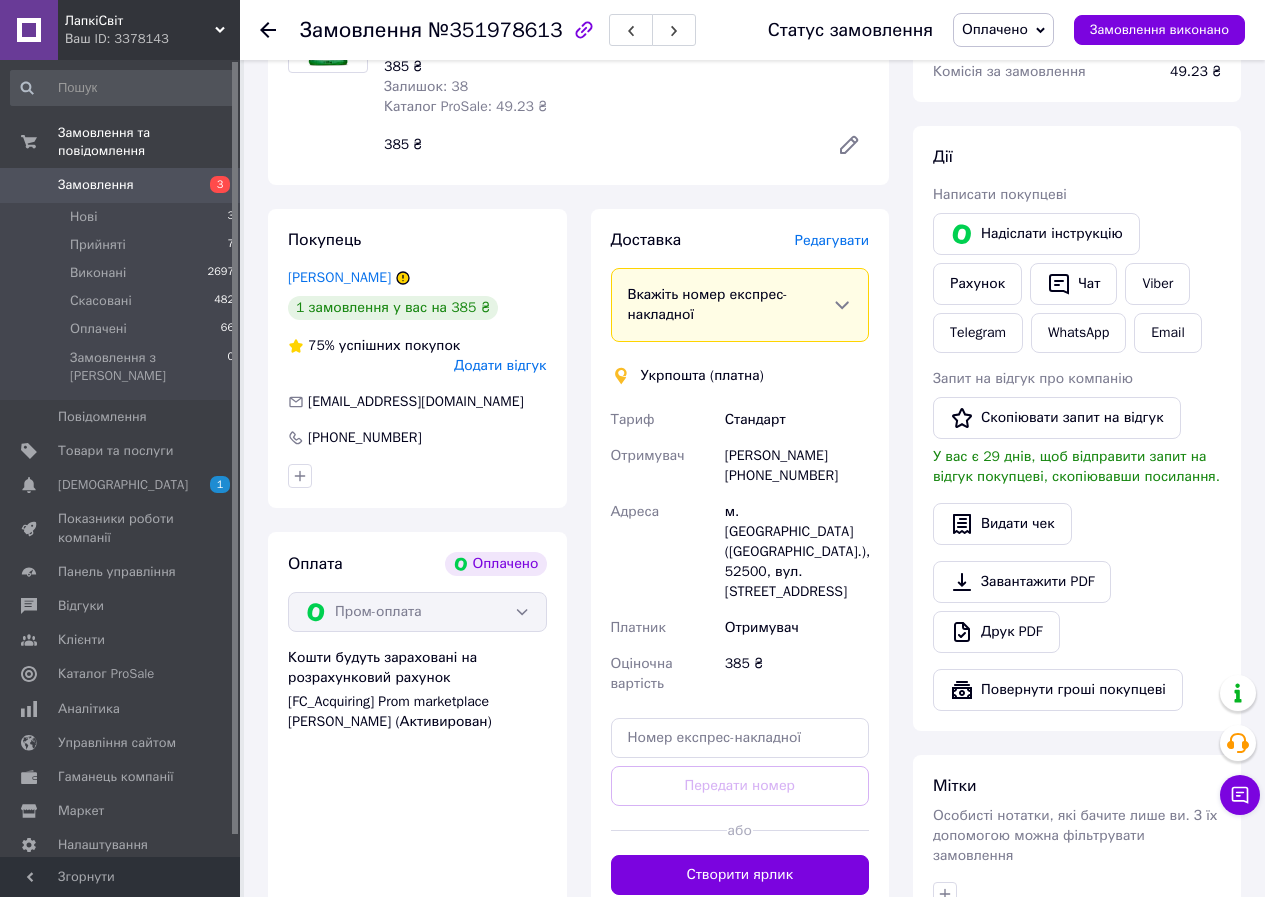 click on "Редагувати" at bounding box center (832, 240) 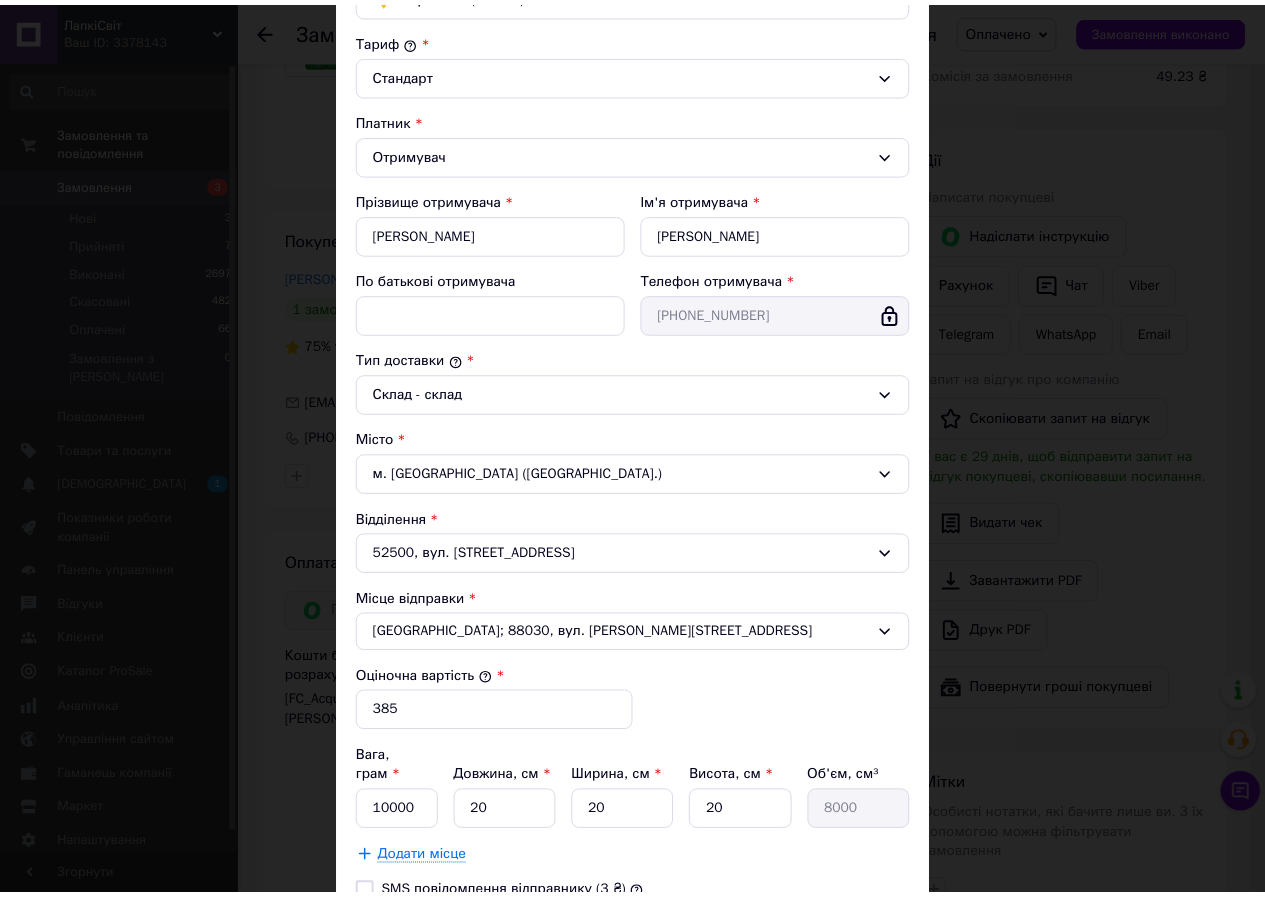 scroll, scrollTop: 300, scrollLeft: 0, axis: vertical 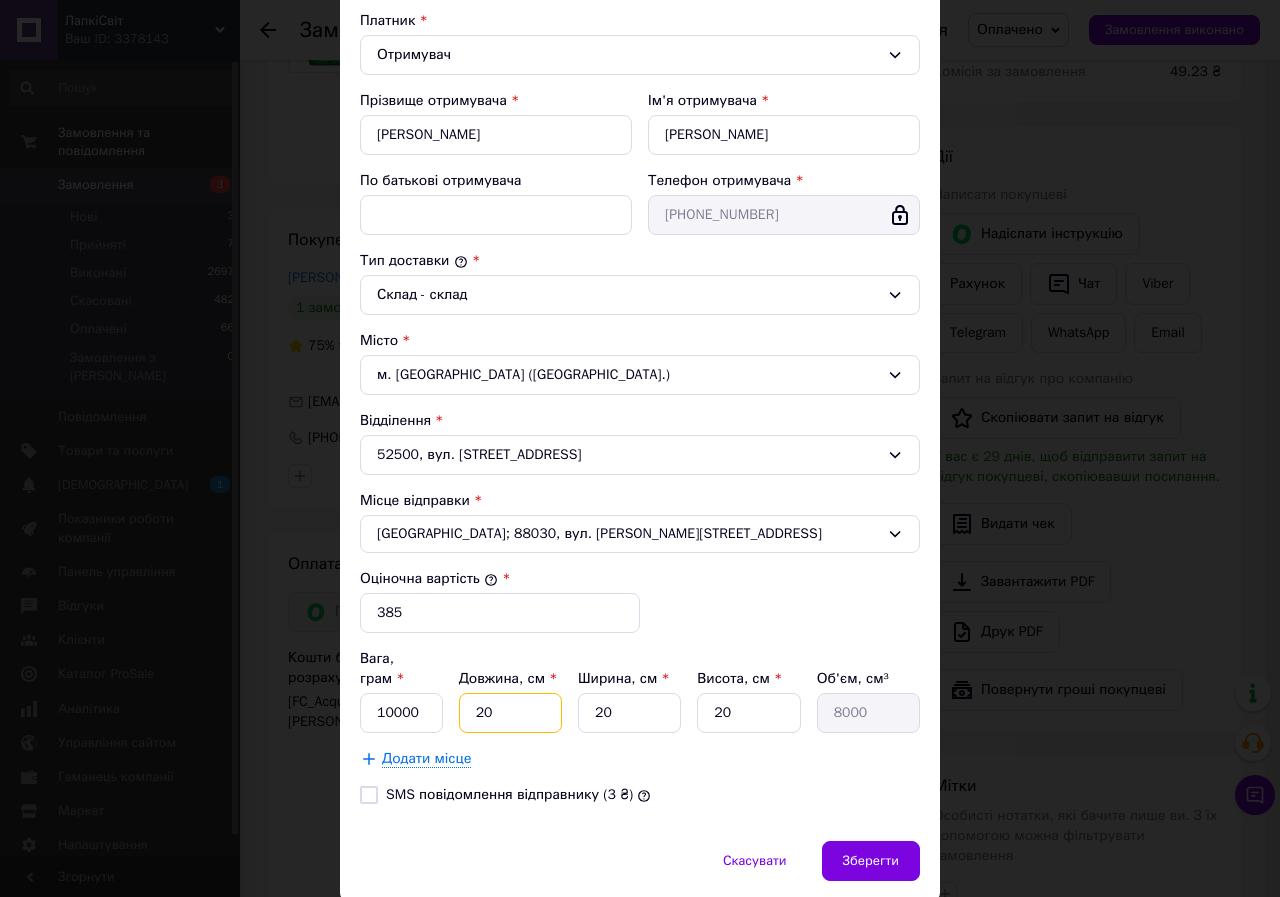 click on "20" at bounding box center (510, 713) 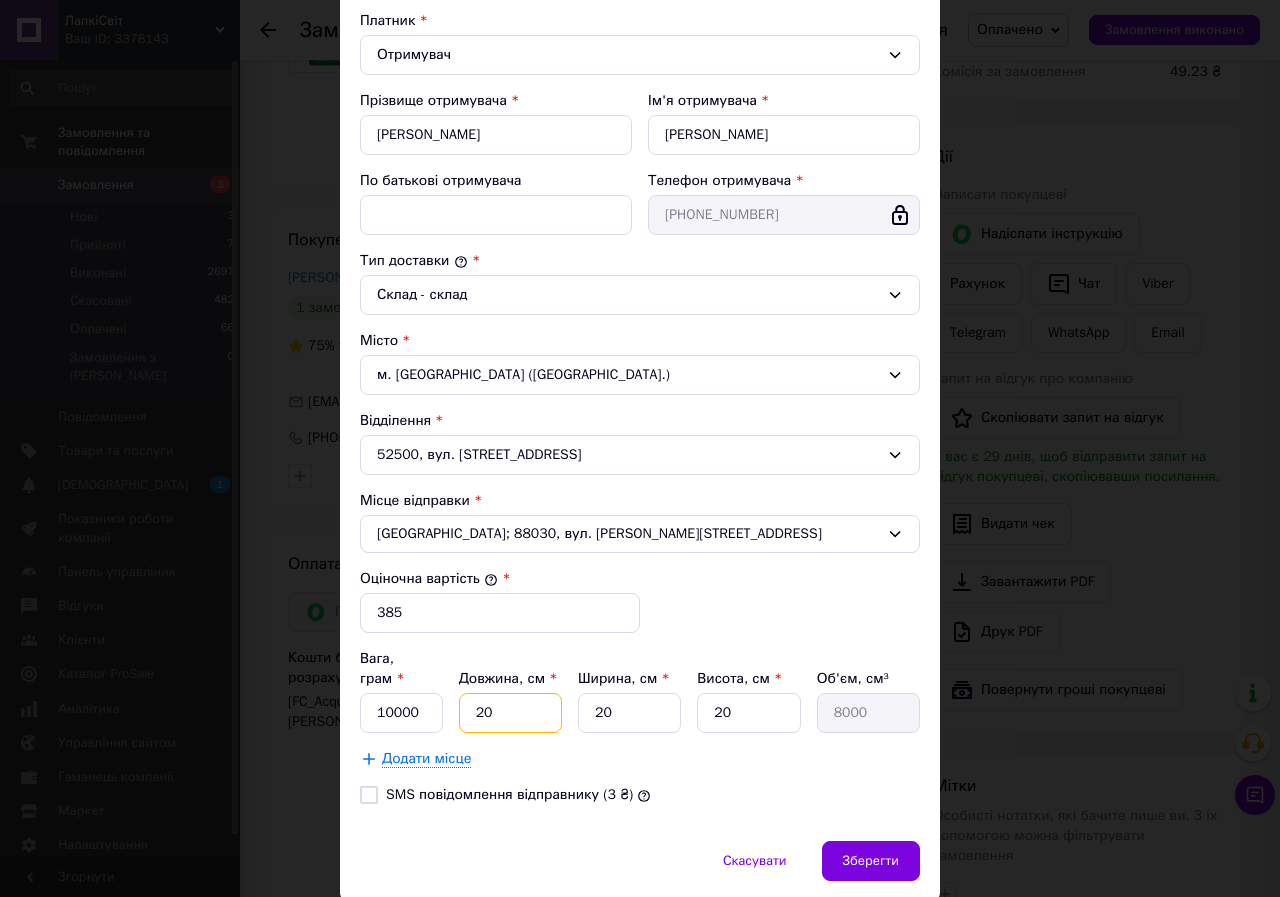 type 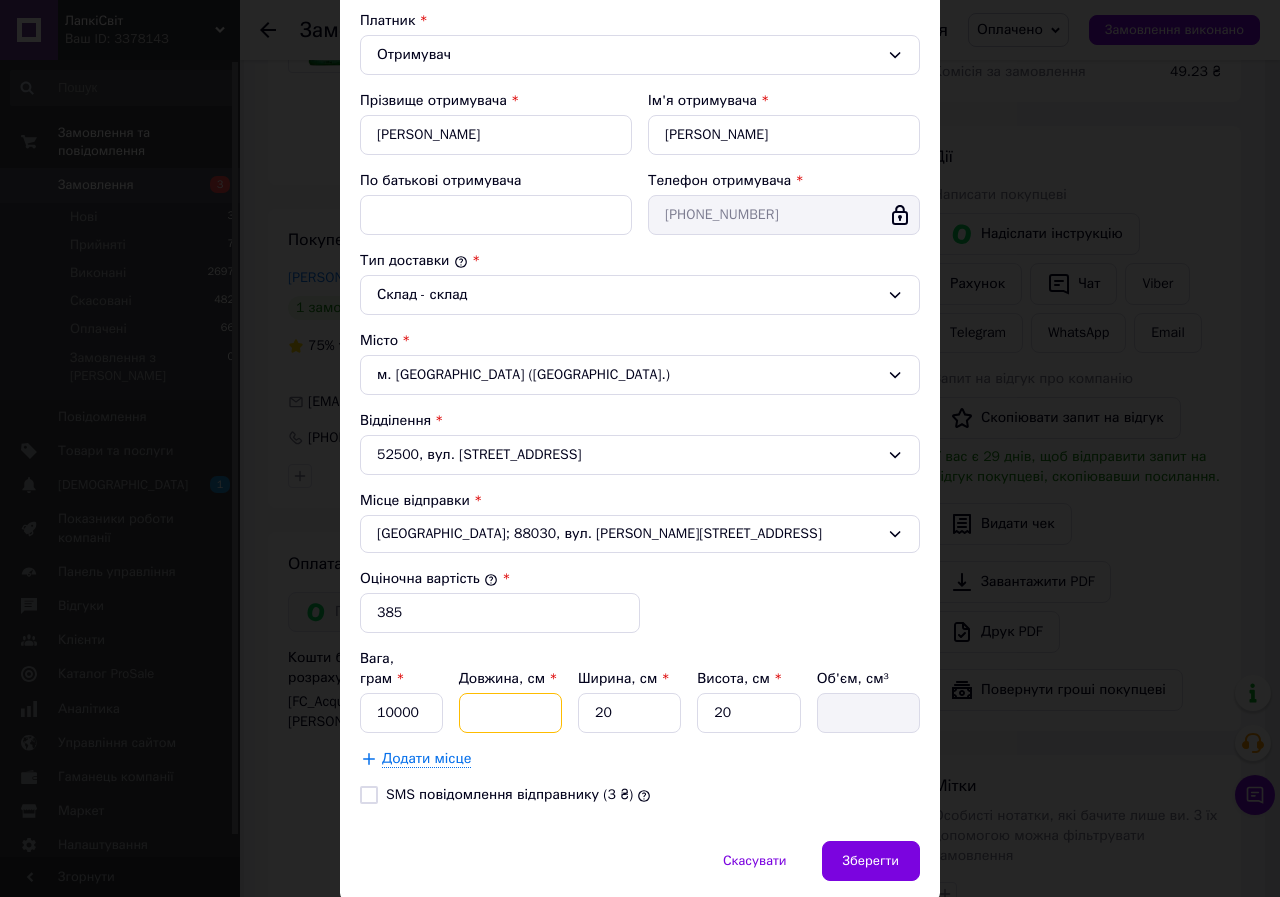 type on "5" 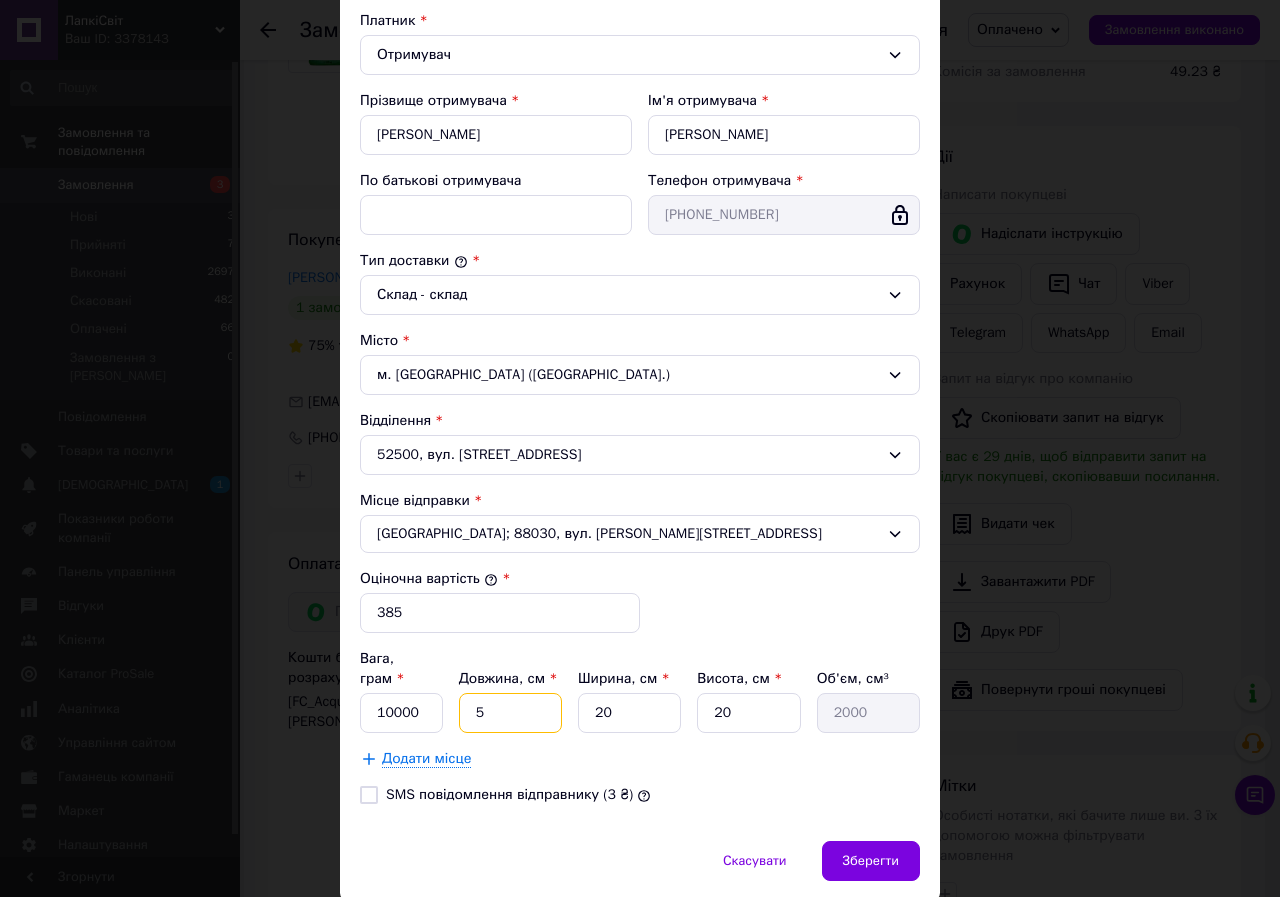 type on "50" 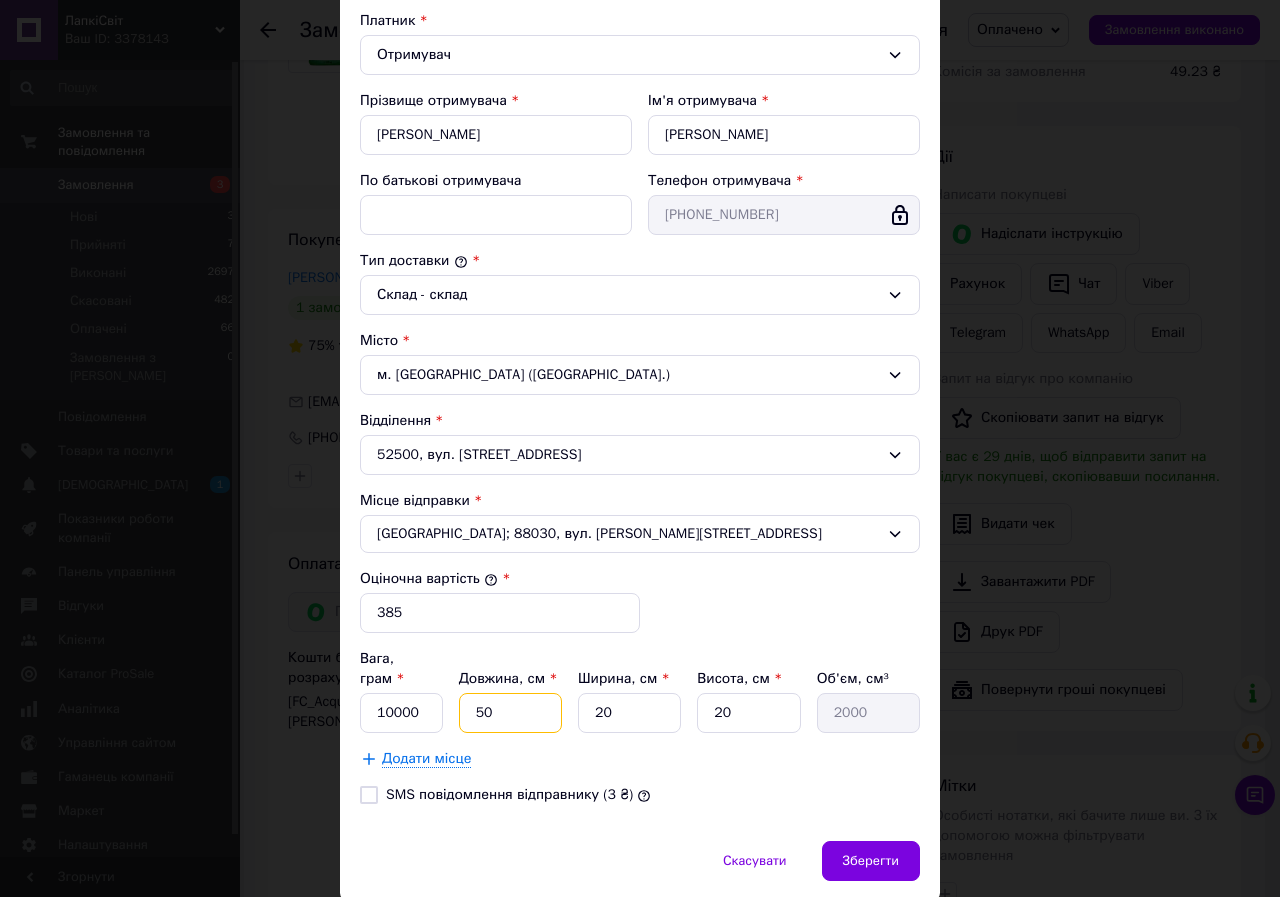 type on "20000" 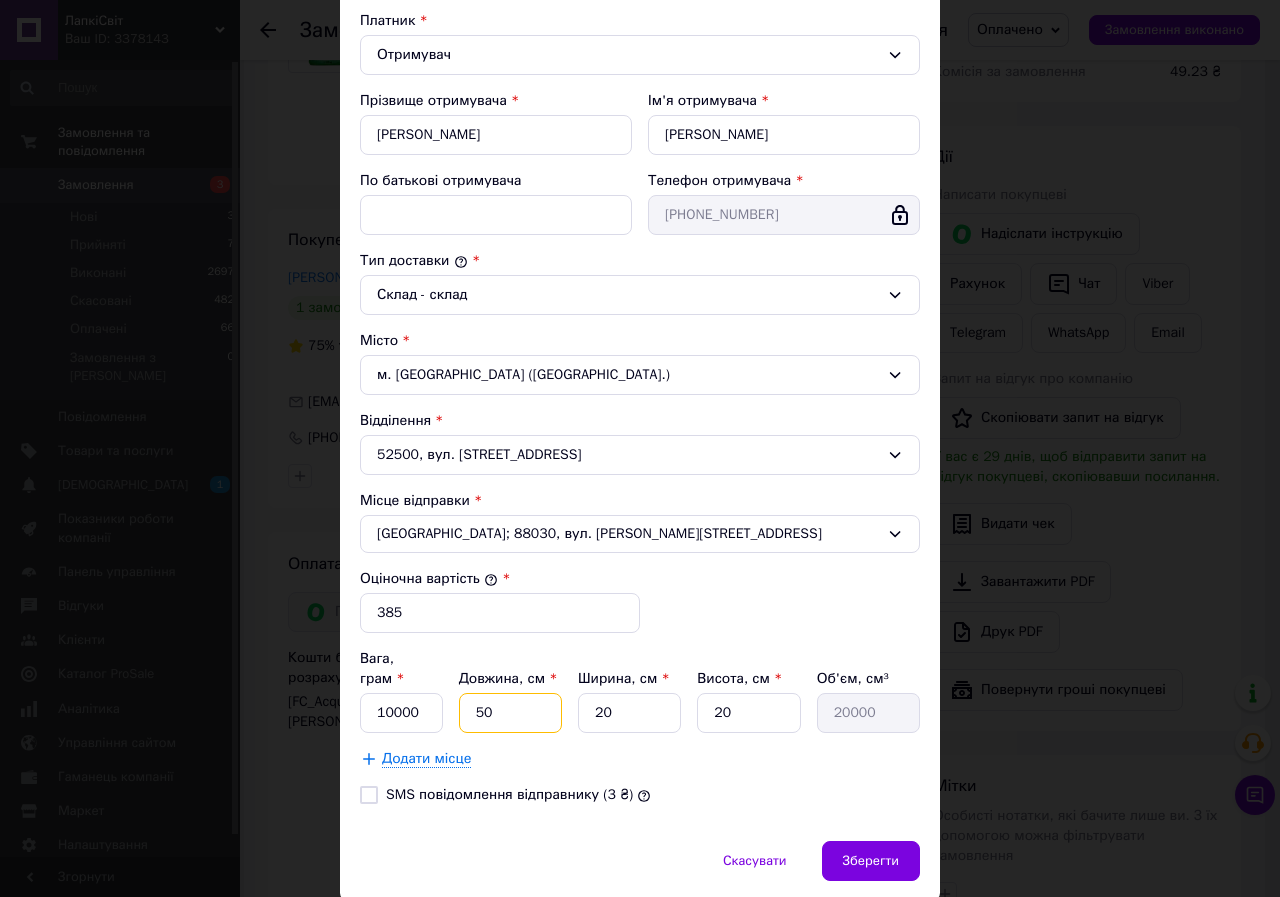 type on "50" 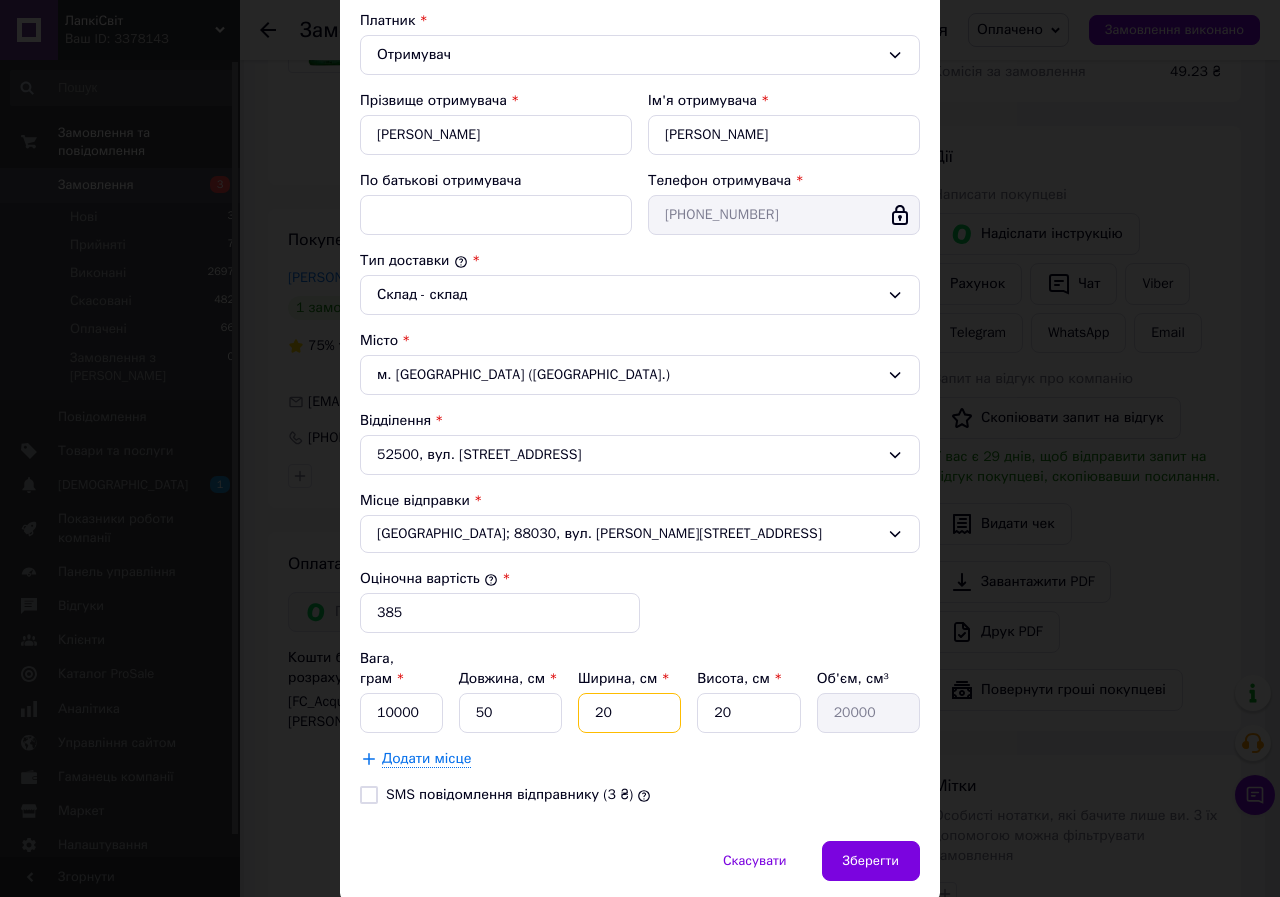 click on "20" at bounding box center (629, 713) 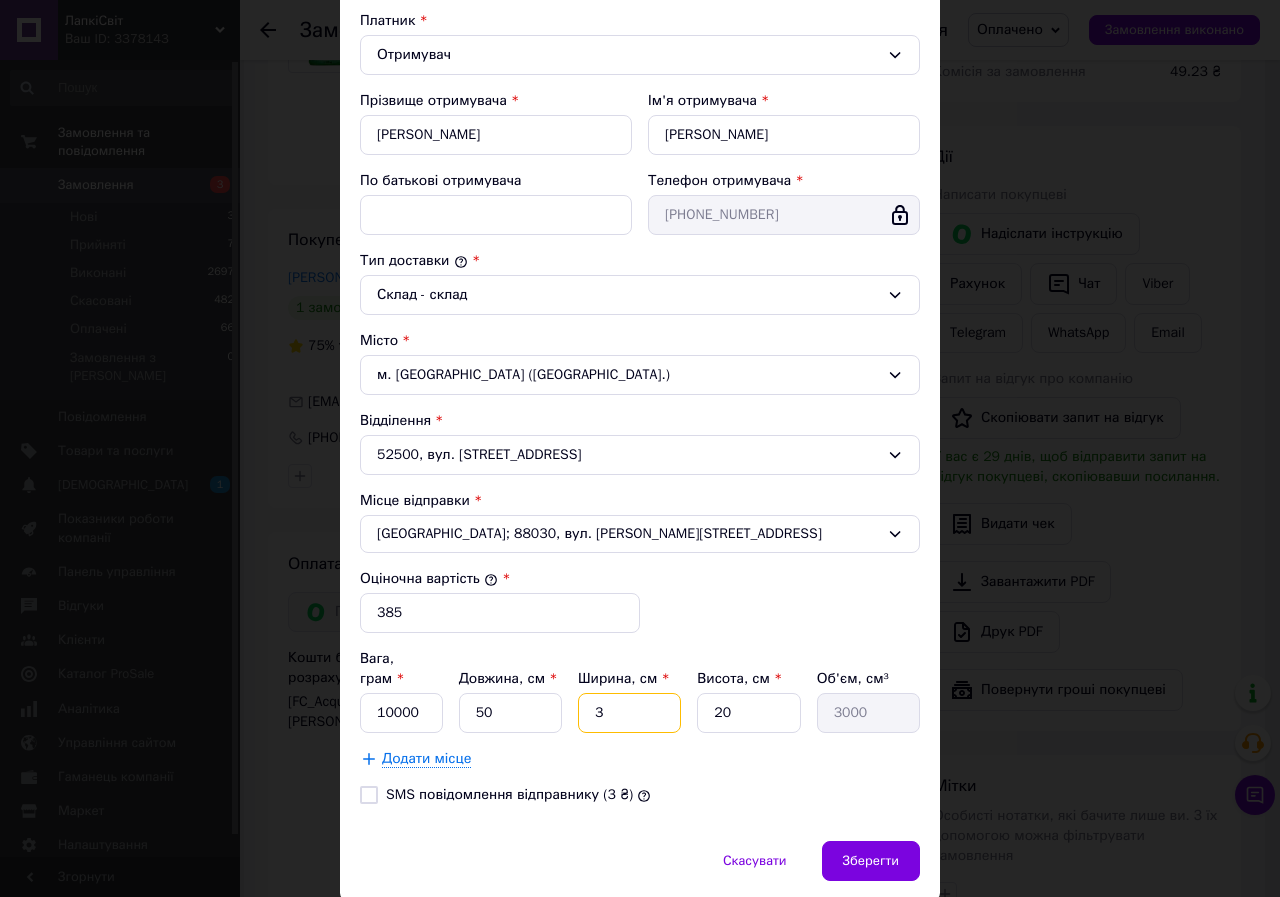 type on "30" 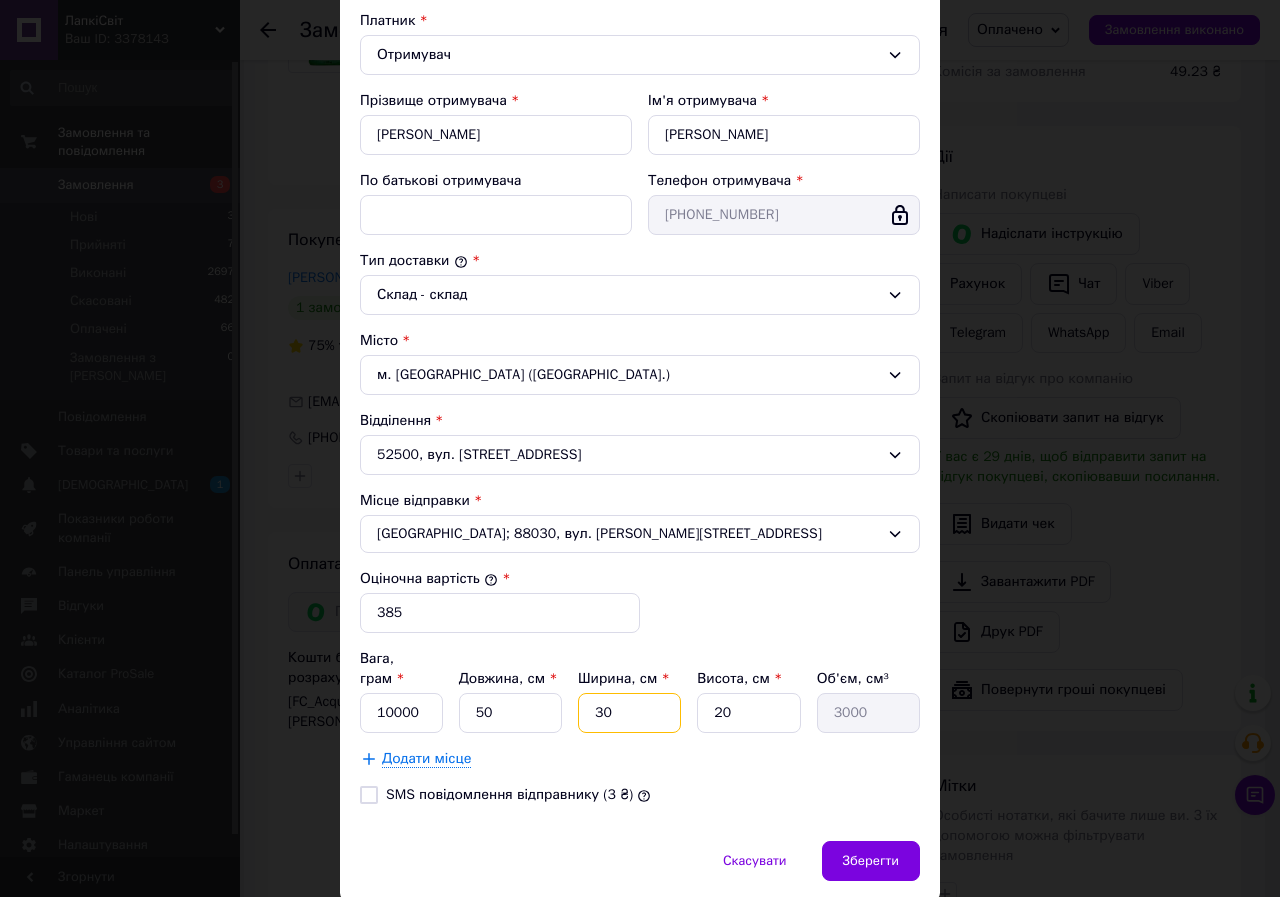 type on "30000" 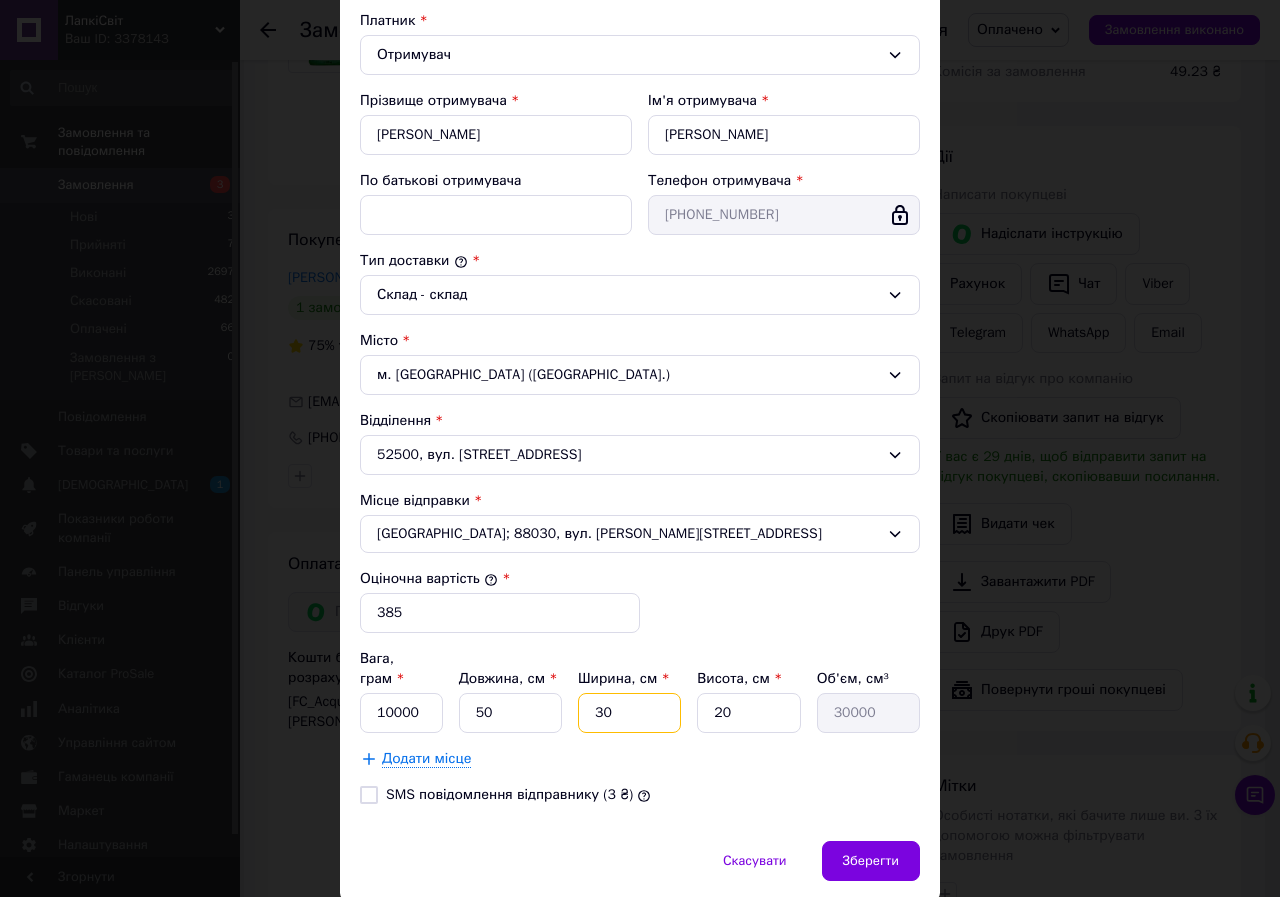 type on "30" 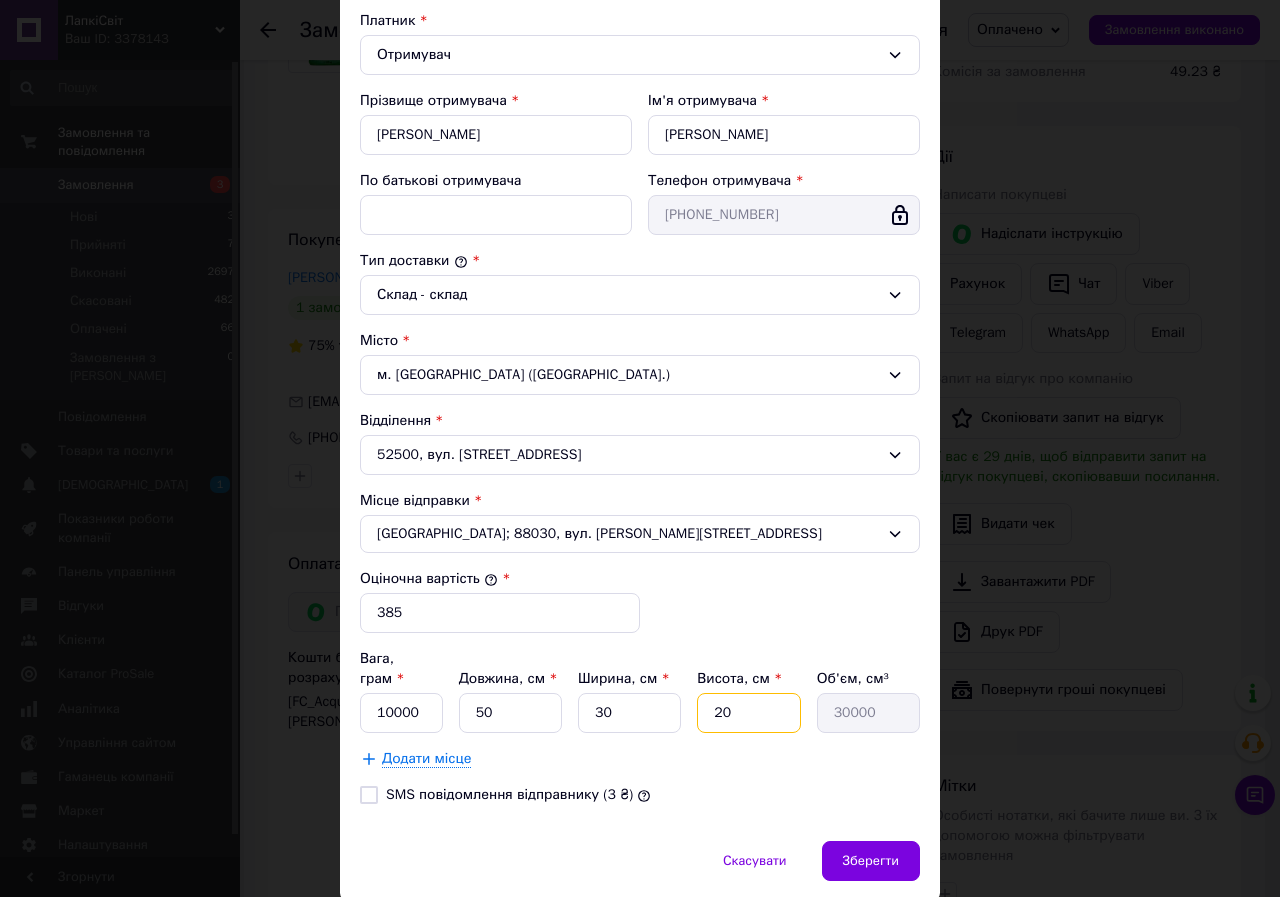 click on "20" at bounding box center (748, 713) 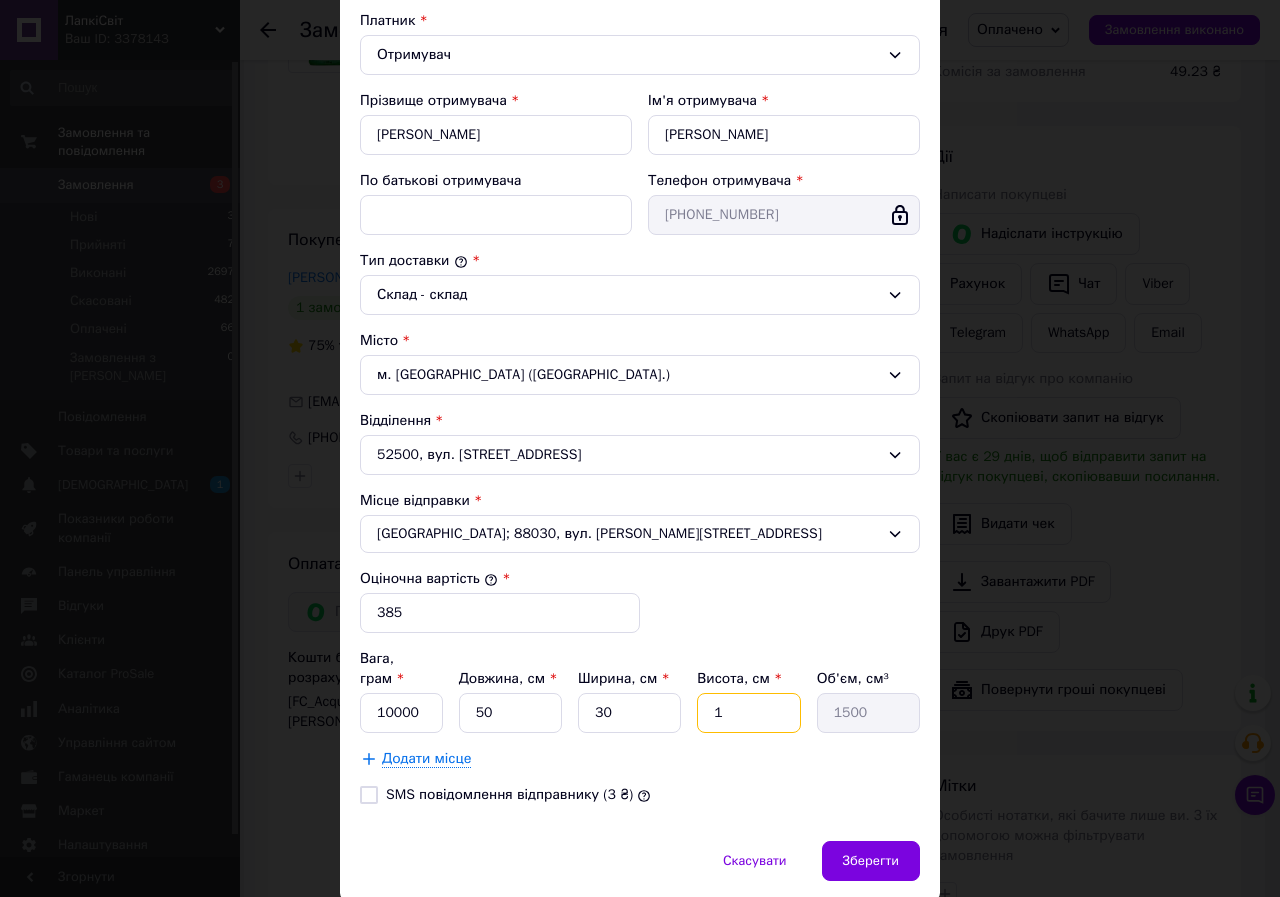 type on "15" 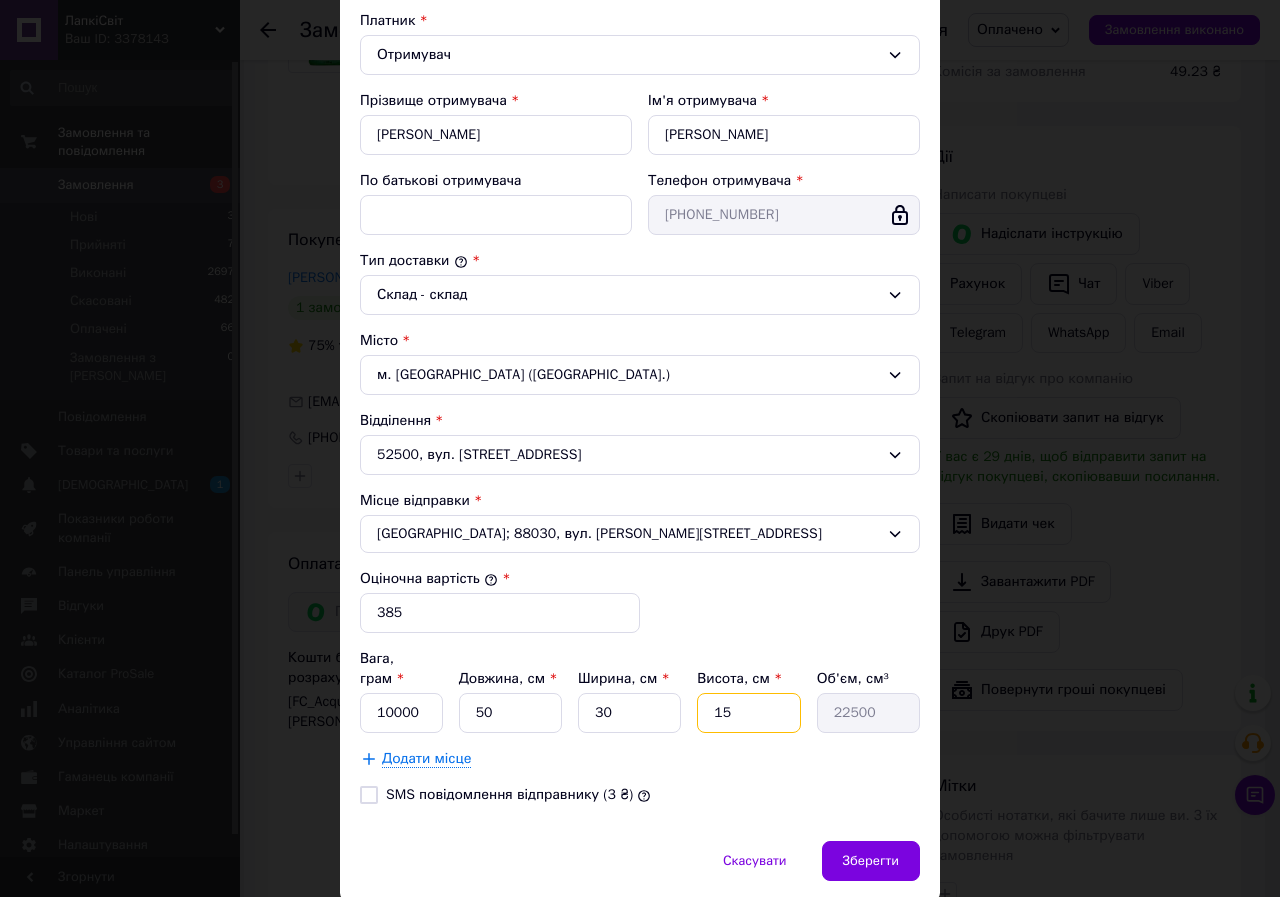 type on "15" 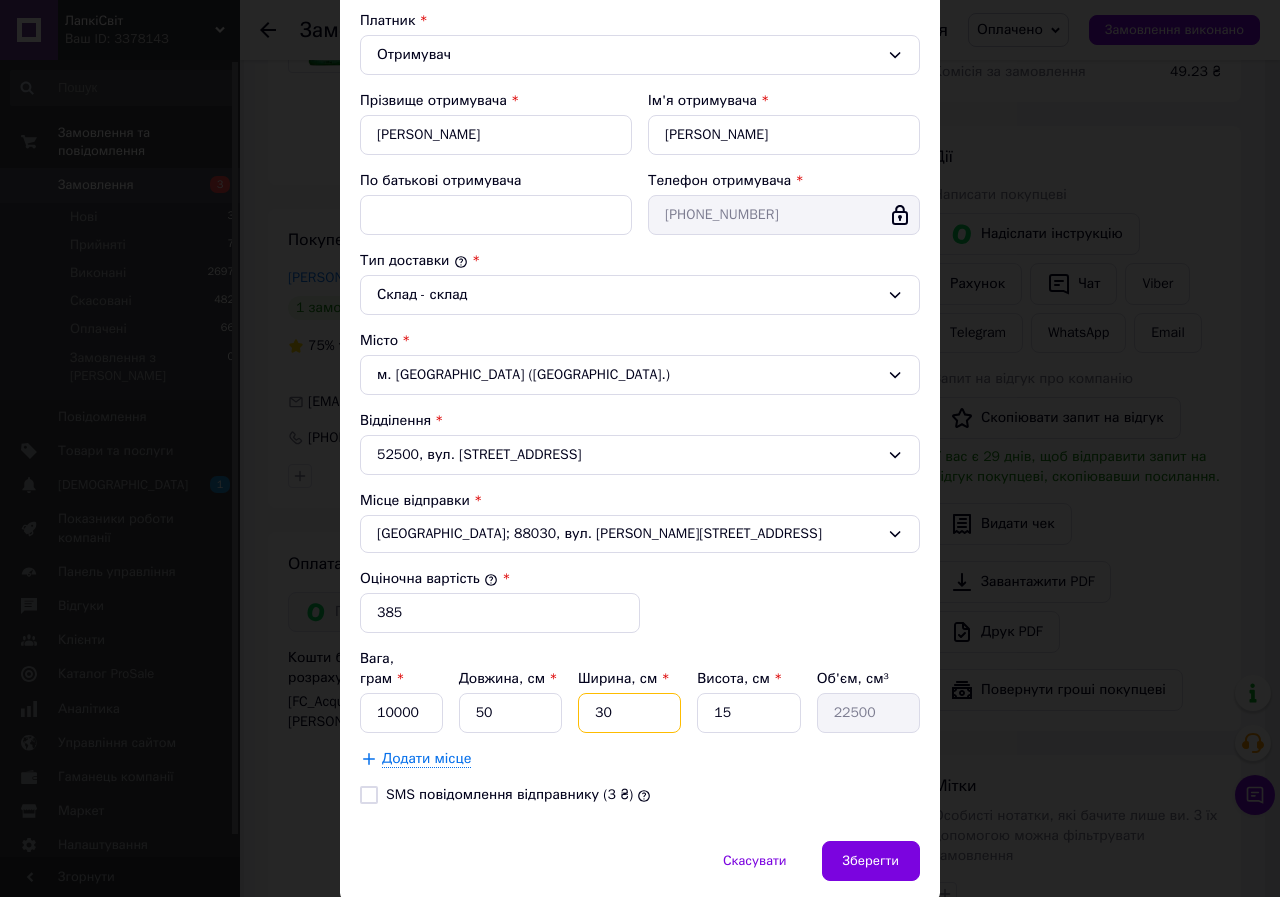 click on "30" at bounding box center (629, 713) 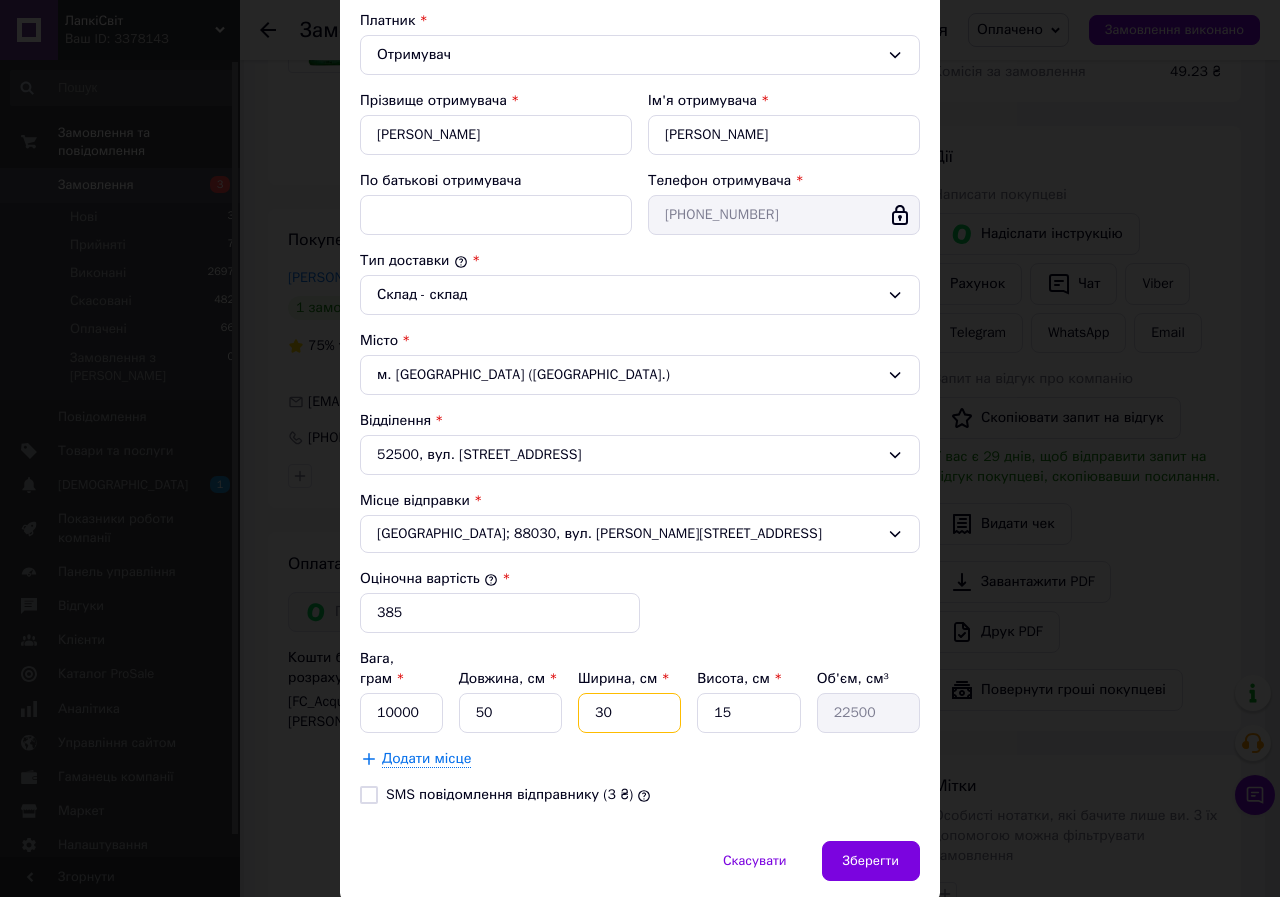 type on "2" 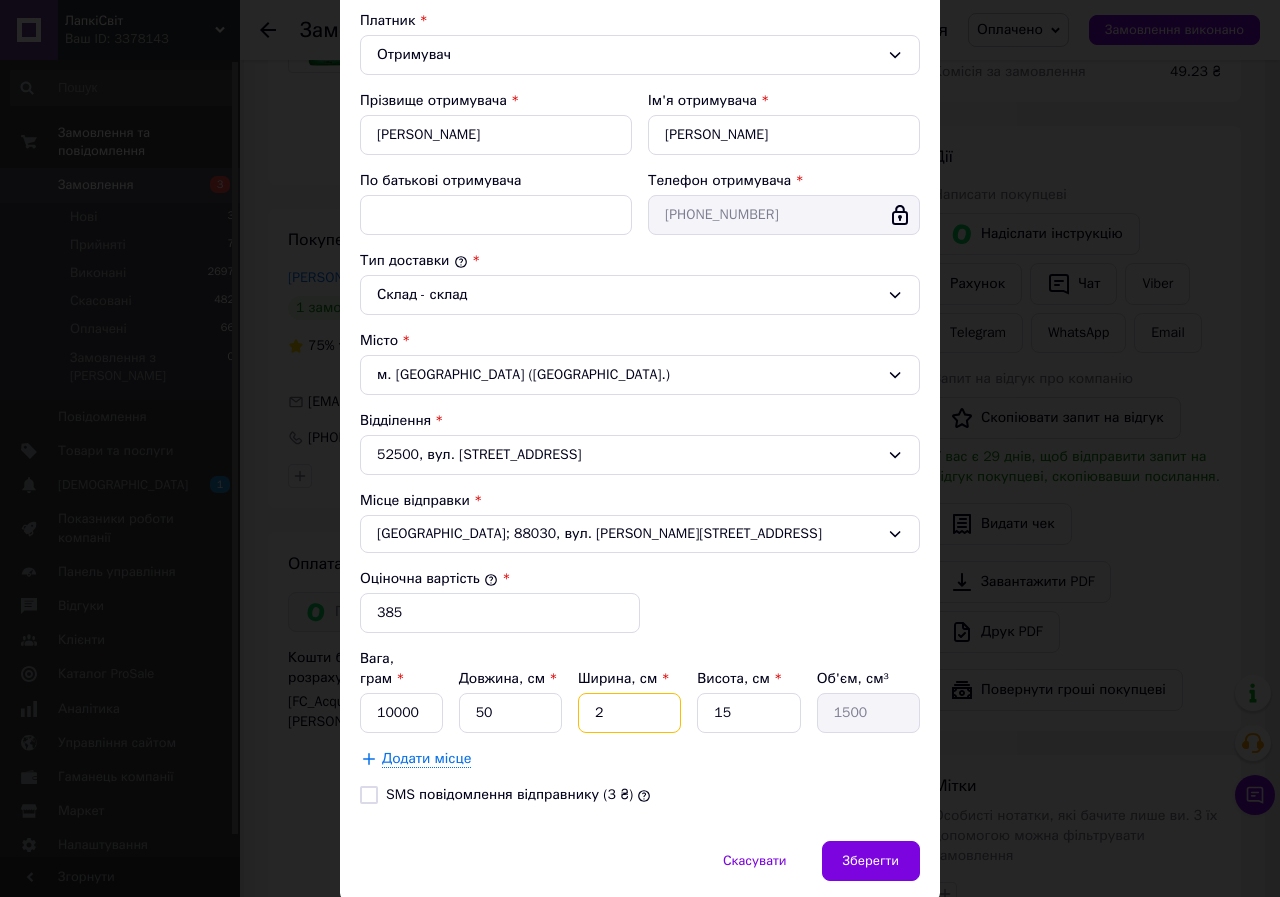 type on "26" 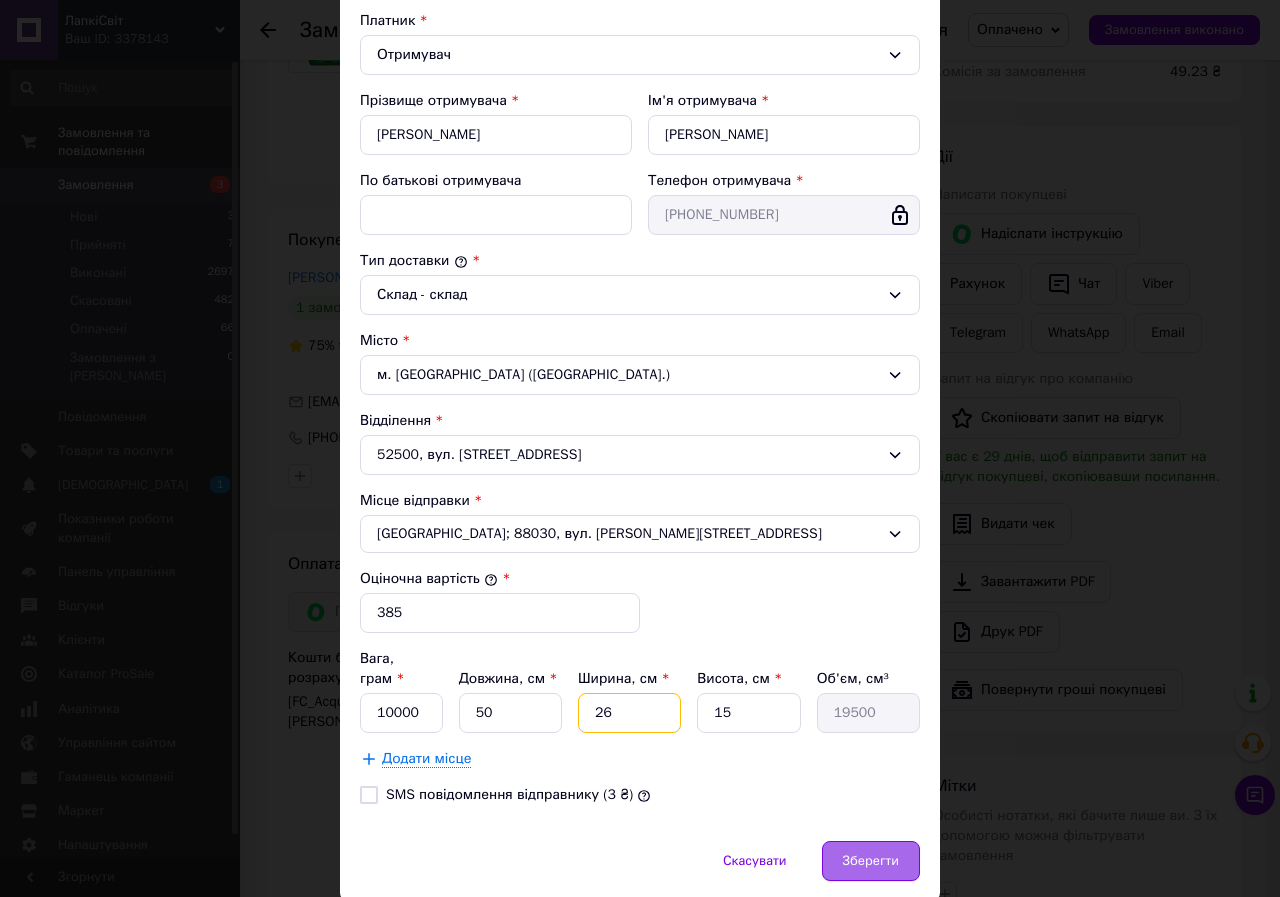 type on "26" 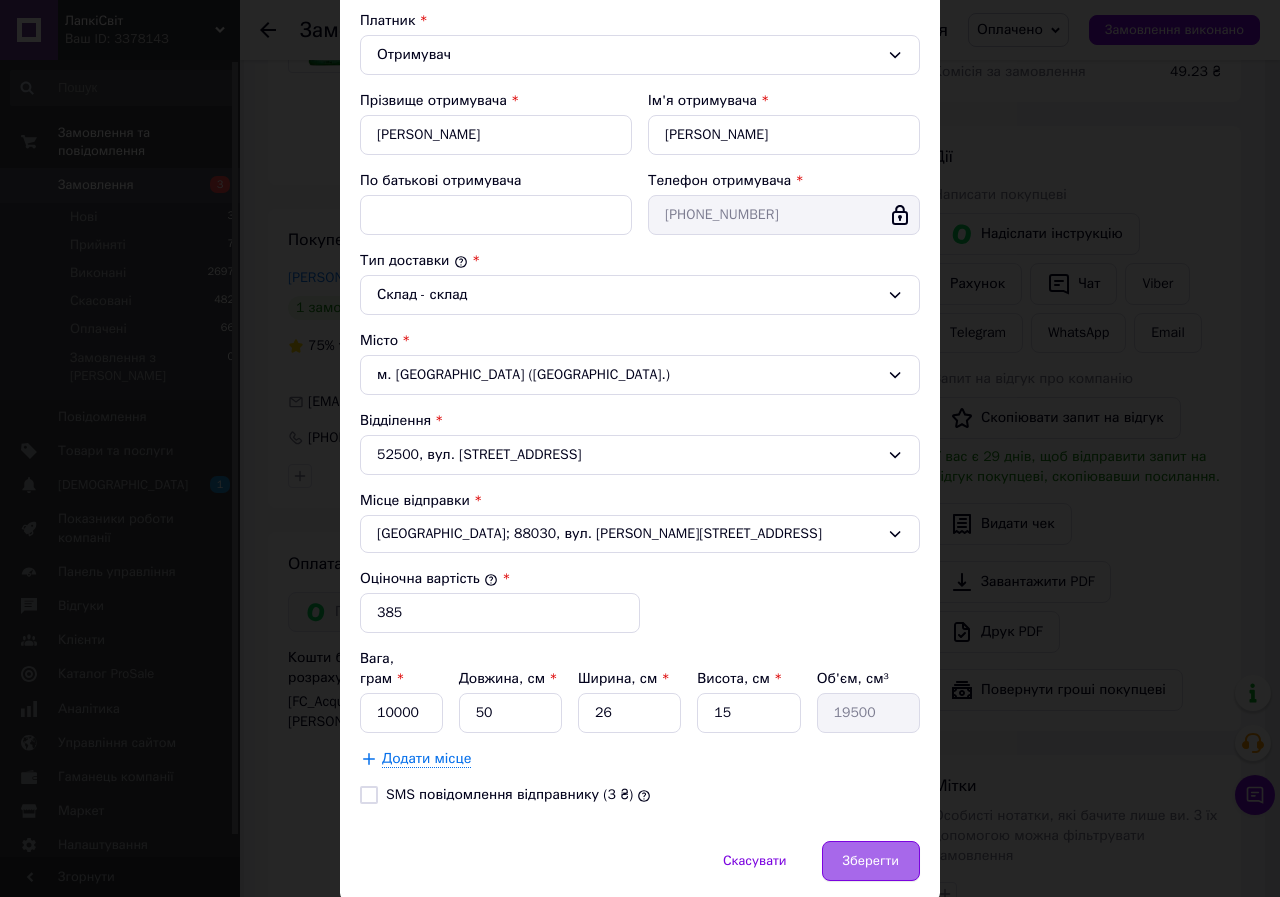 click on "Зберегти" at bounding box center (871, 861) 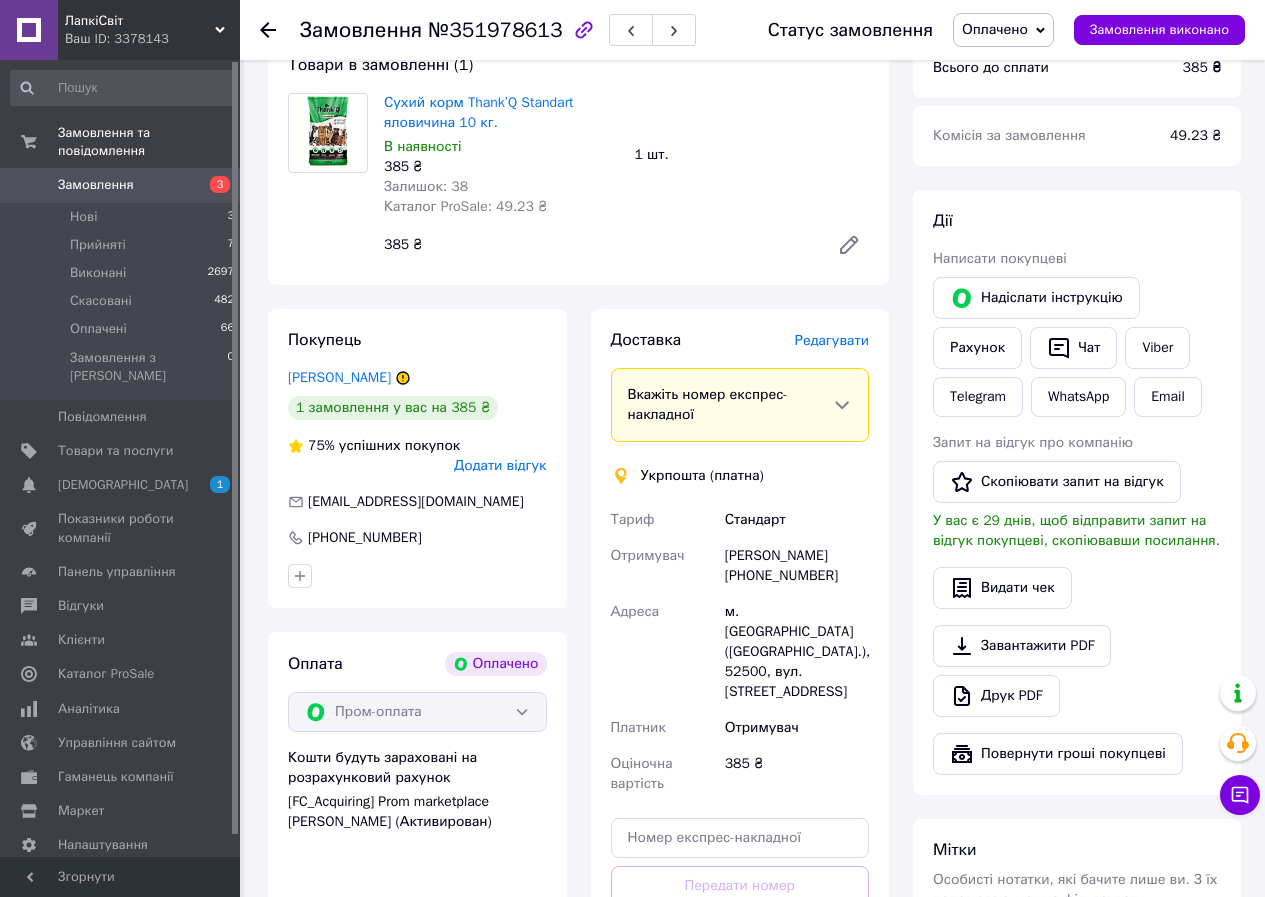 scroll, scrollTop: 400, scrollLeft: 0, axis: vertical 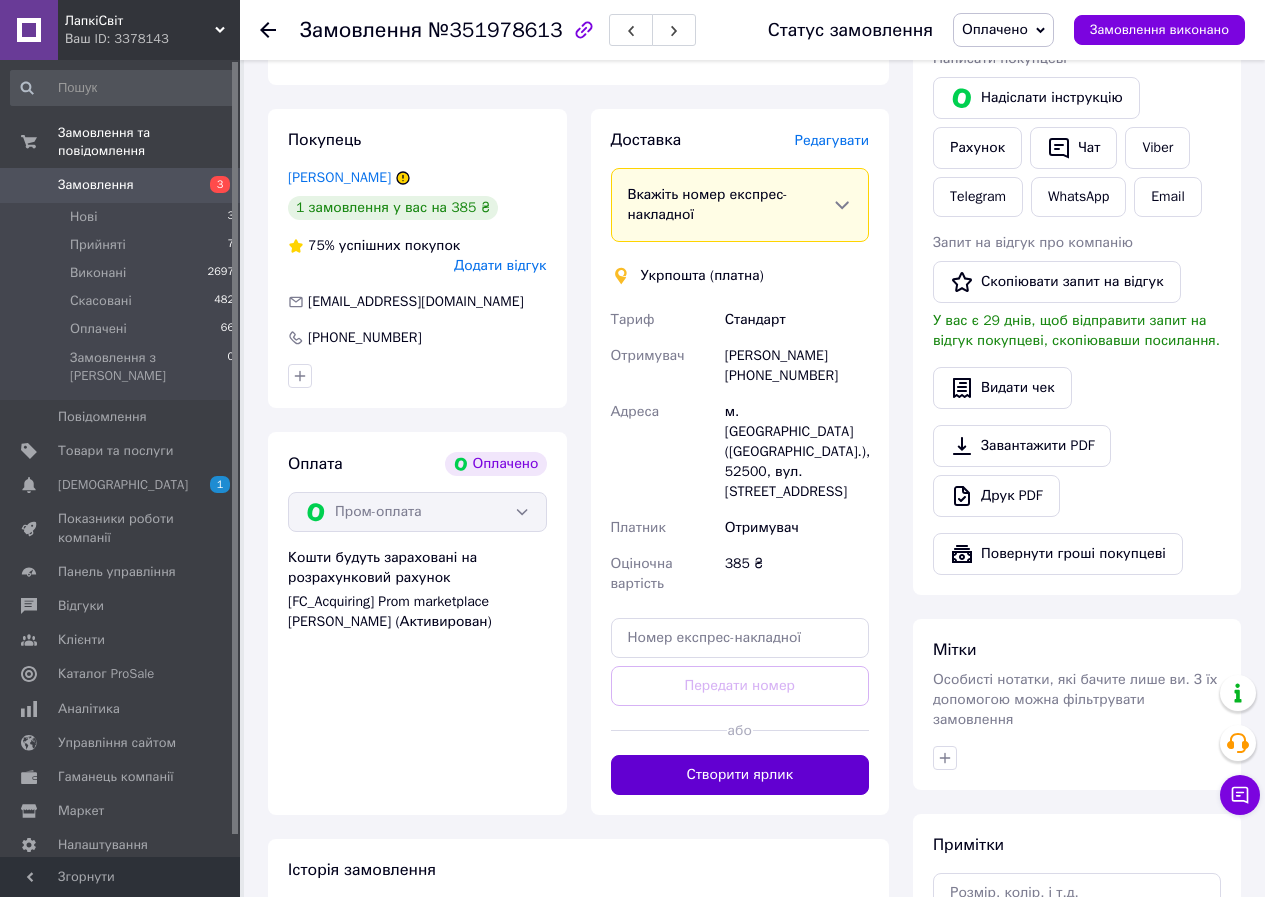 click on "Створити ярлик" at bounding box center (740, 775) 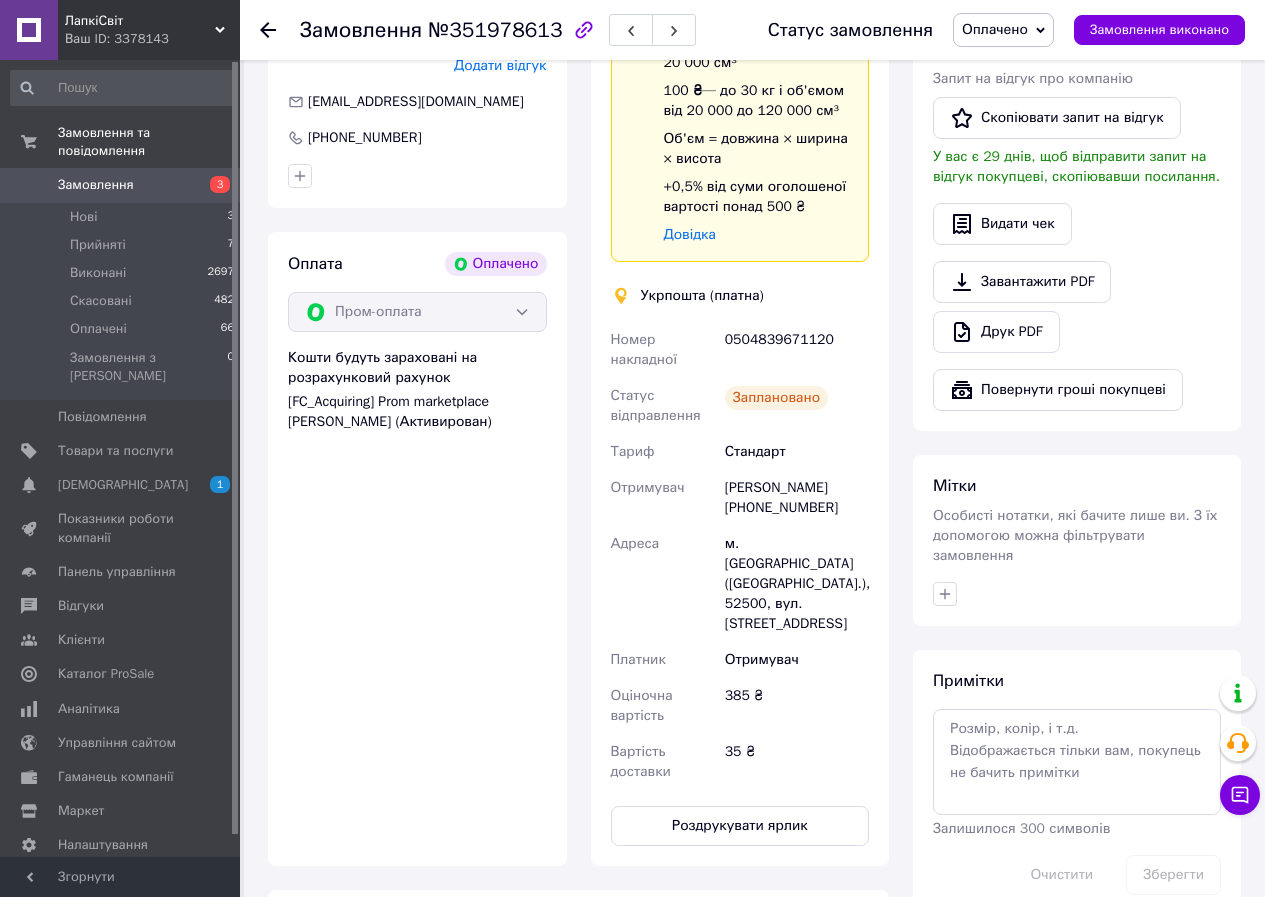 scroll, scrollTop: 700, scrollLeft: 0, axis: vertical 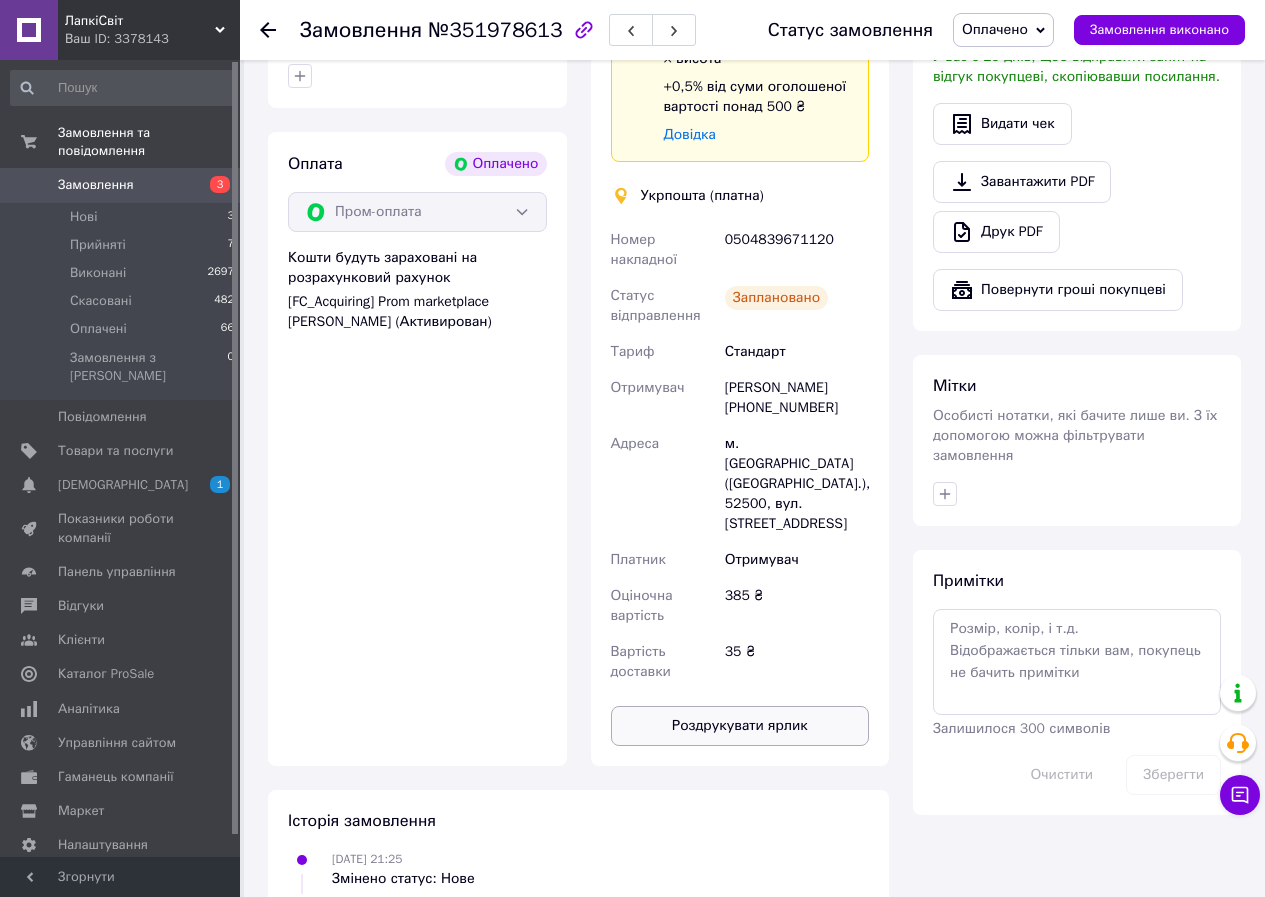 click on "Роздрукувати ярлик" at bounding box center [740, 726] 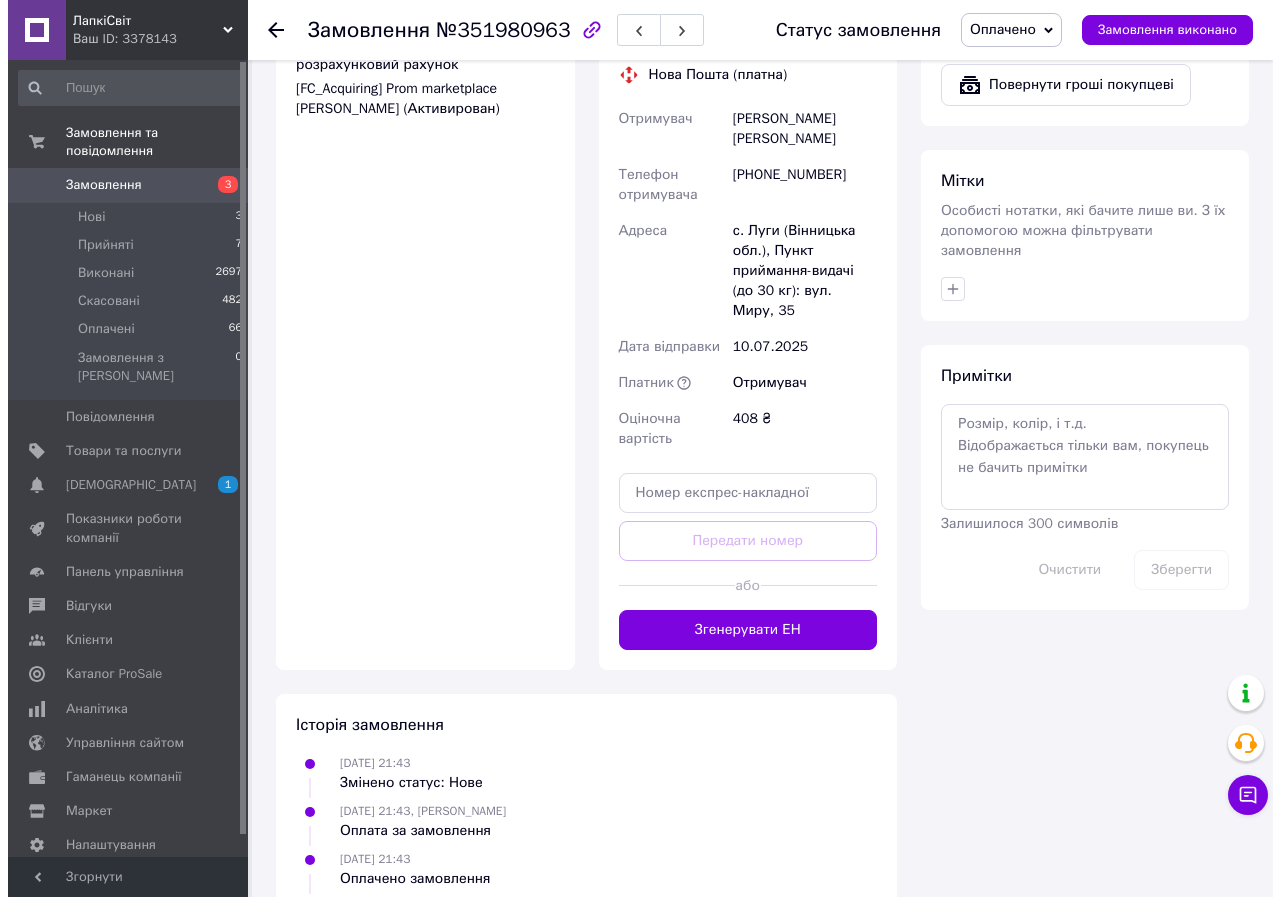 scroll, scrollTop: 305, scrollLeft: 0, axis: vertical 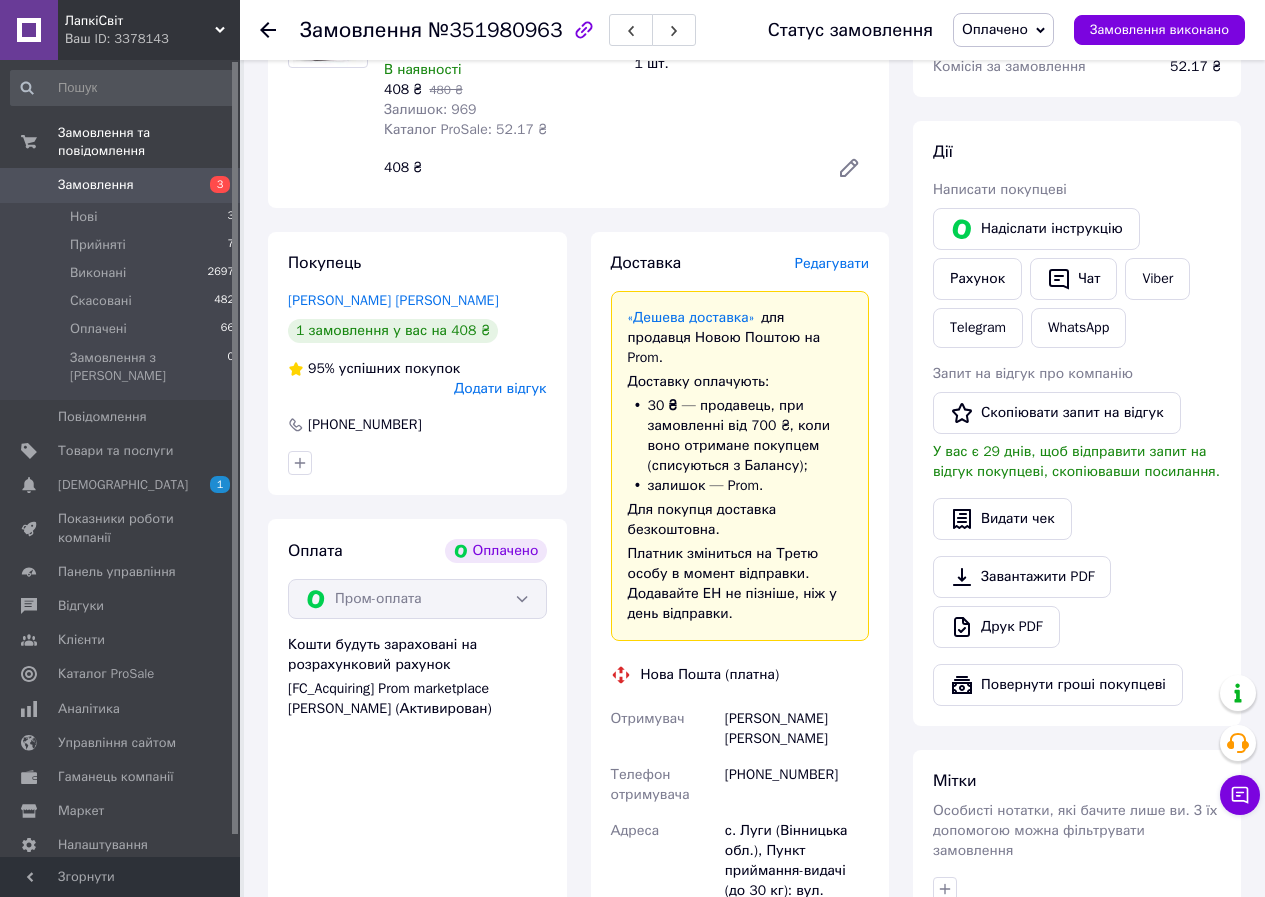 click on "Редагувати" at bounding box center [832, 263] 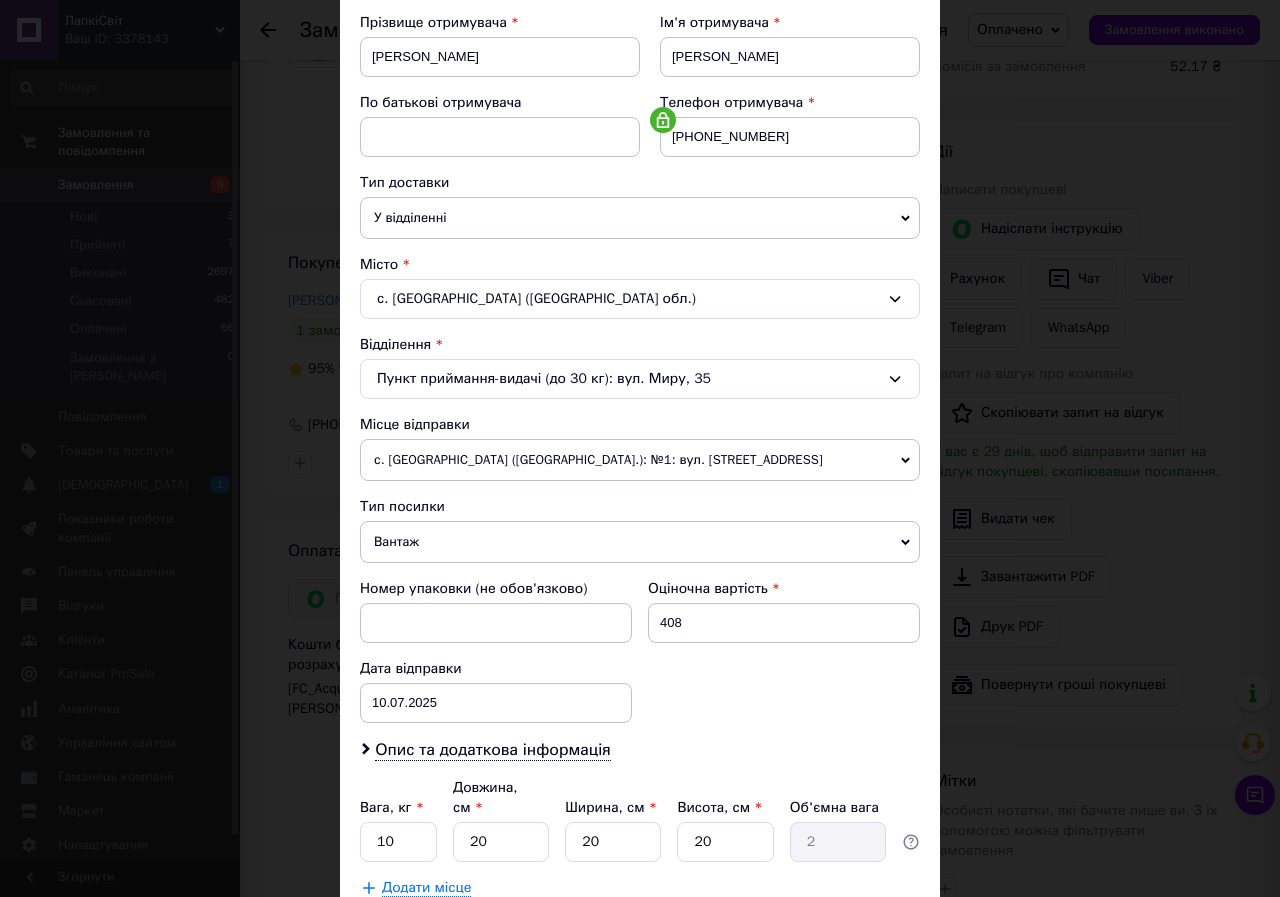 scroll, scrollTop: 431, scrollLeft: 0, axis: vertical 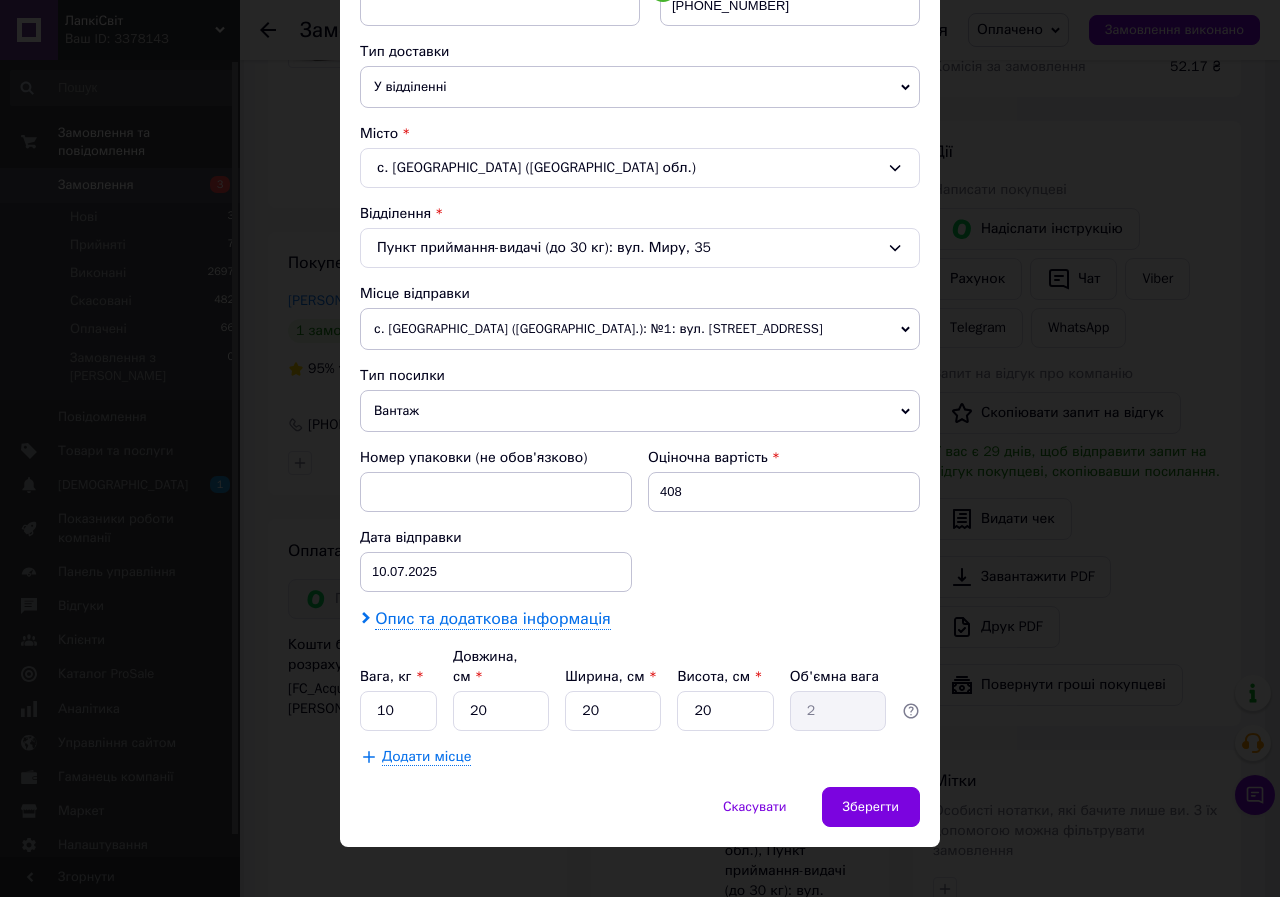 click on "Опис та додаткова інформація" at bounding box center [492, 619] 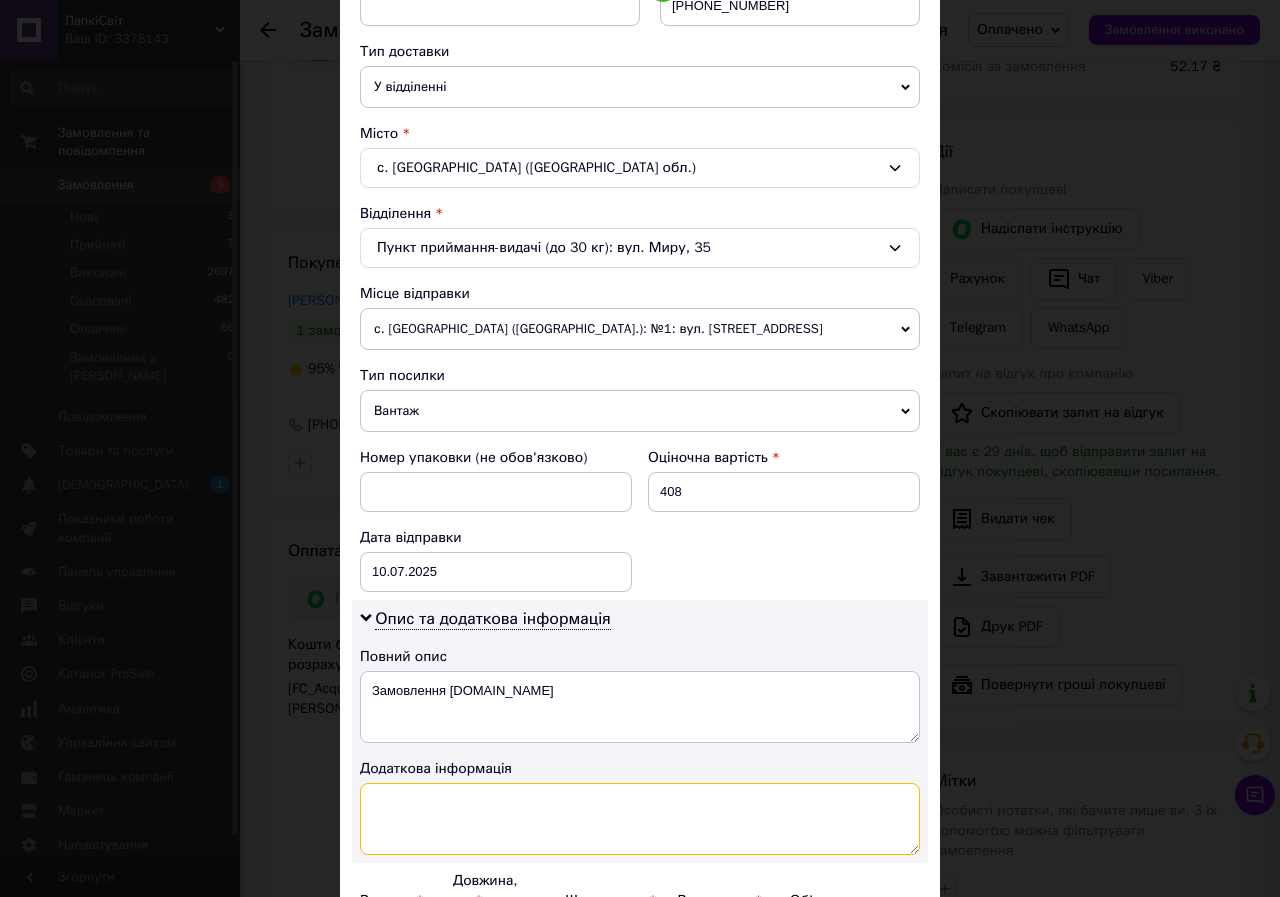 click at bounding box center (640, 819) 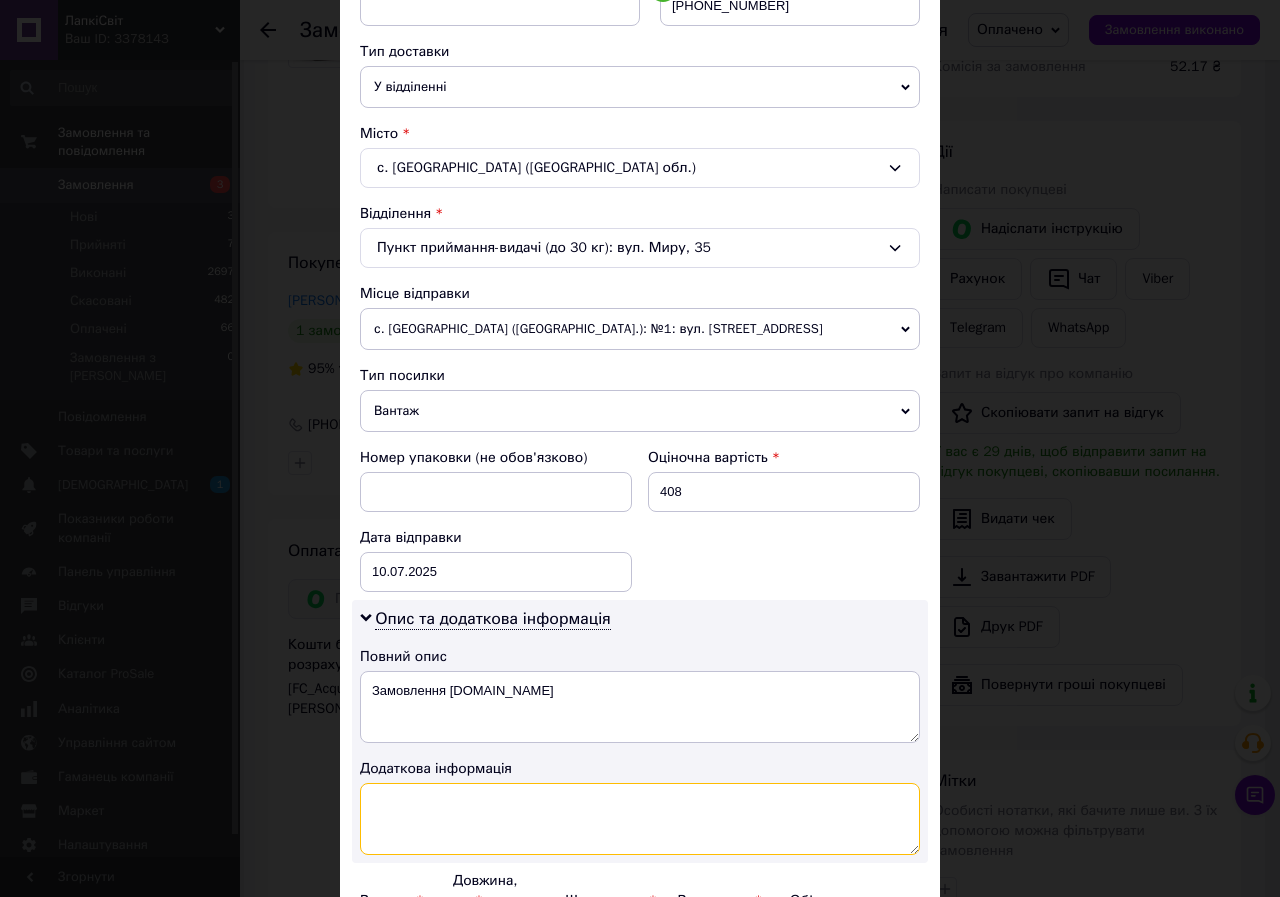 type on "д" 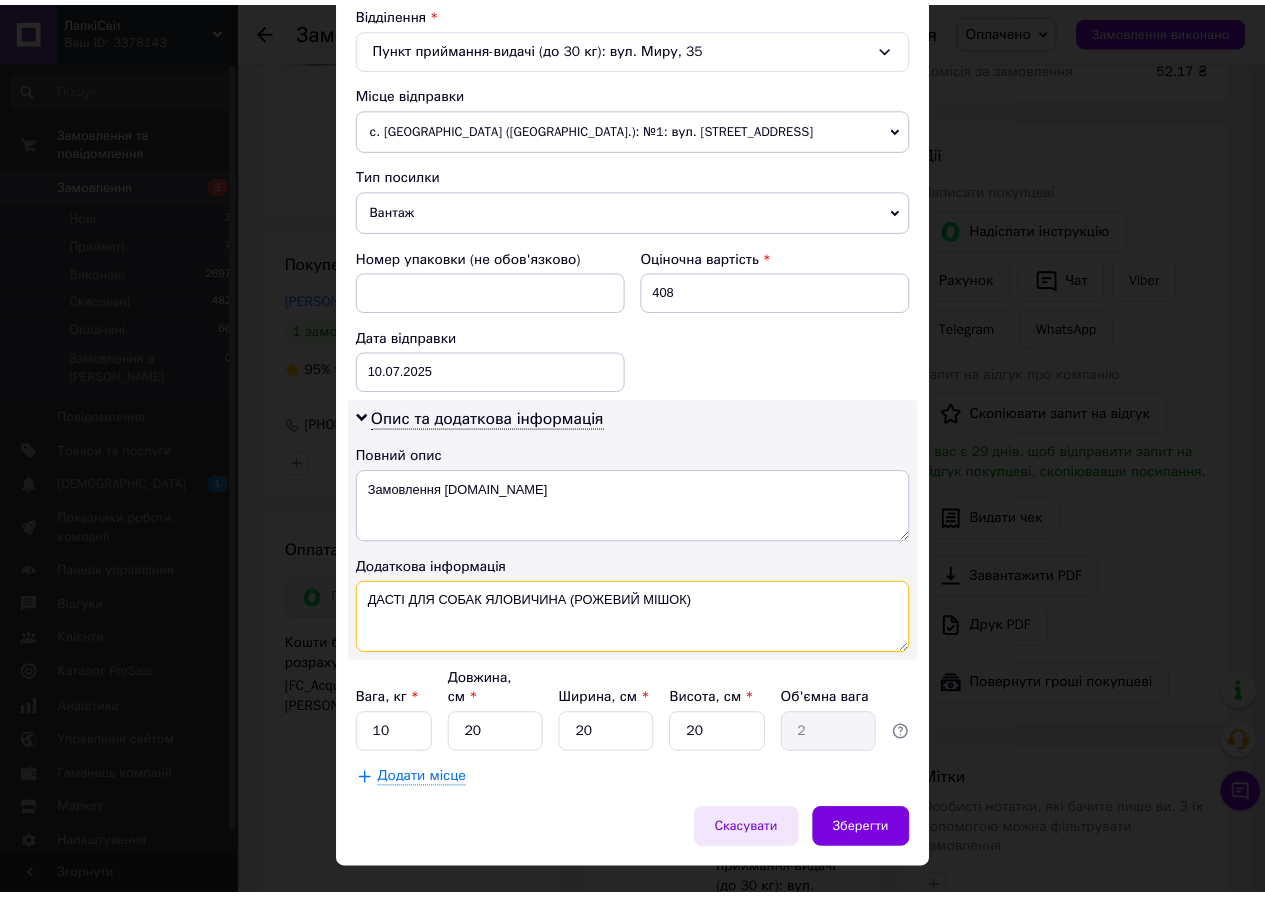 scroll, scrollTop: 655, scrollLeft: 0, axis: vertical 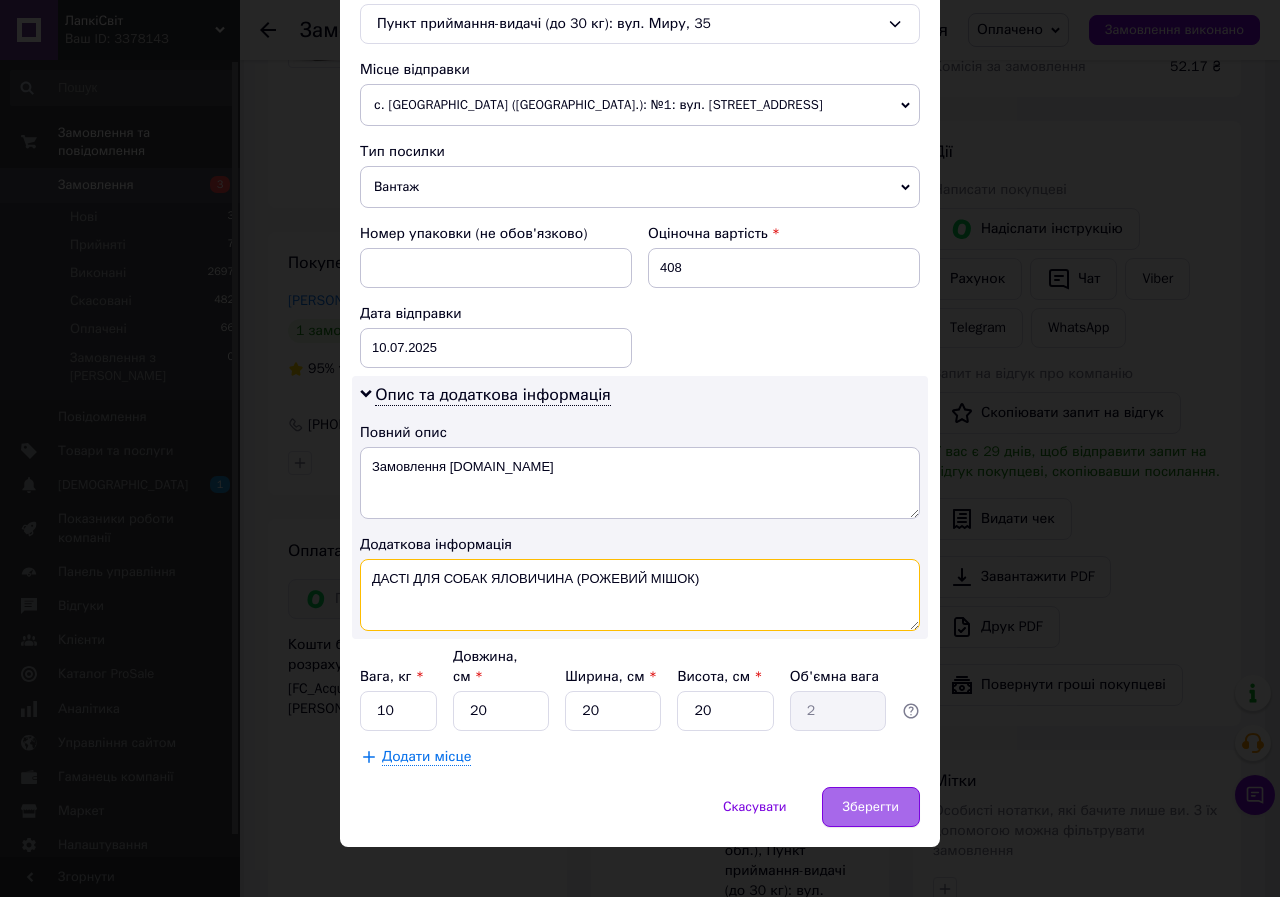type on "ДАСТІ ДЛЯ СОБАК ЯЛОВИЧИНА (РОЖЕВИЙ МІШОК)" 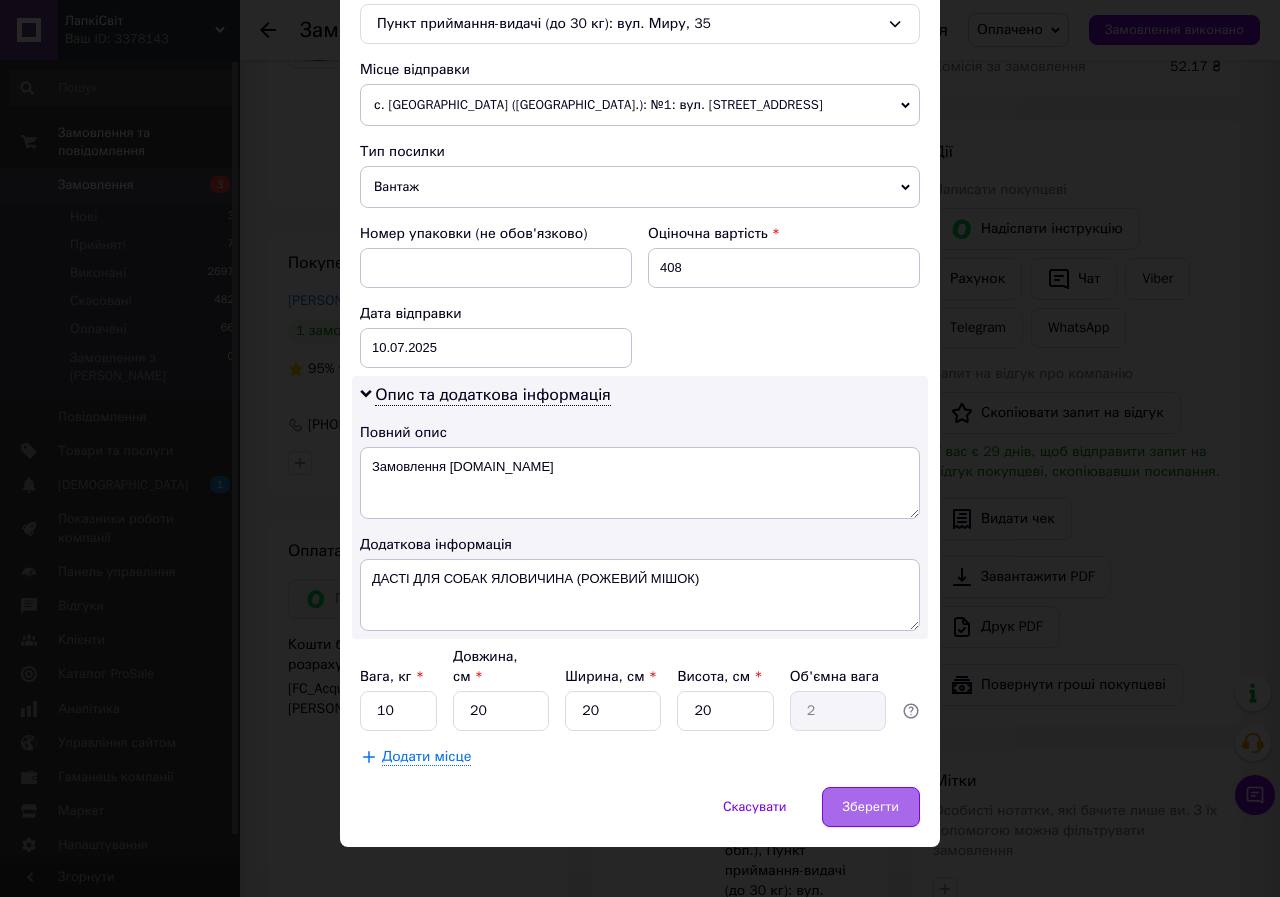 click on "Зберегти" at bounding box center (871, 807) 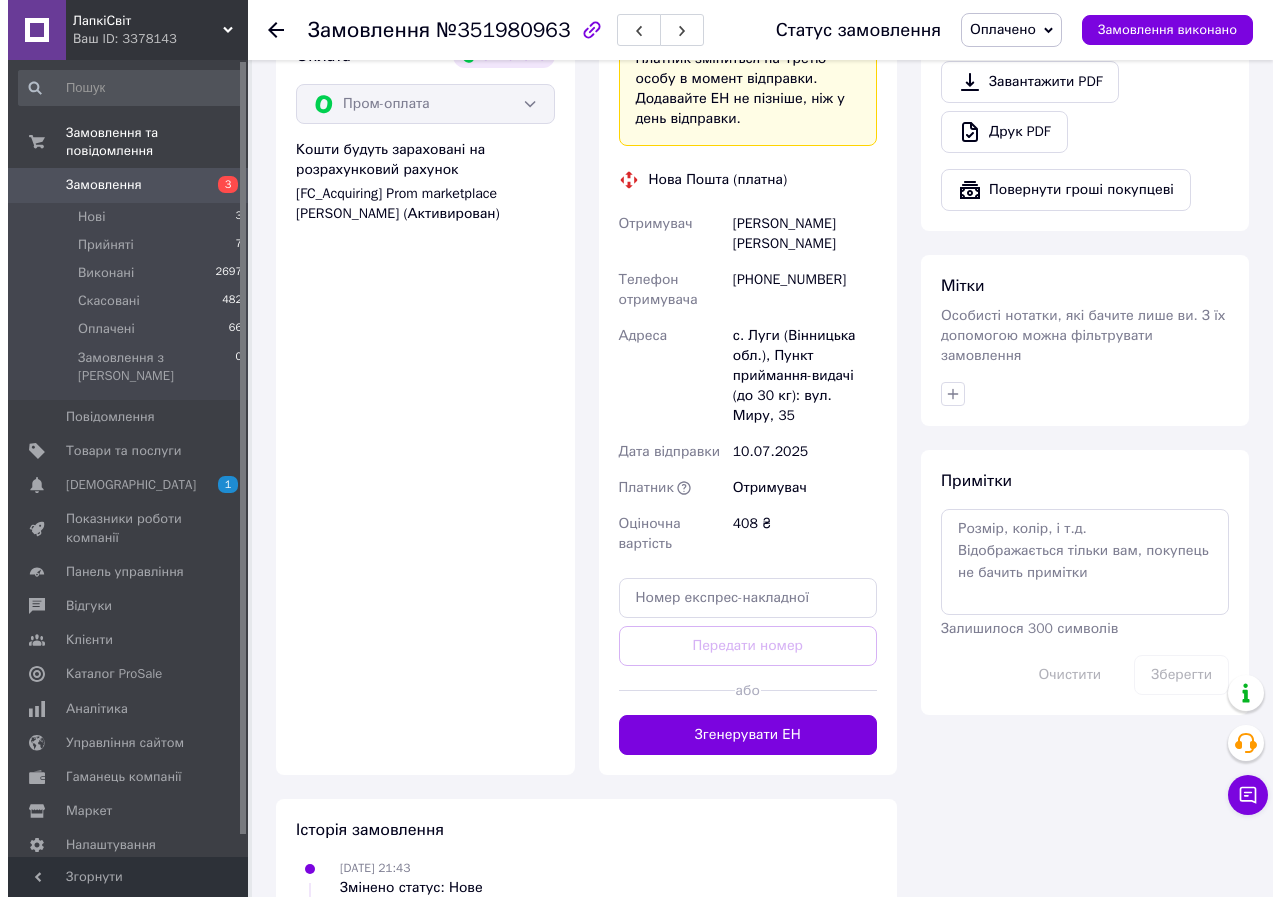 scroll, scrollTop: 400, scrollLeft: 0, axis: vertical 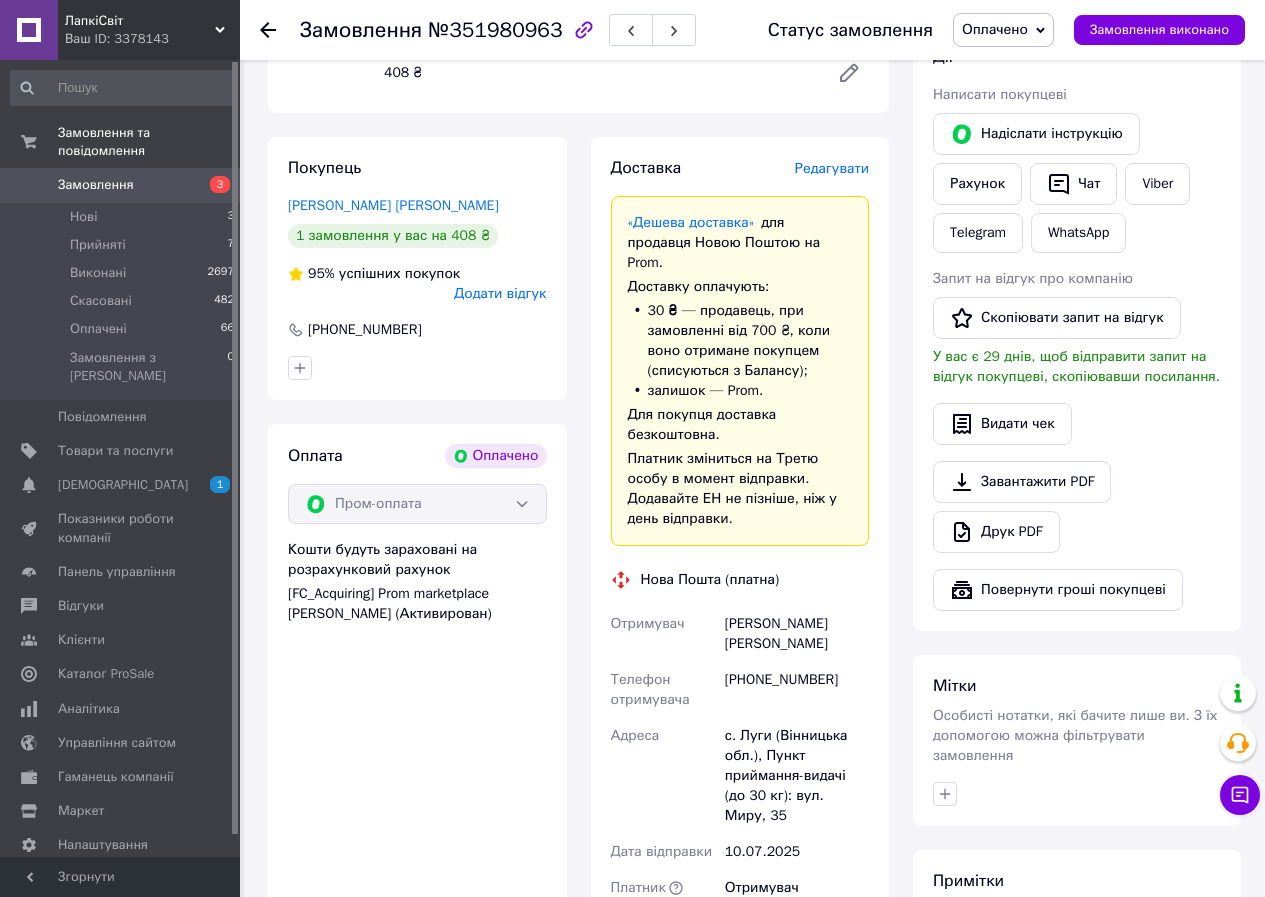 click on "Редагувати" at bounding box center (832, 168) 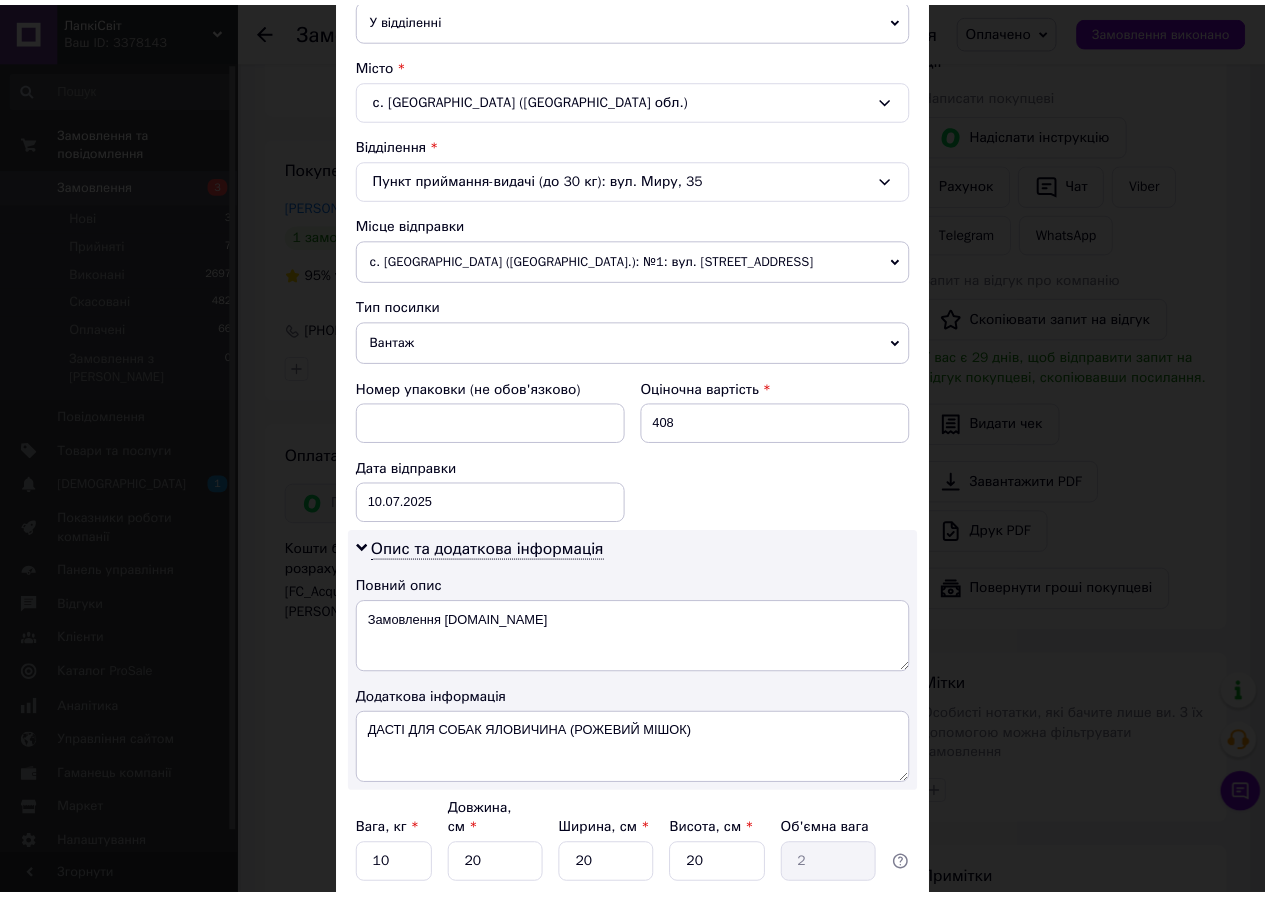 scroll, scrollTop: 655, scrollLeft: 0, axis: vertical 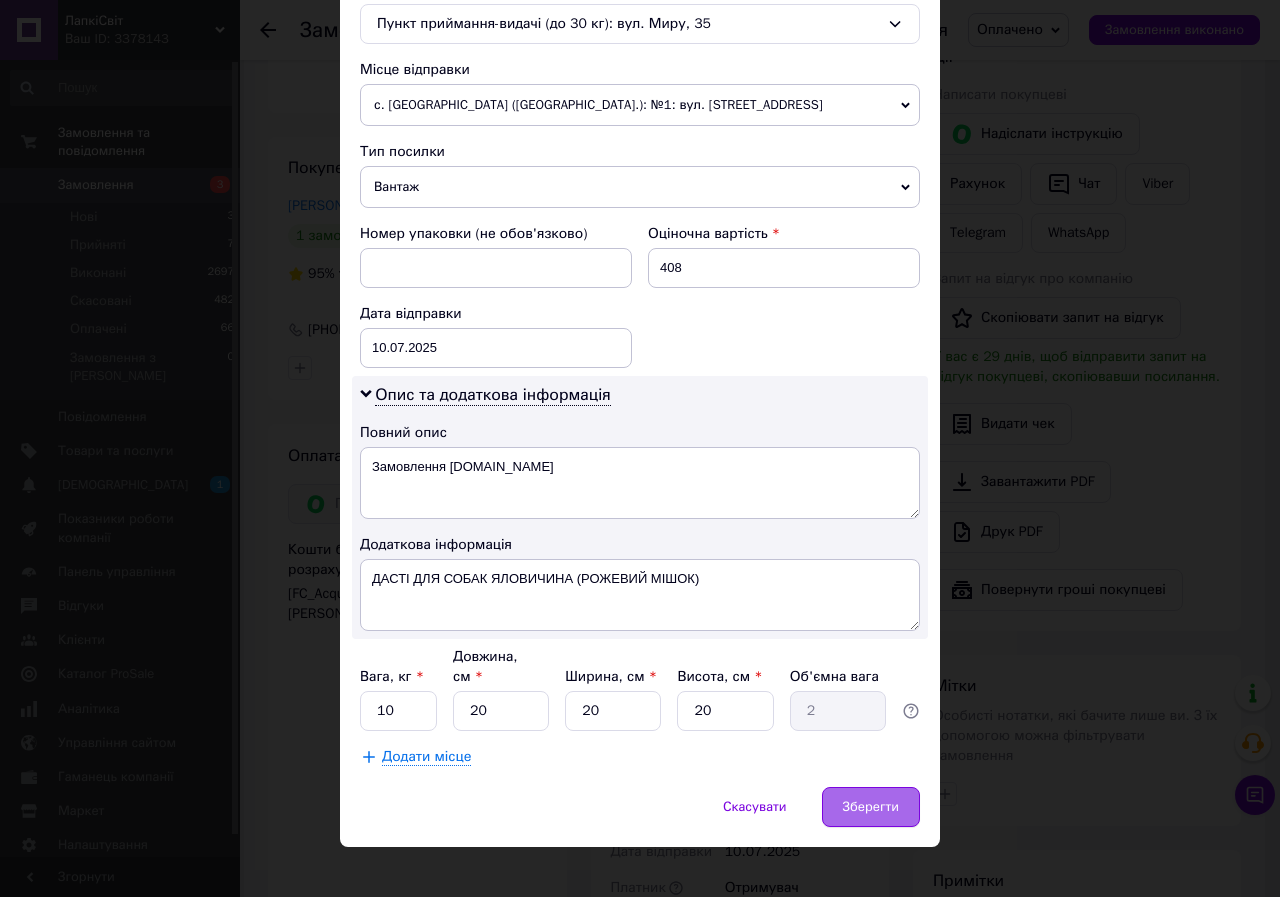 click on "Зберегти" at bounding box center [871, 807] 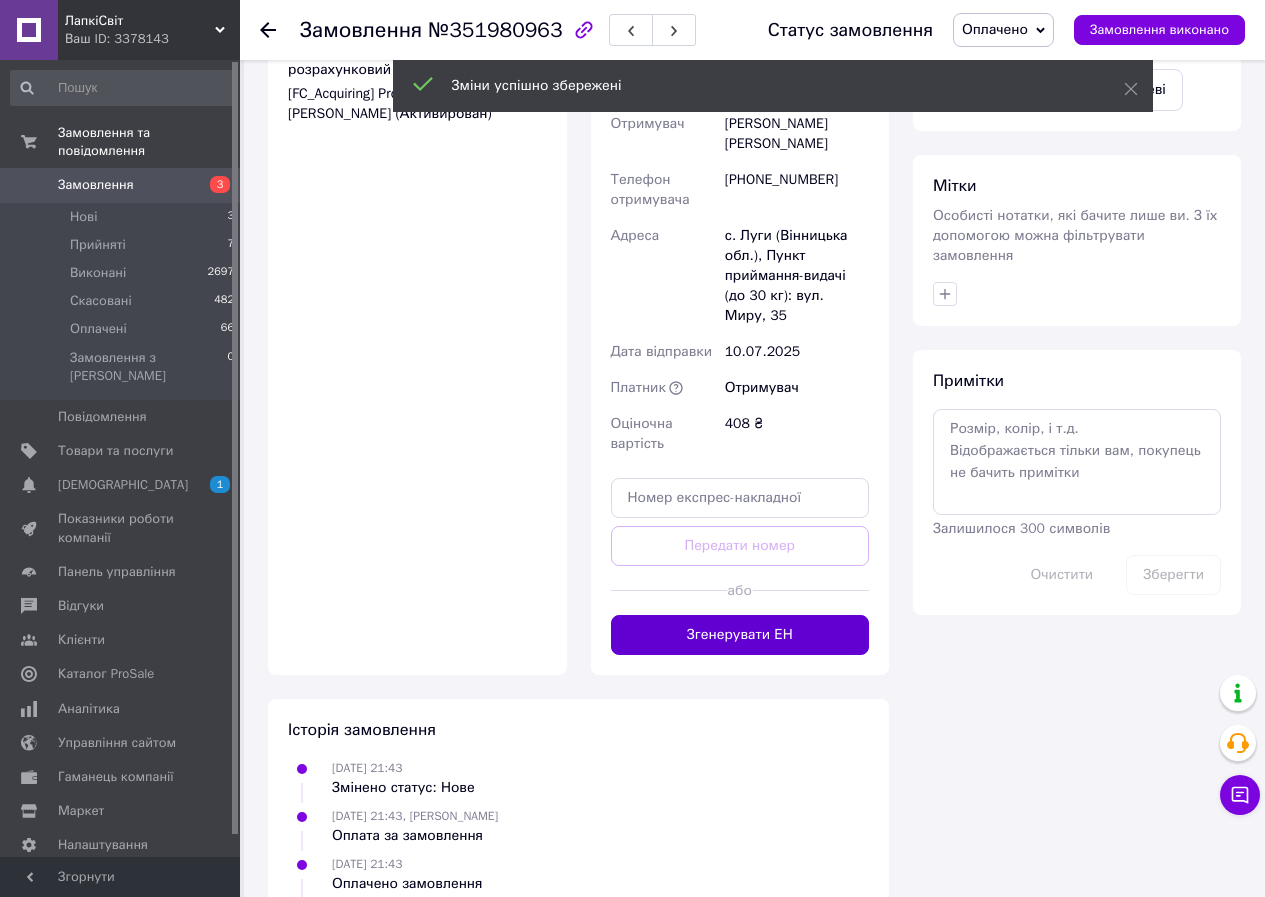scroll, scrollTop: 1100, scrollLeft: 0, axis: vertical 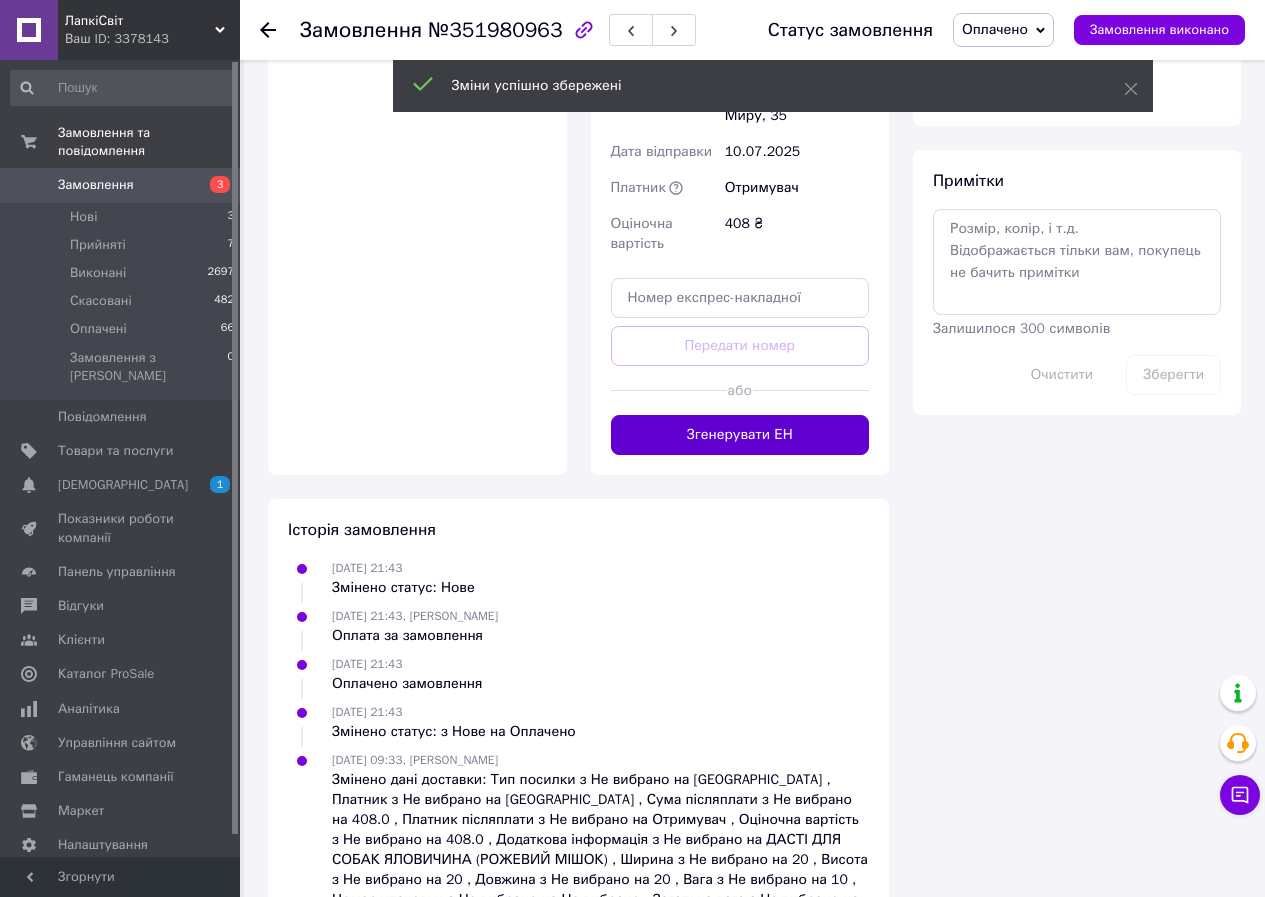 click on "Згенерувати ЕН" at bounding box center [740, 435] 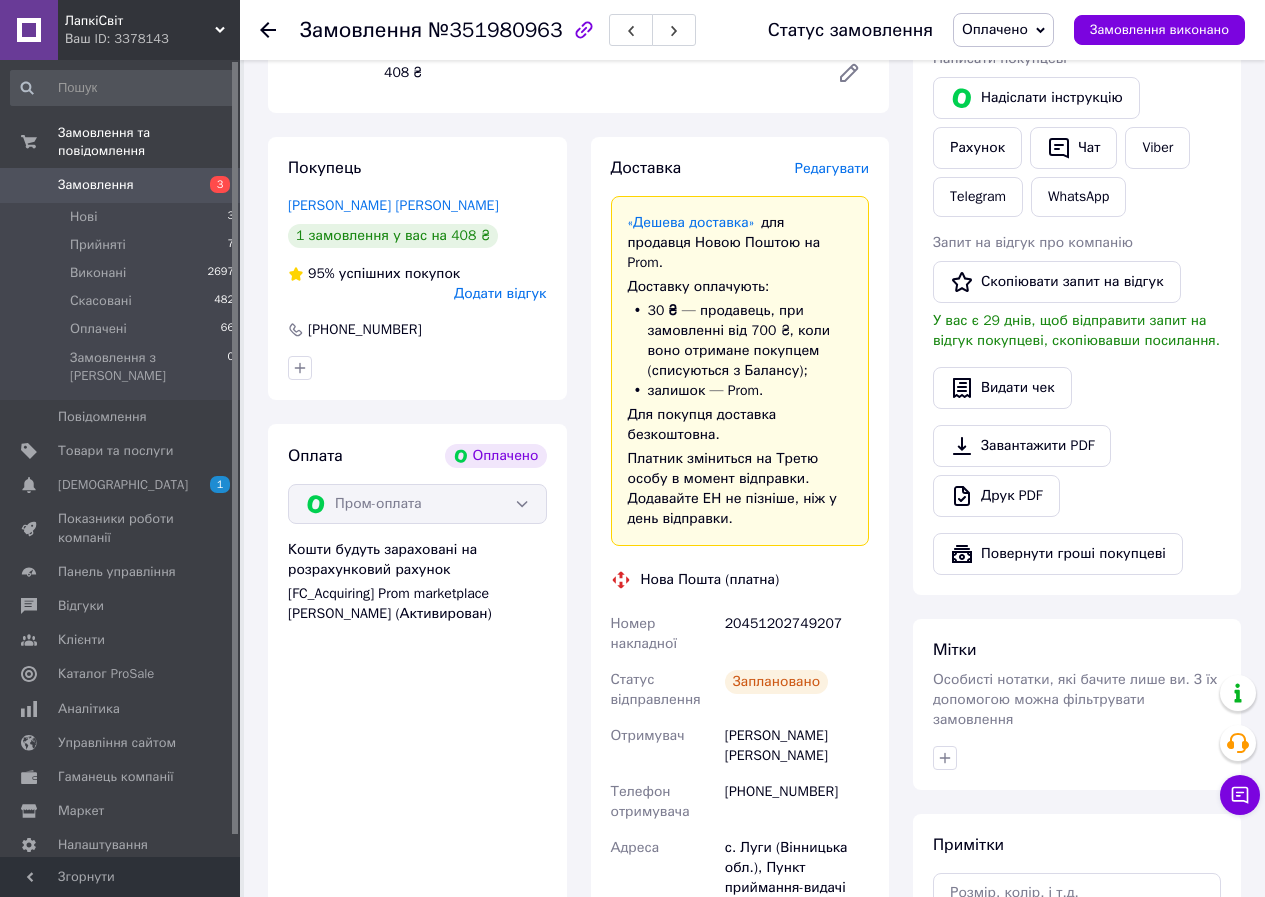 scroll, scrollTop: 500, scrollLeft: 0, axis: vertical 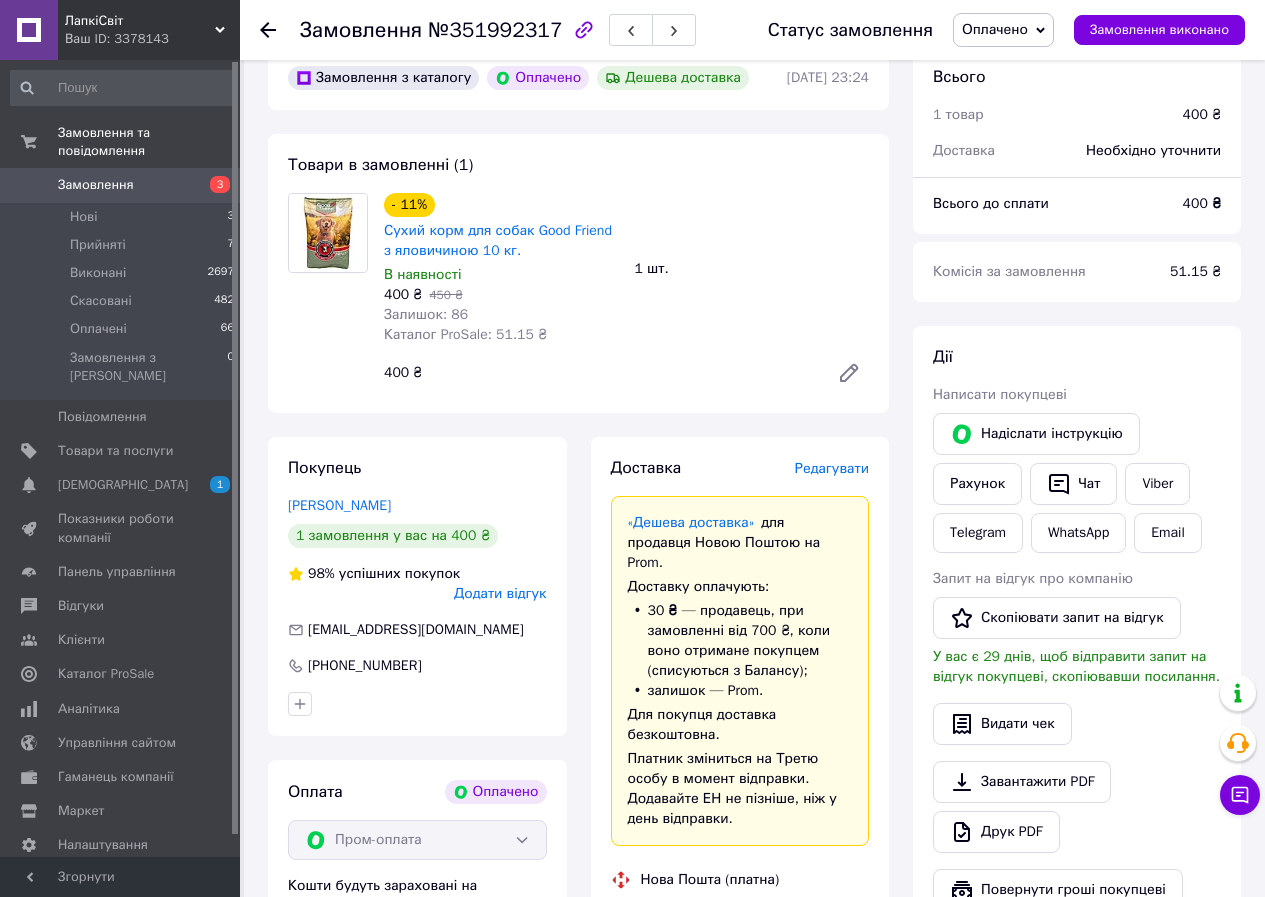 click on "Редагувати" at bounding box center [832, 468] 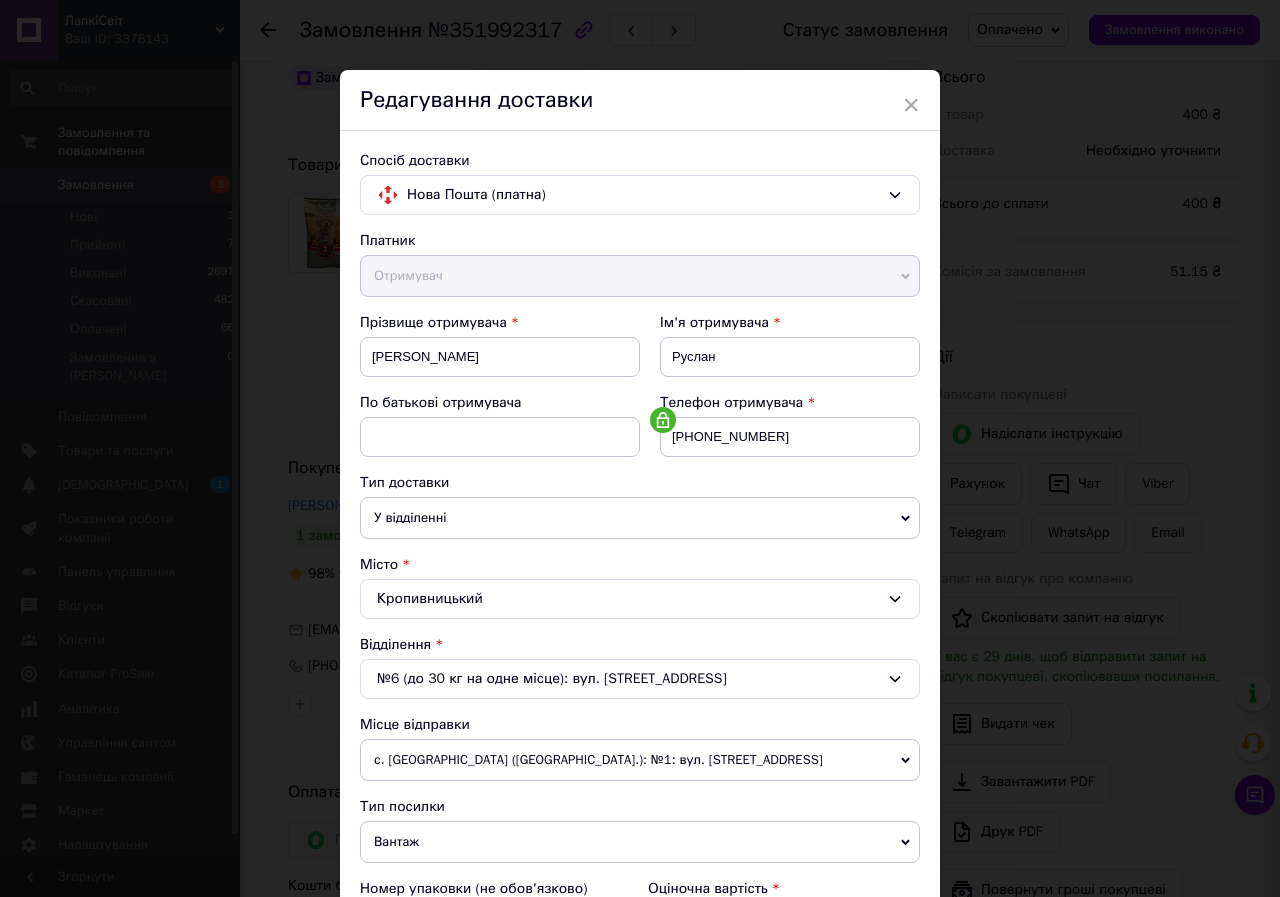 click on "Редагування доставки" at bounding box center [640, 100] 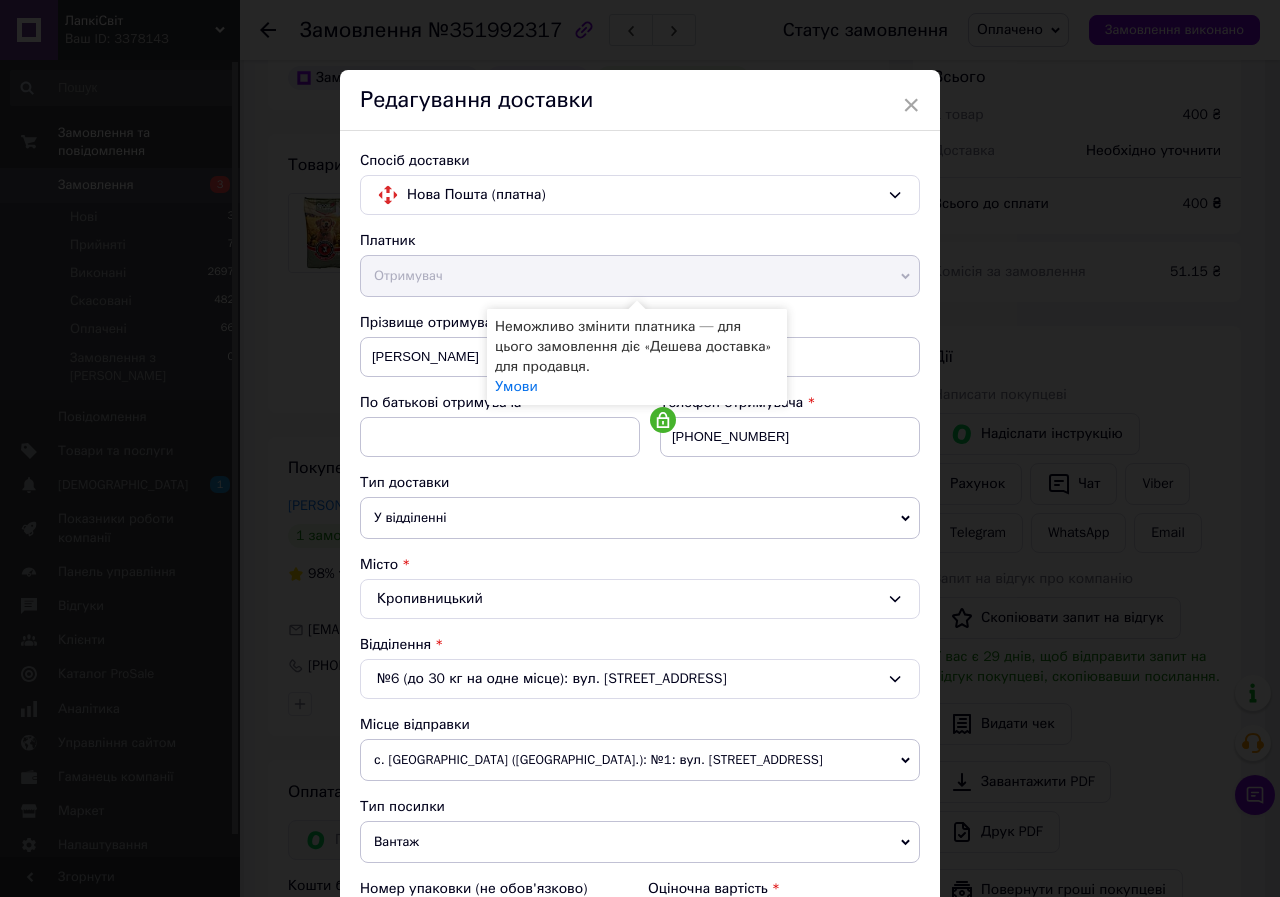 scroll, scrollTop: 431, scrollLeft: 0, axis: vertical 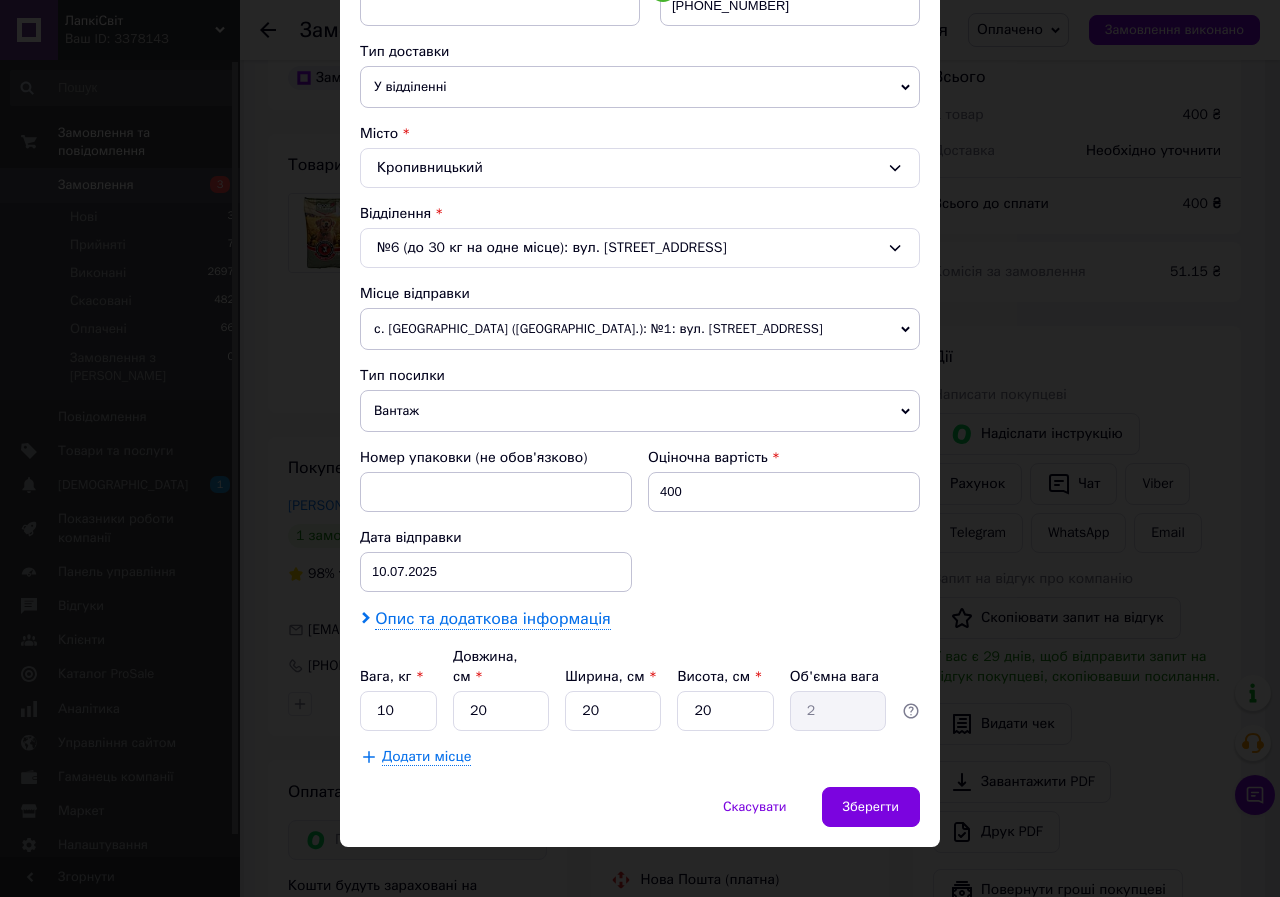 click on "Опис та додаткова інформація" at bounding box center (492, 619) 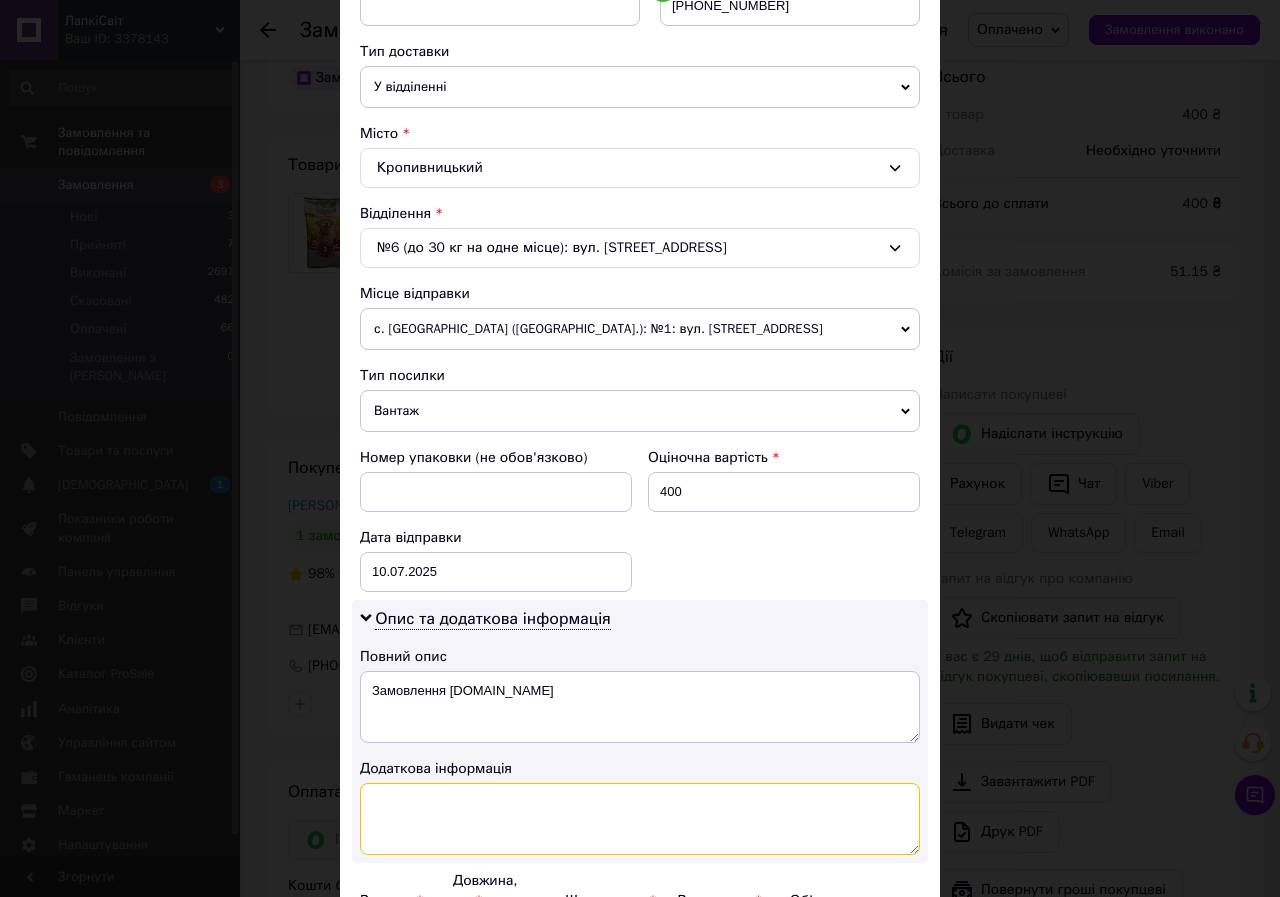 click at bounding box center [640, 819] 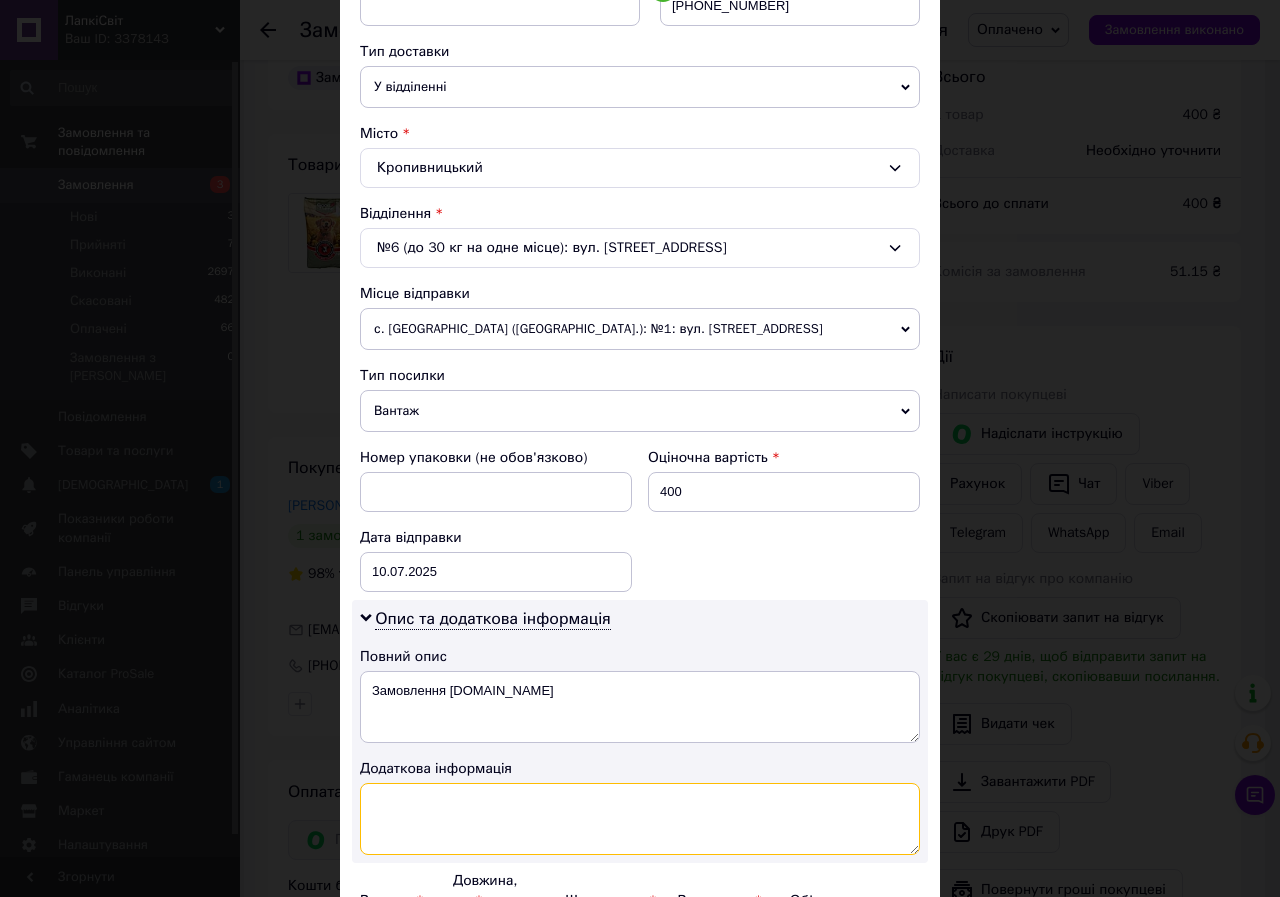 click at bounding box center (640, 819) 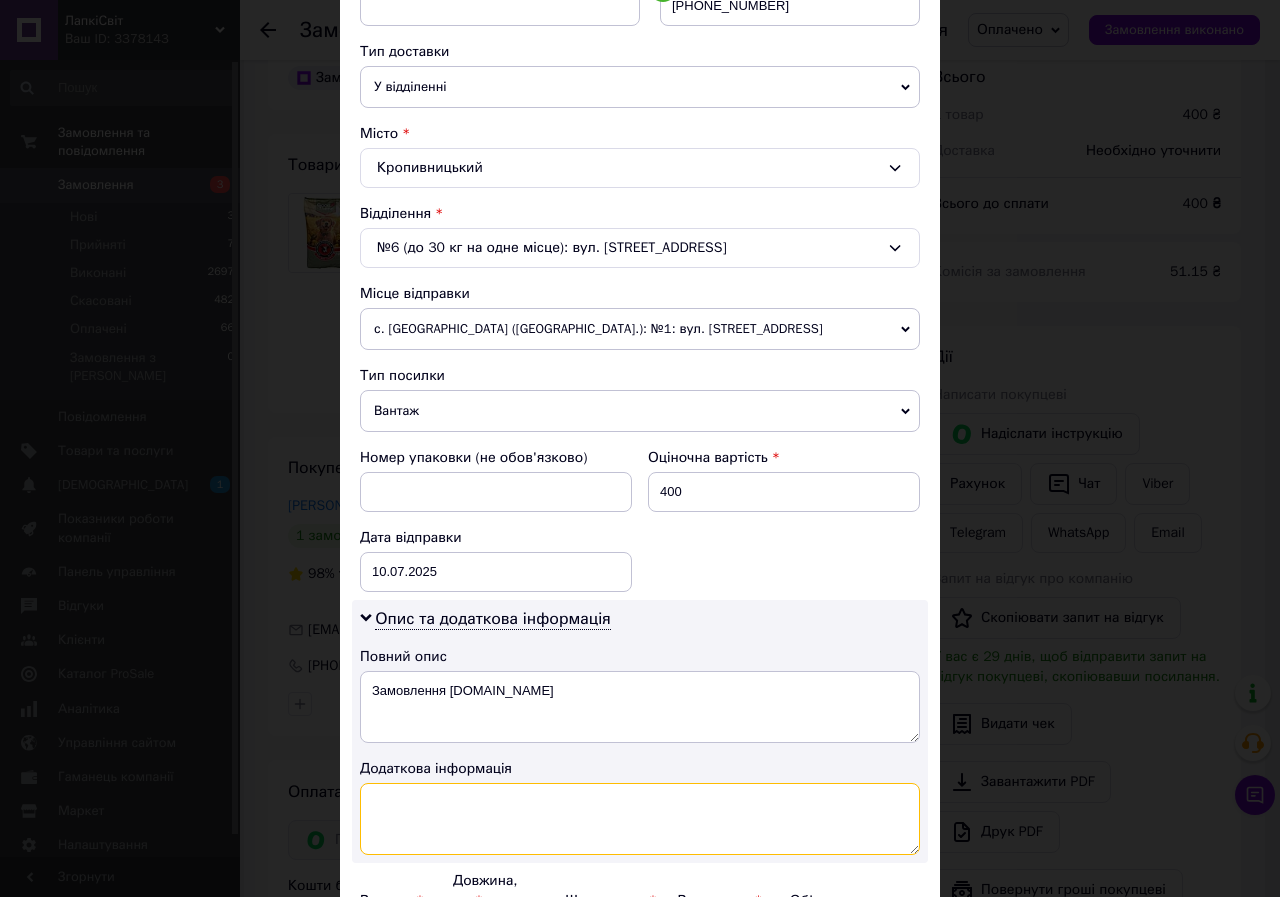 type on "г" 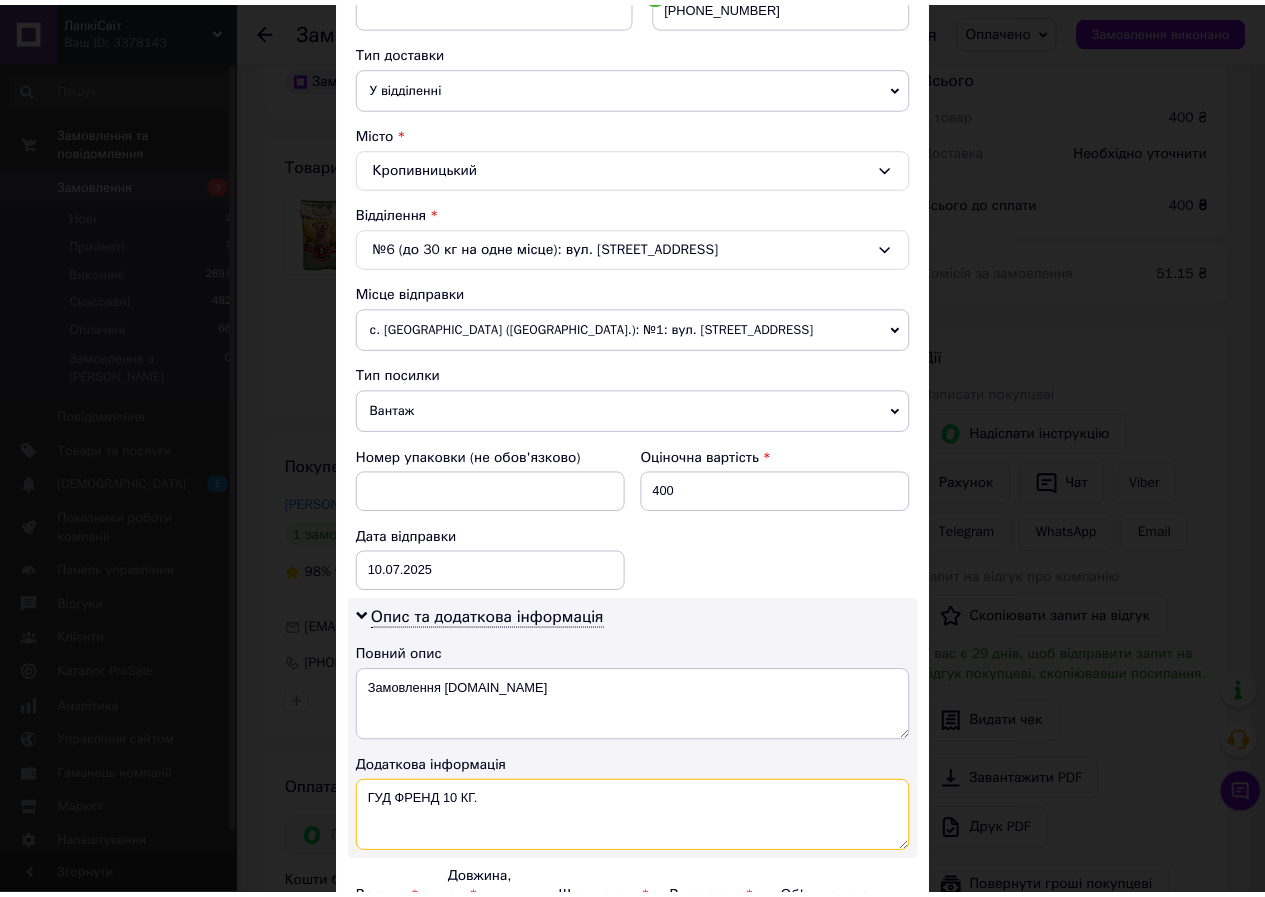 scroll, scrollTop: 655, scrollLeft: 0, axis: vertical 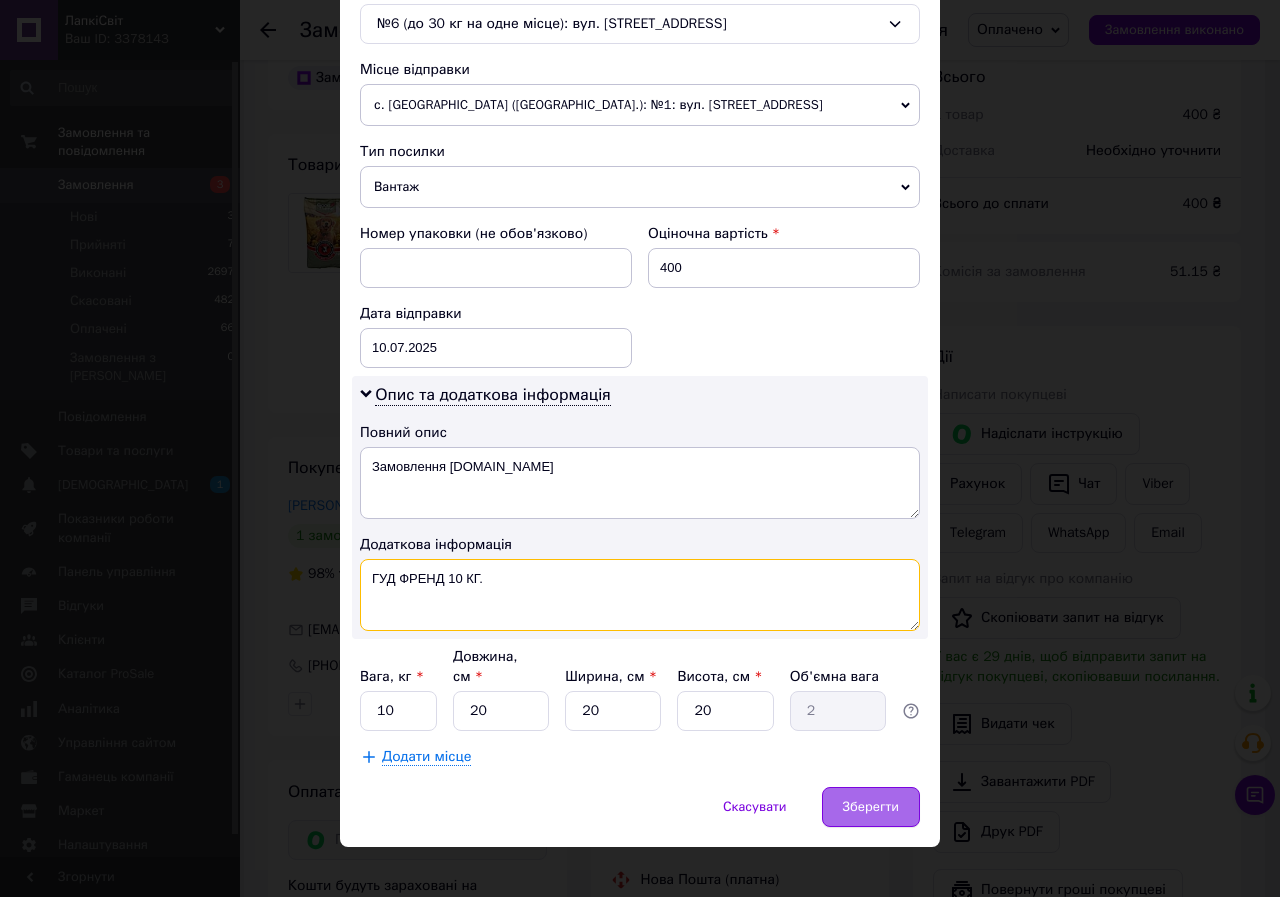 type on "ГУД ФРЕНД 10 КГ." 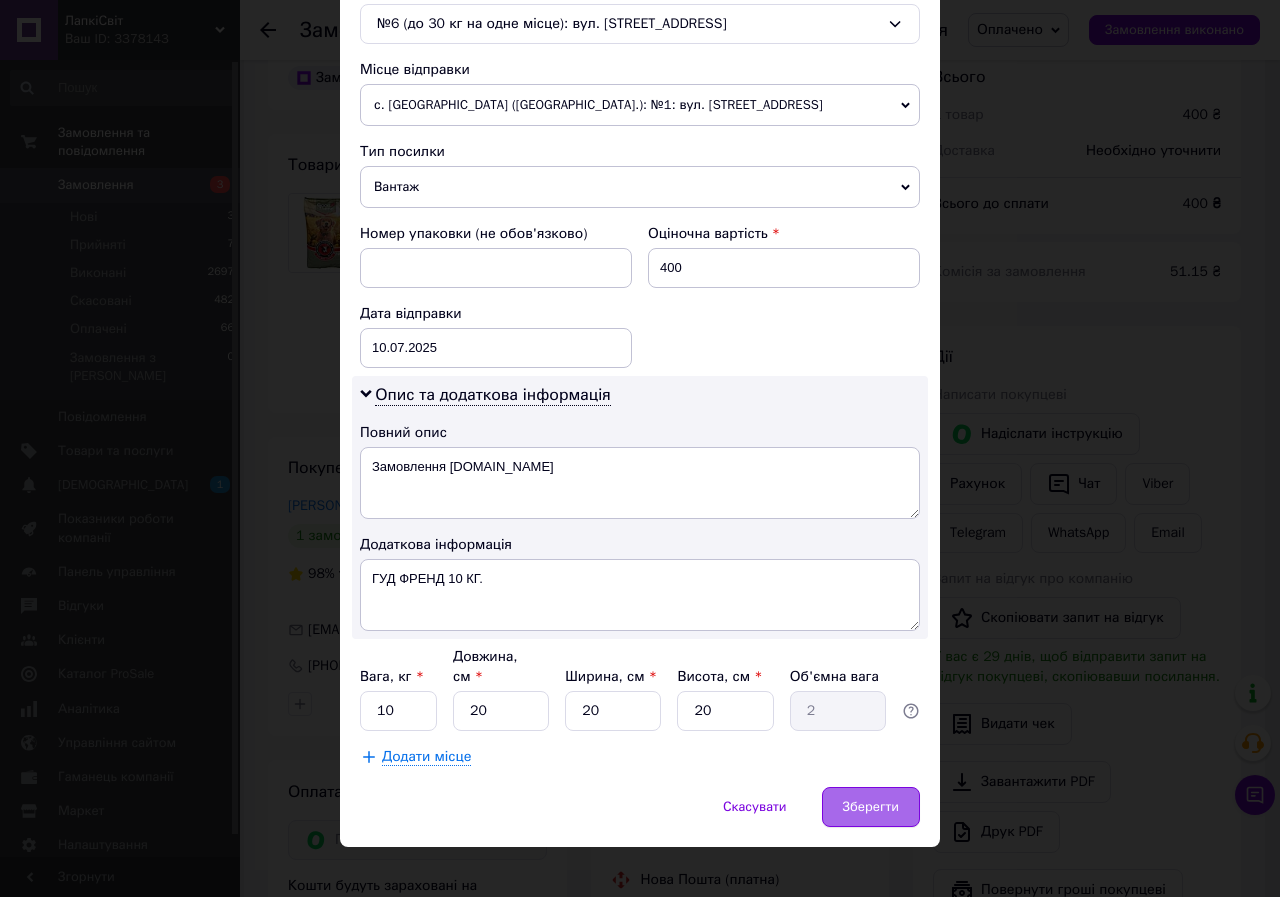 click on "Зберегти" at bounding box center [871, 807] 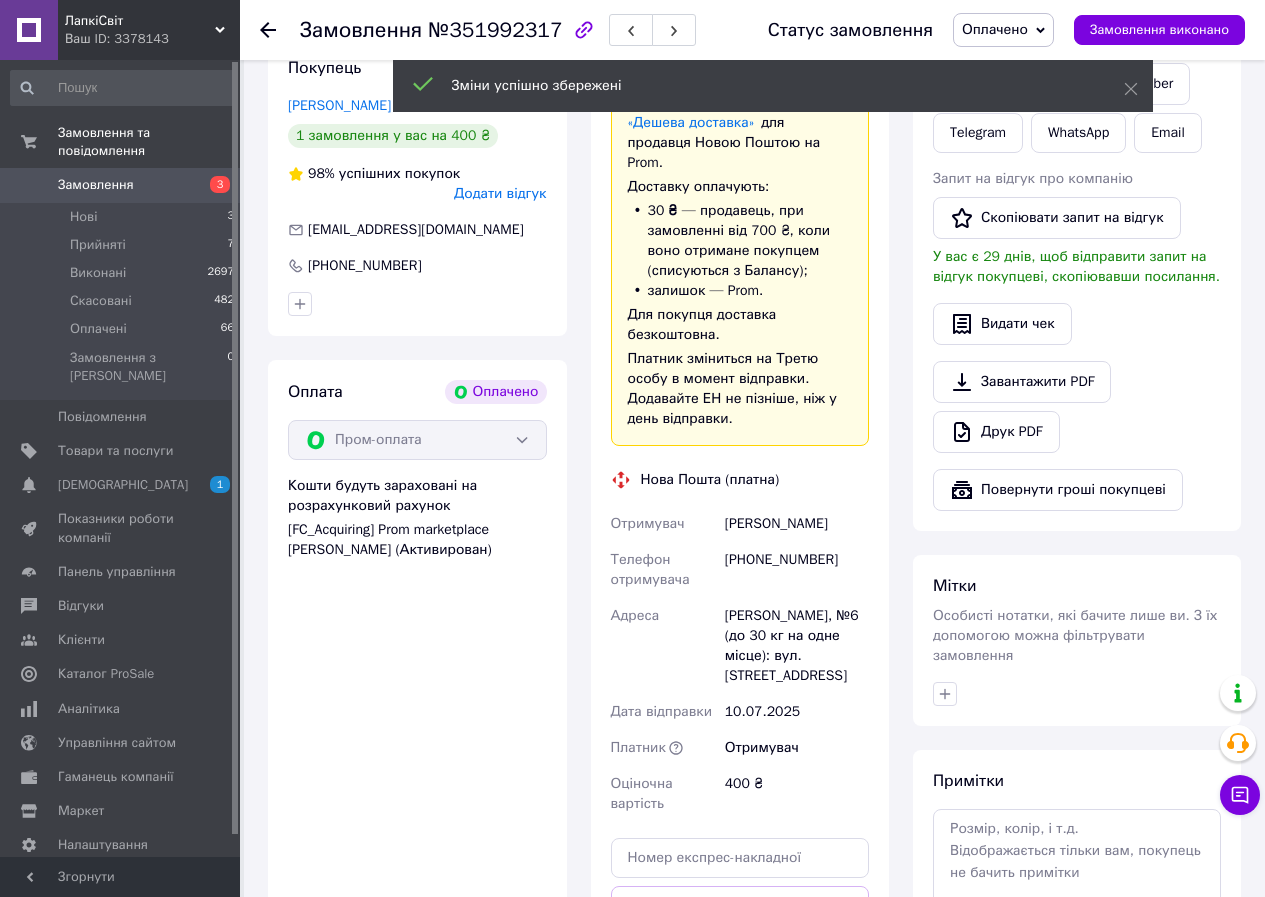 scroll, scrollTop: 800, scrollLeft: 0, axis: vertical 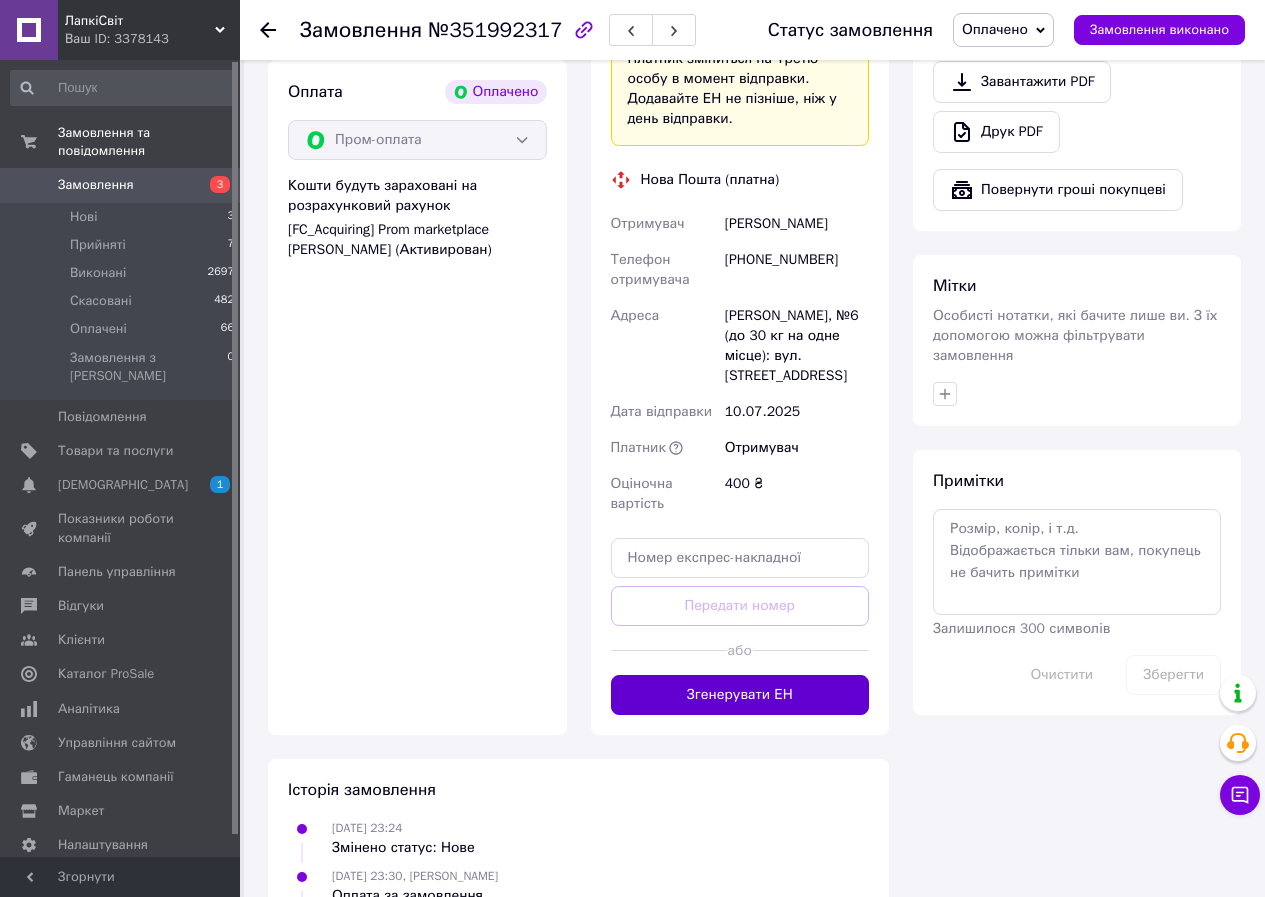 click on "Згенерувати ЕН" at bounding box center (740, 695) 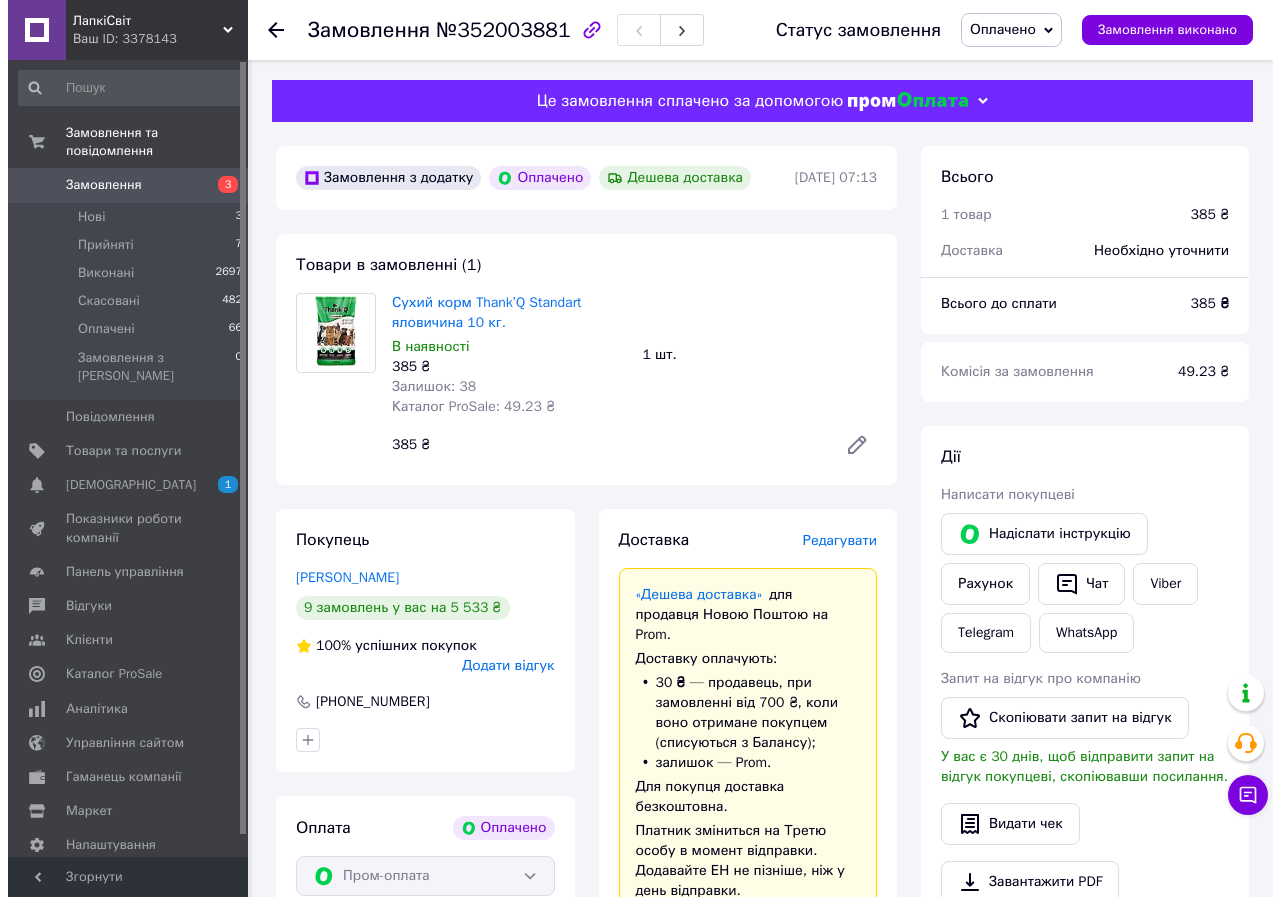 scroll, scrollTop: 0, scrollLeft: 0, axis: both 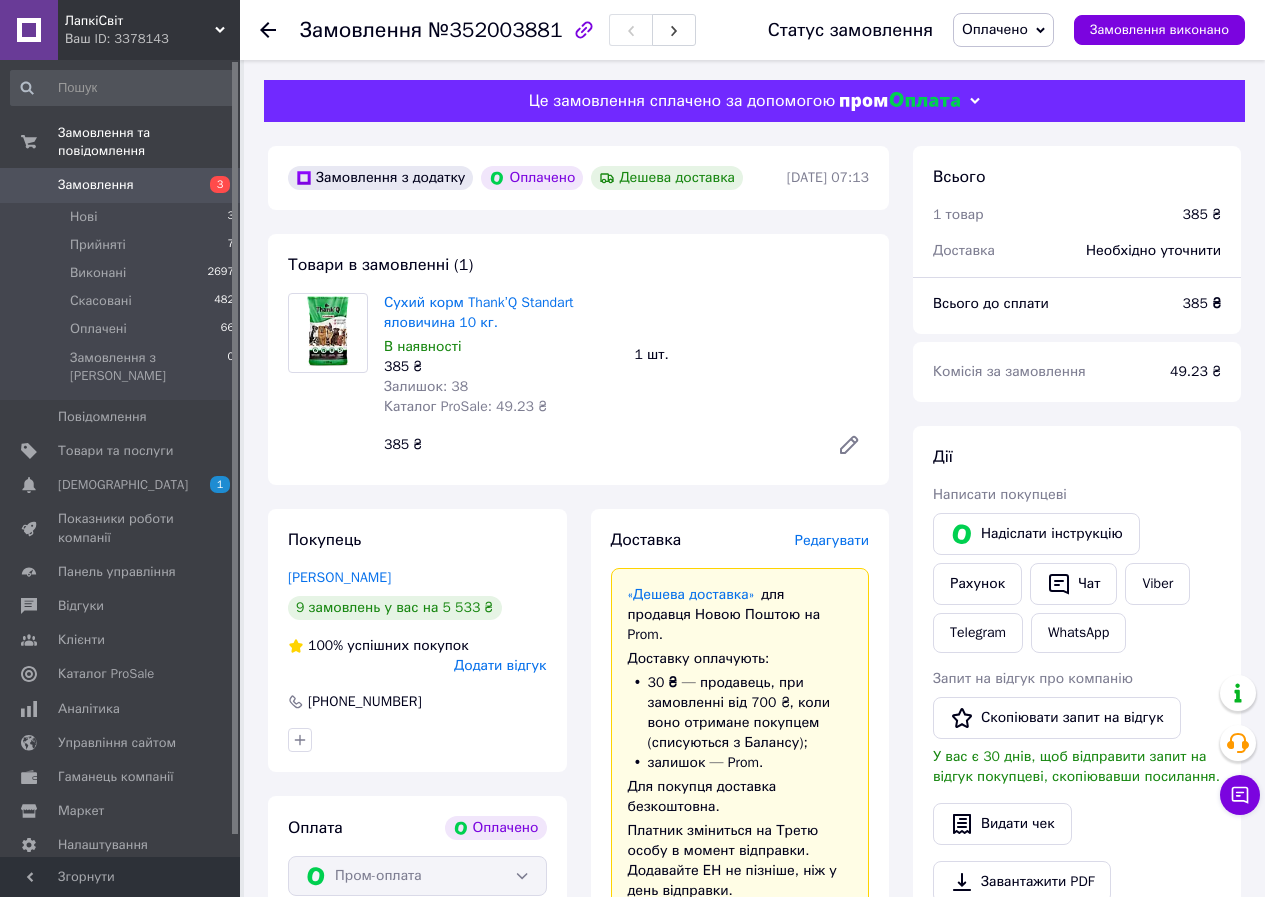 click on "Редагувати" at bounding box center (832, 540) 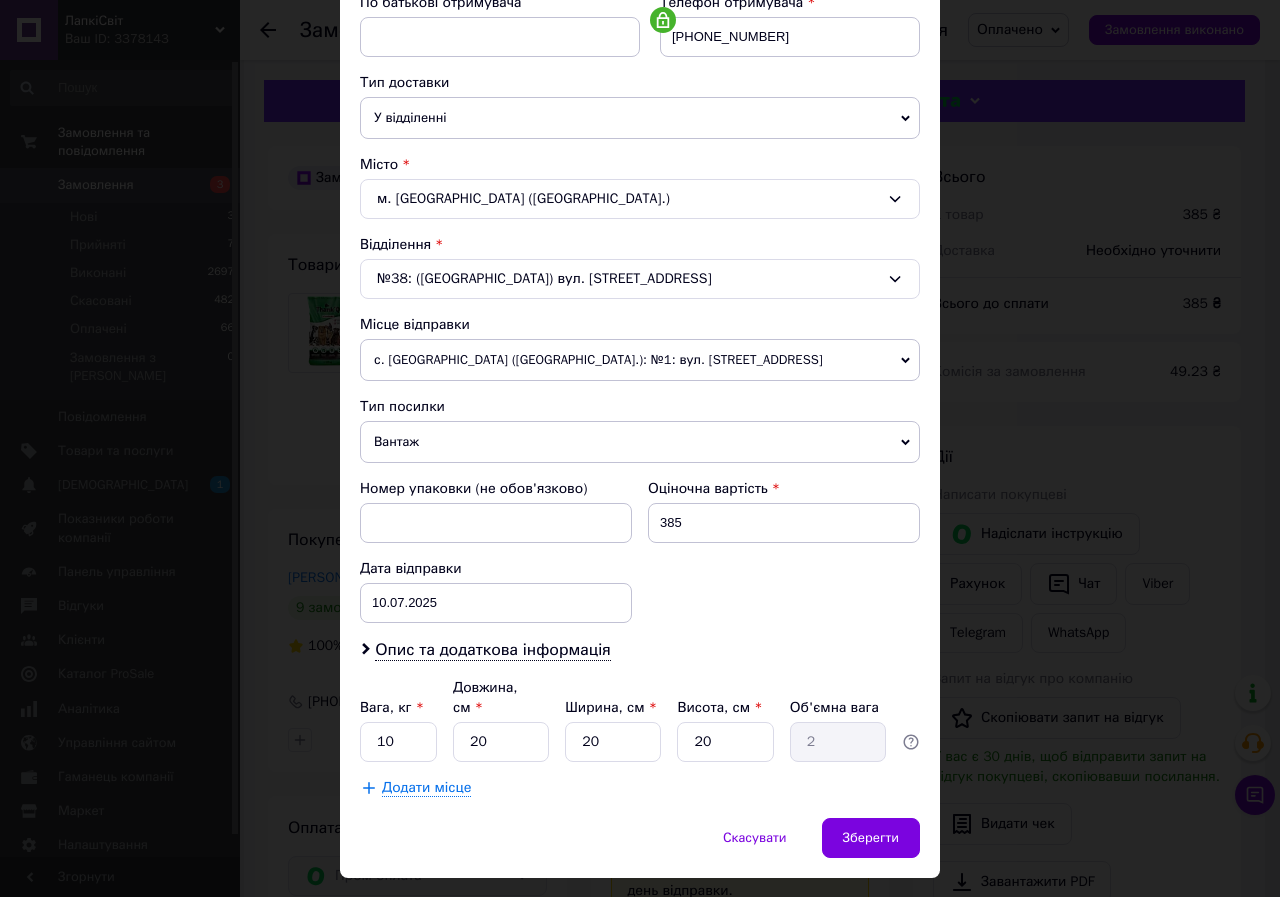 scroll, scrollTop: 431, scrollLeft: 0, axis: vertical 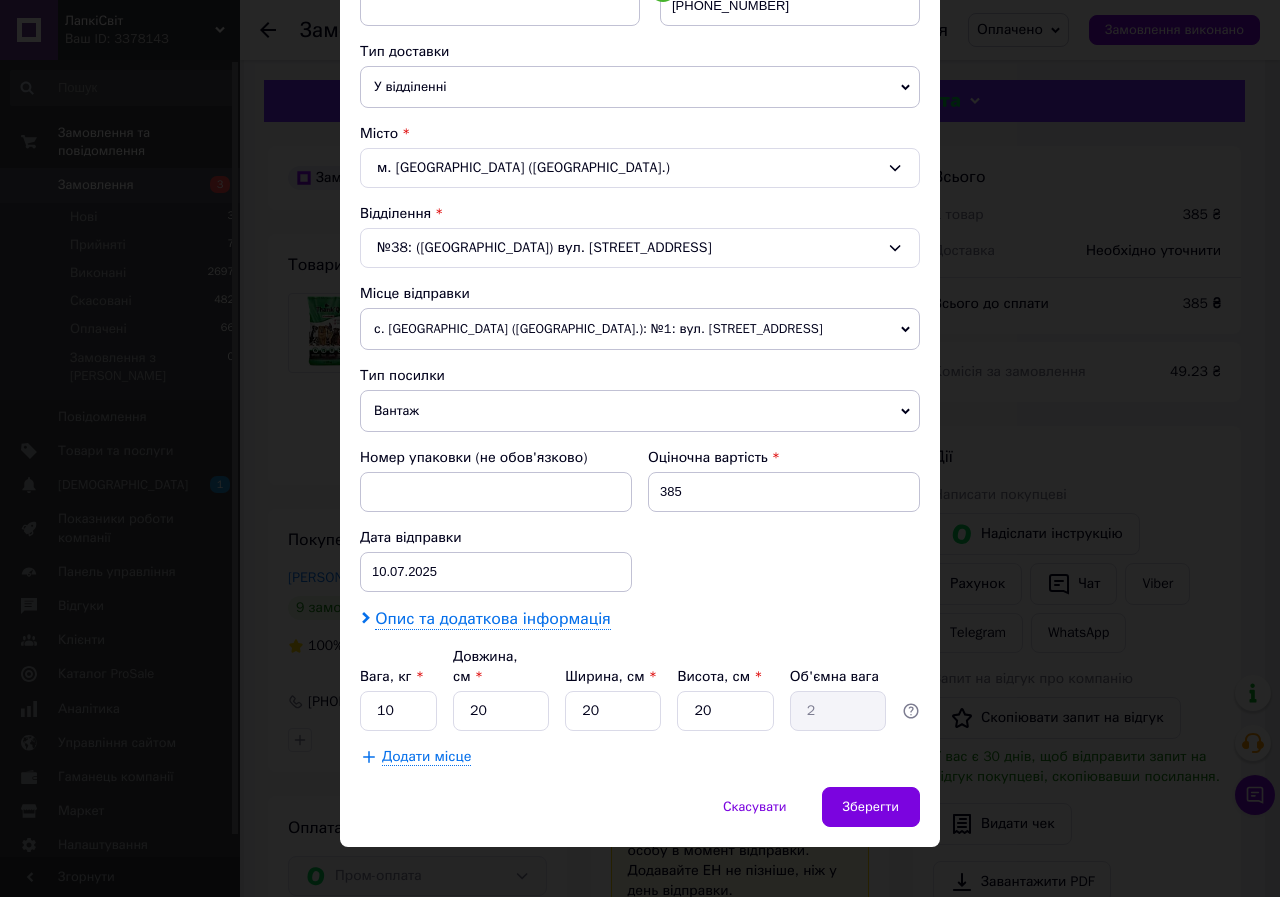 click on "Опис та додаткова інформація" at bounding box center [492, 619] 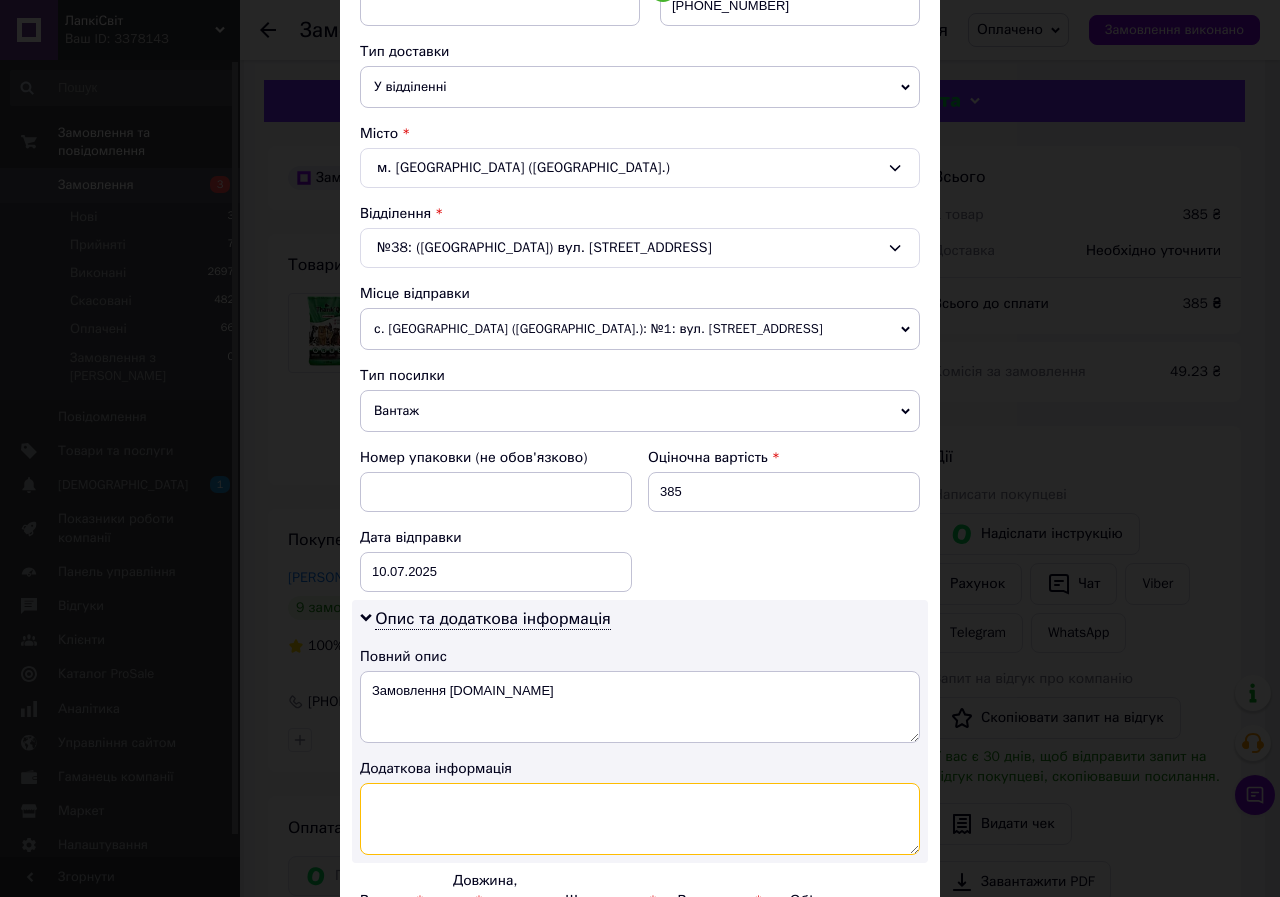click at bounding box center [640, 819] 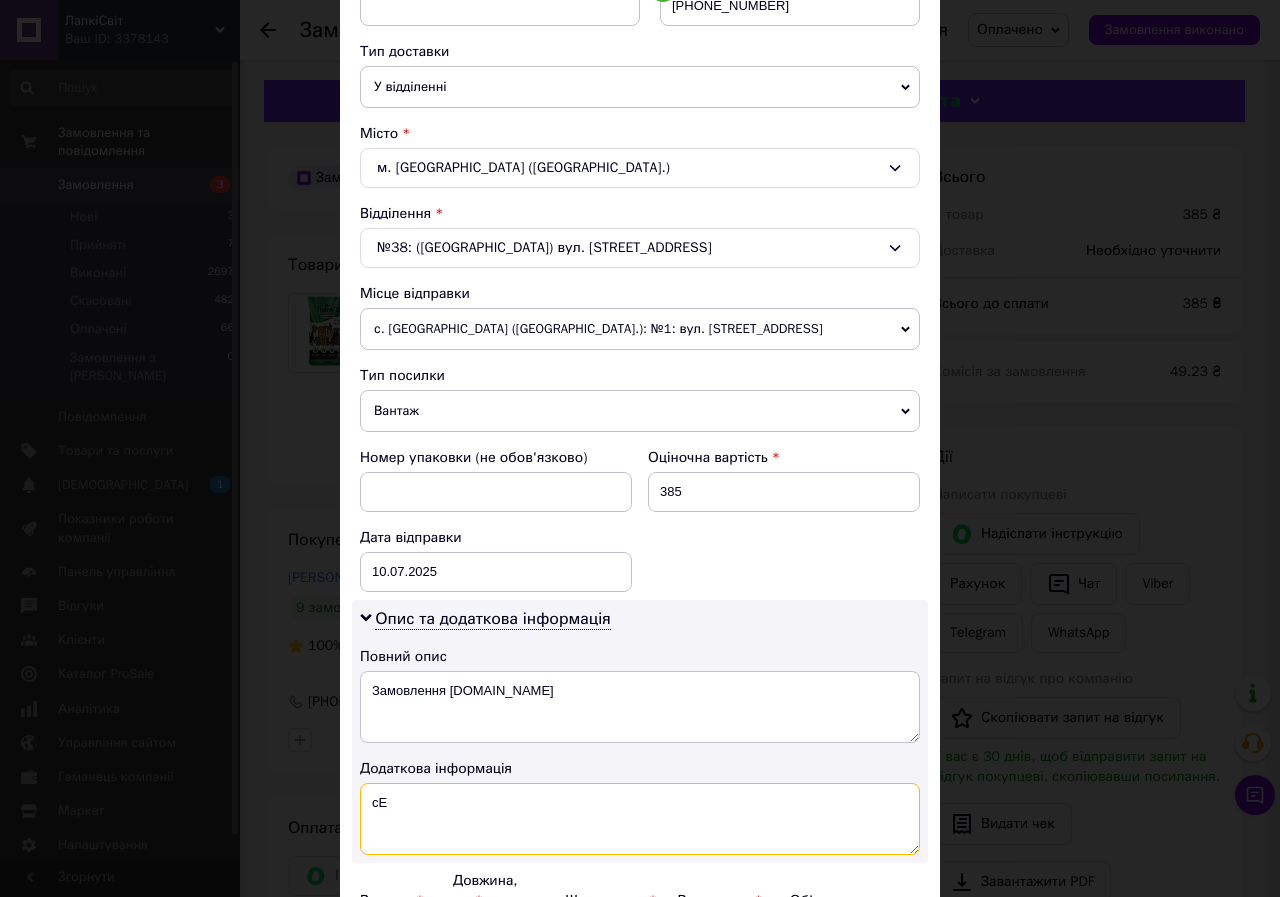 type on "с" 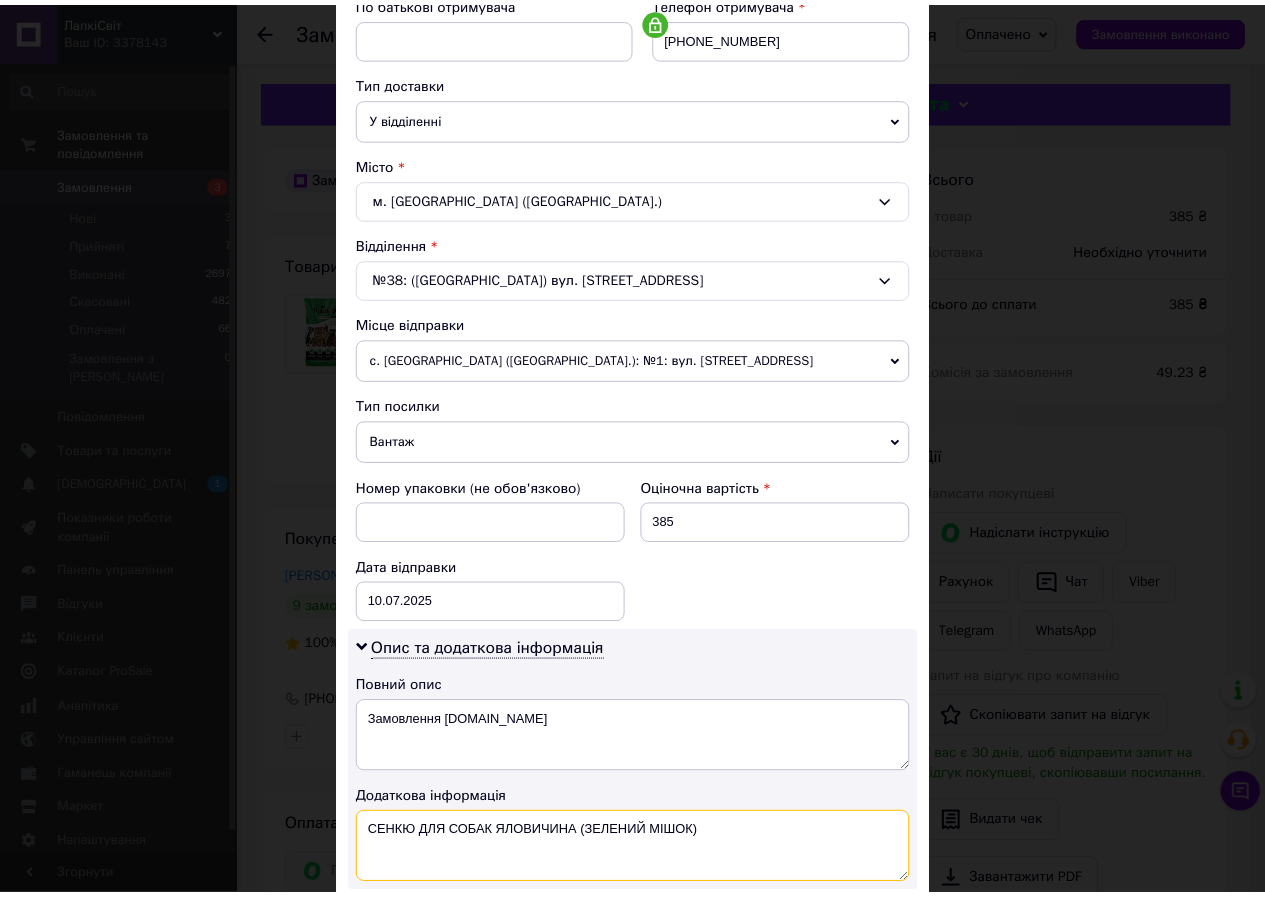 scroll, scrollTop: 655, scrollLeft: 0, axis: vertical 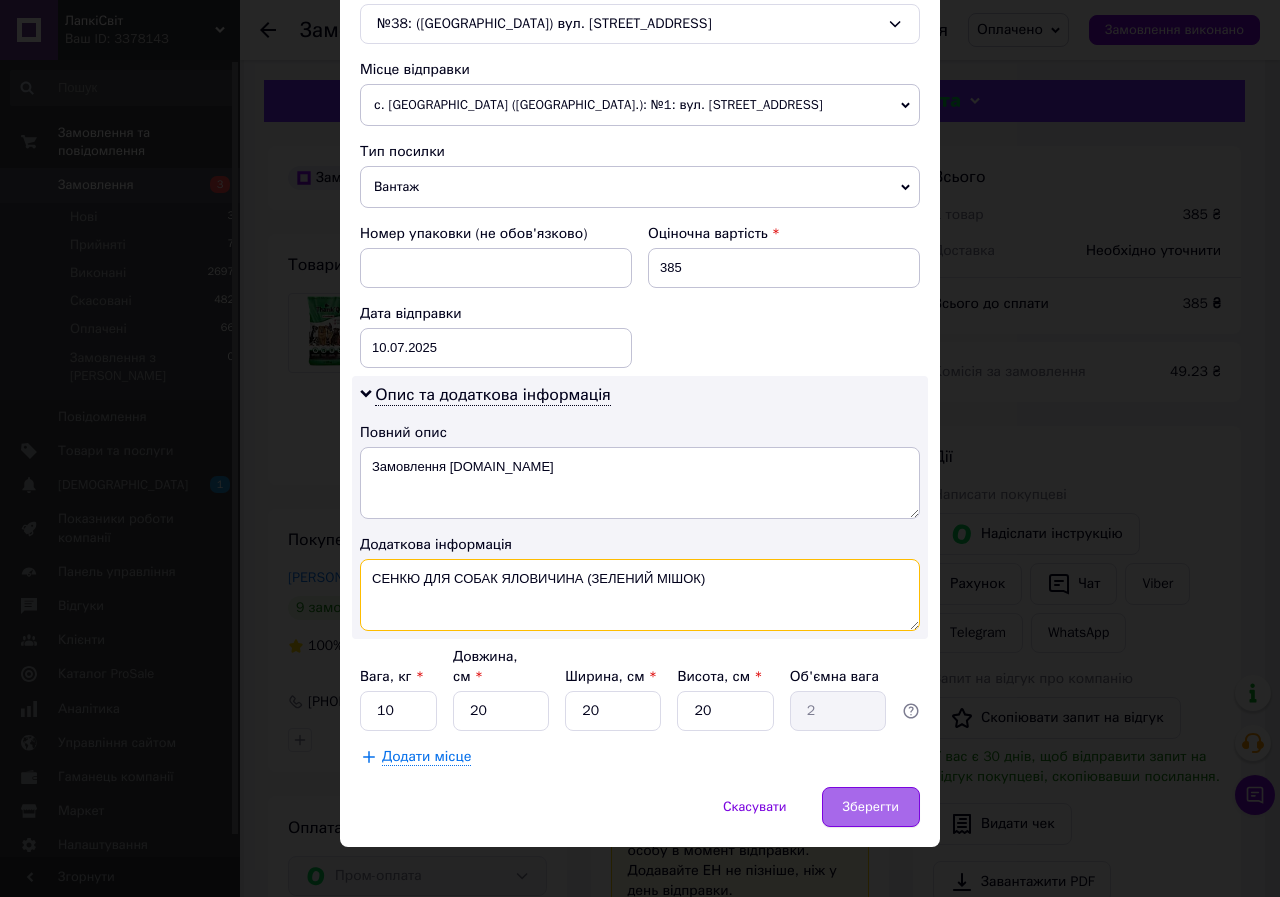 type on "СЕНКЮ ДЛЯ СОБАК ЯЛОВИЧИНА (ЗЕЛЕНИЙ МІШОК)" 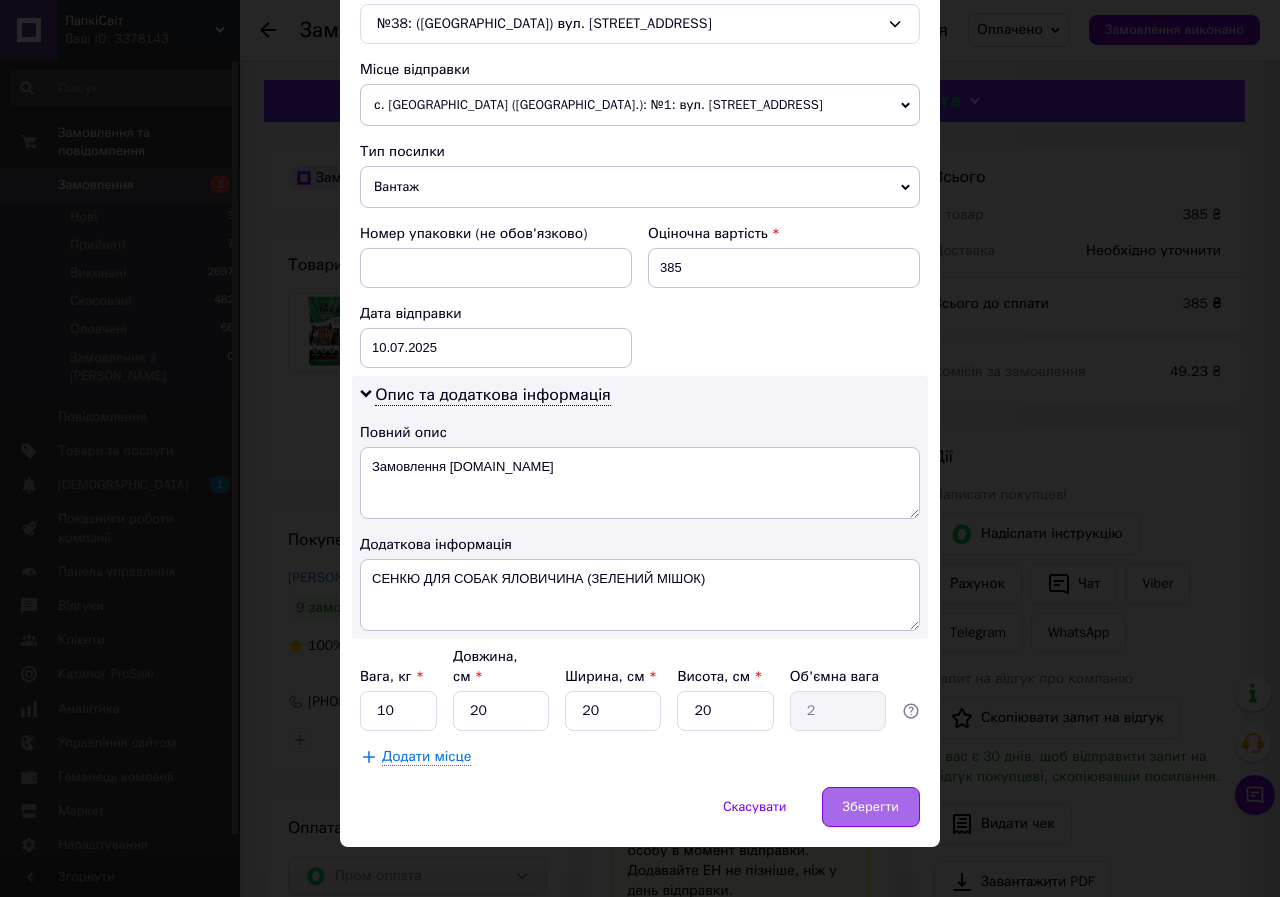 click on "Зберегти" at bounding box center [871, 807] 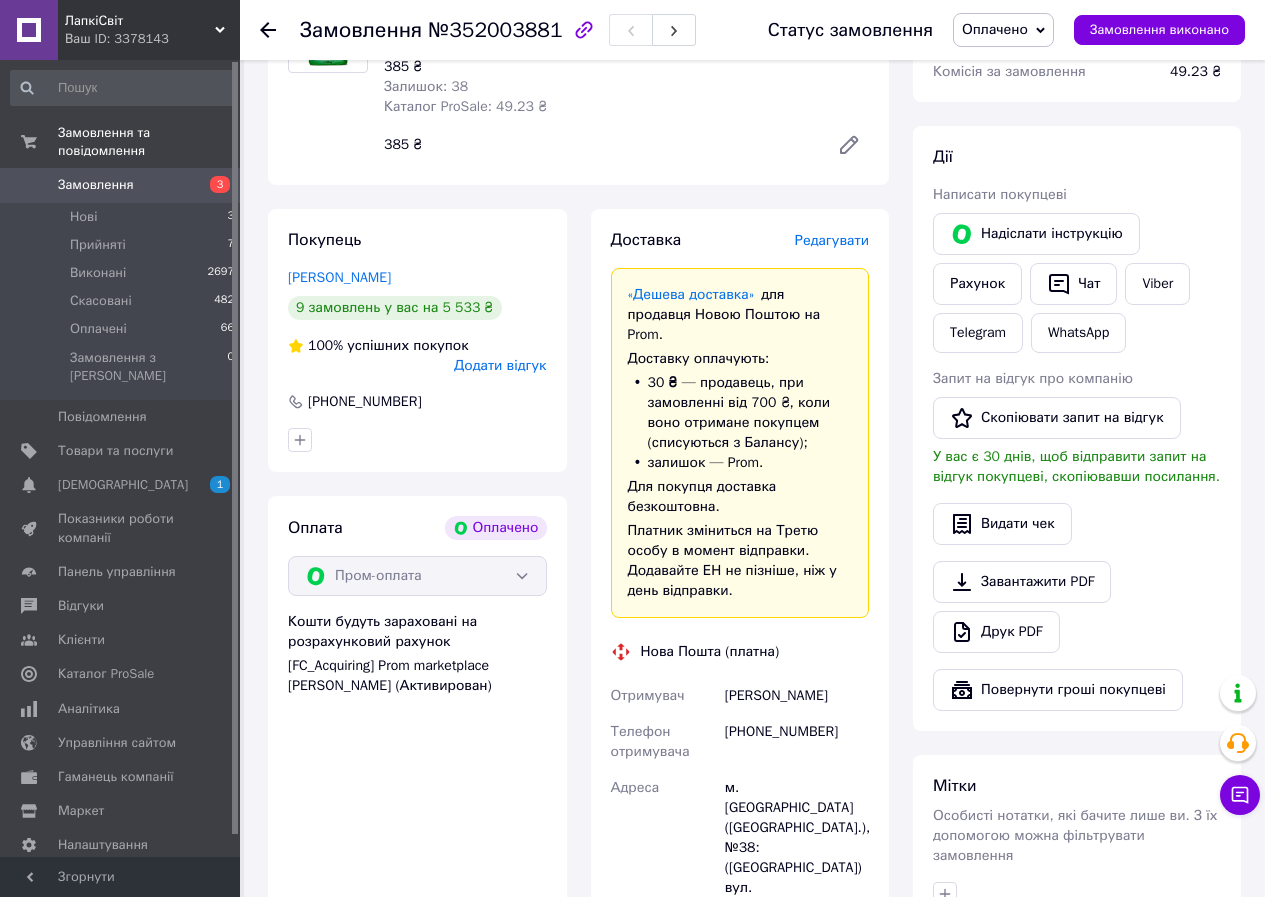 scroll, scrollTop: 800, scrollLeft: 0, axis: vertical 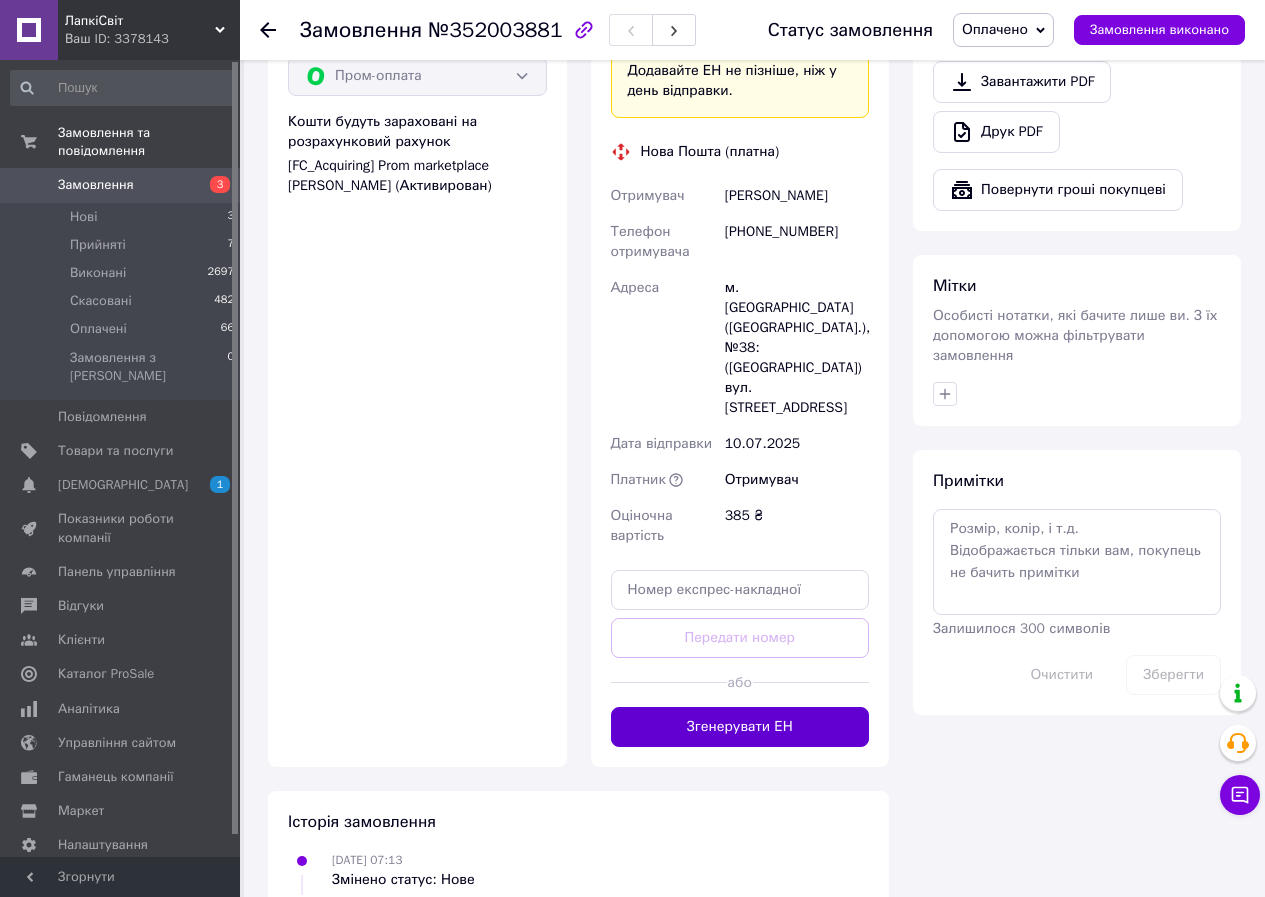 click on "Згенерувати ЕН" at bounding box center [740, 727] 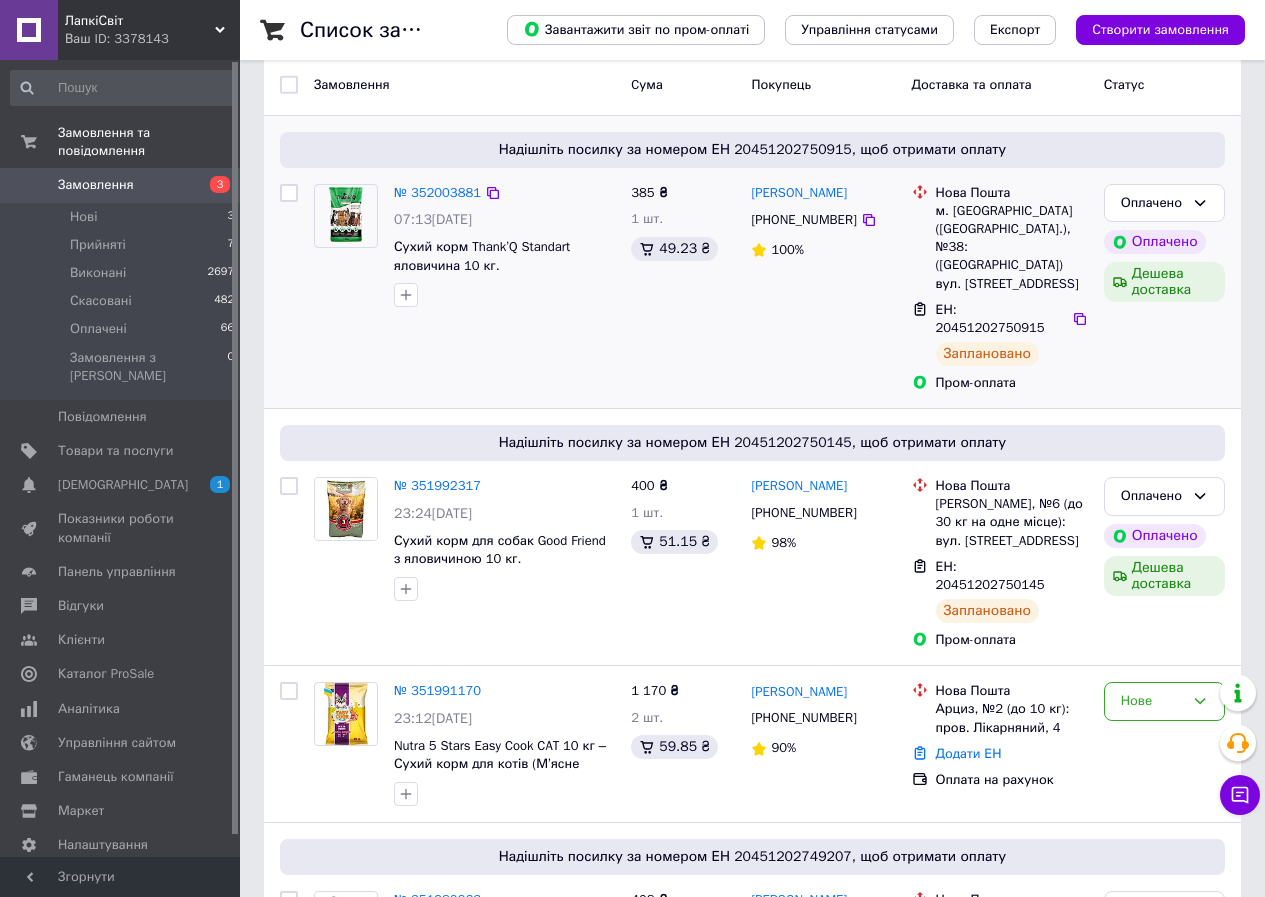 scroll, scrollTop: 200, scrollLeft: 0, axis: vertical 